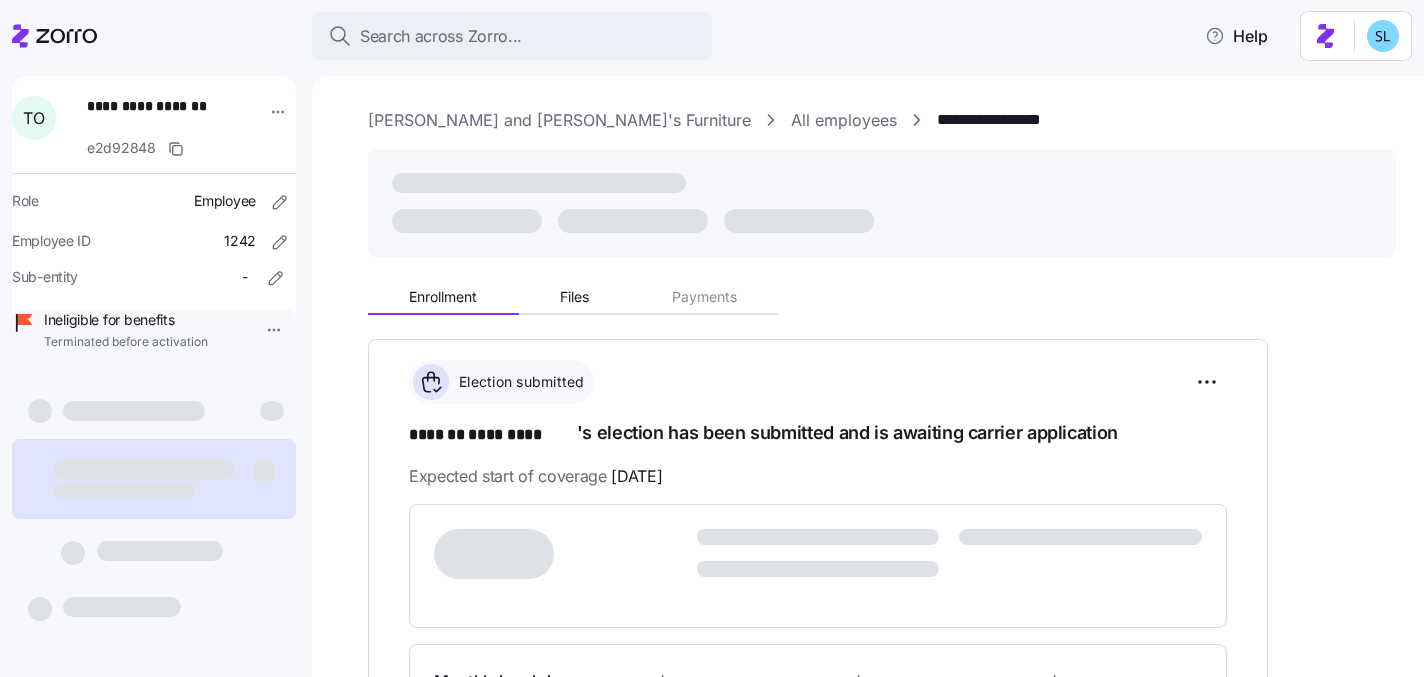 scroll, scrollTop: 0, scrollLeft: 0, axis: both 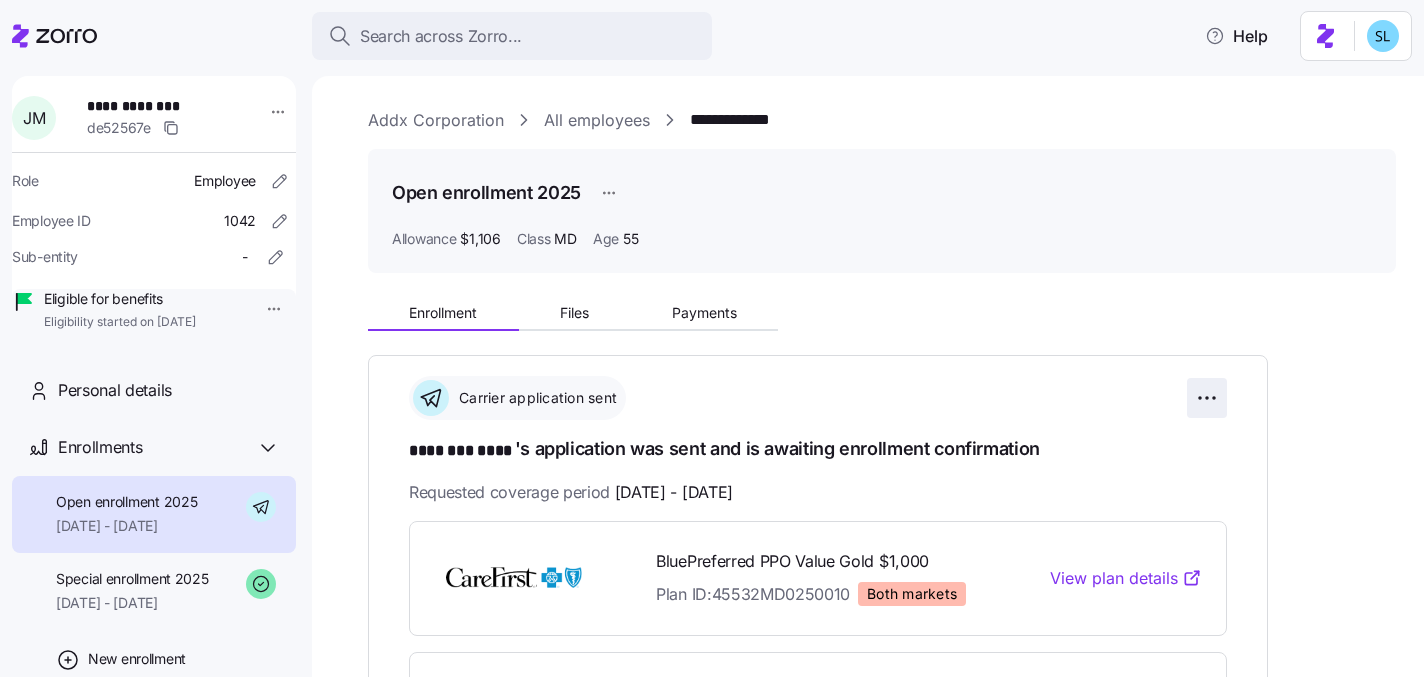 click on "**********" at bounding box center [712, 332] 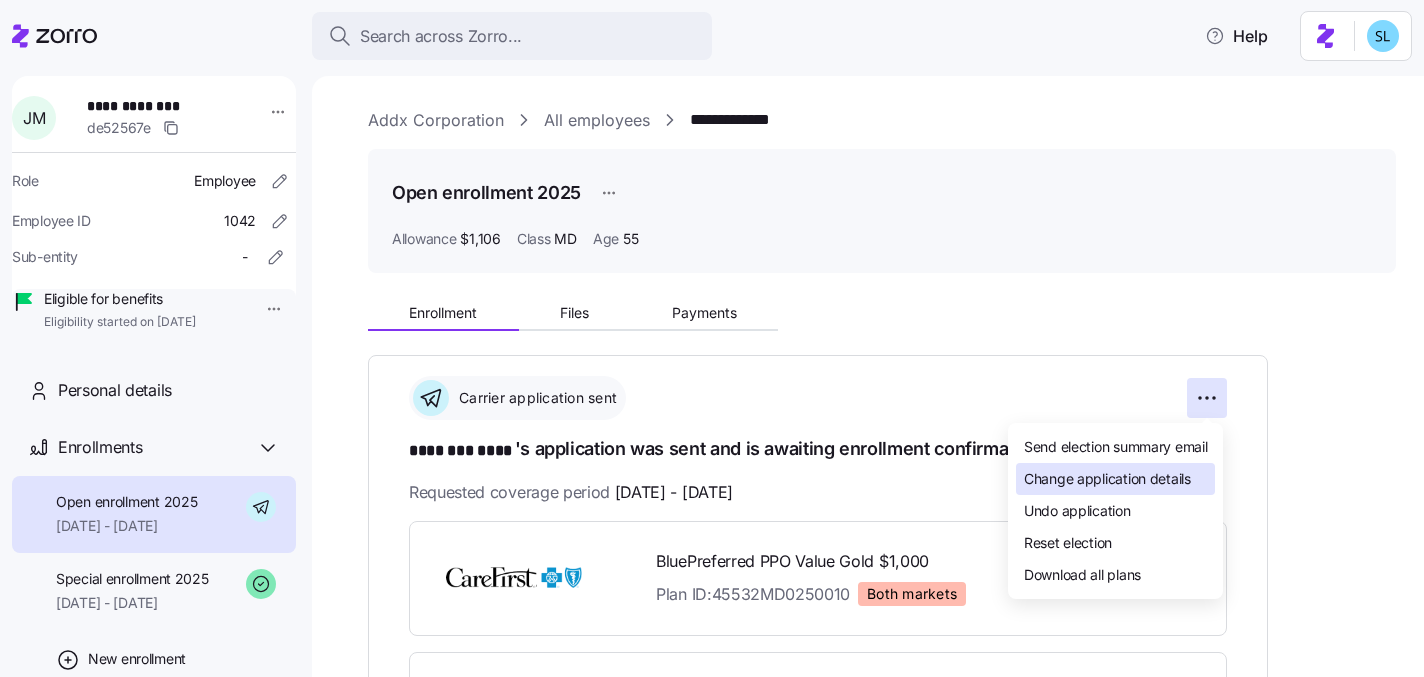 click on "Change application details" at bounding box center [1107, 479] 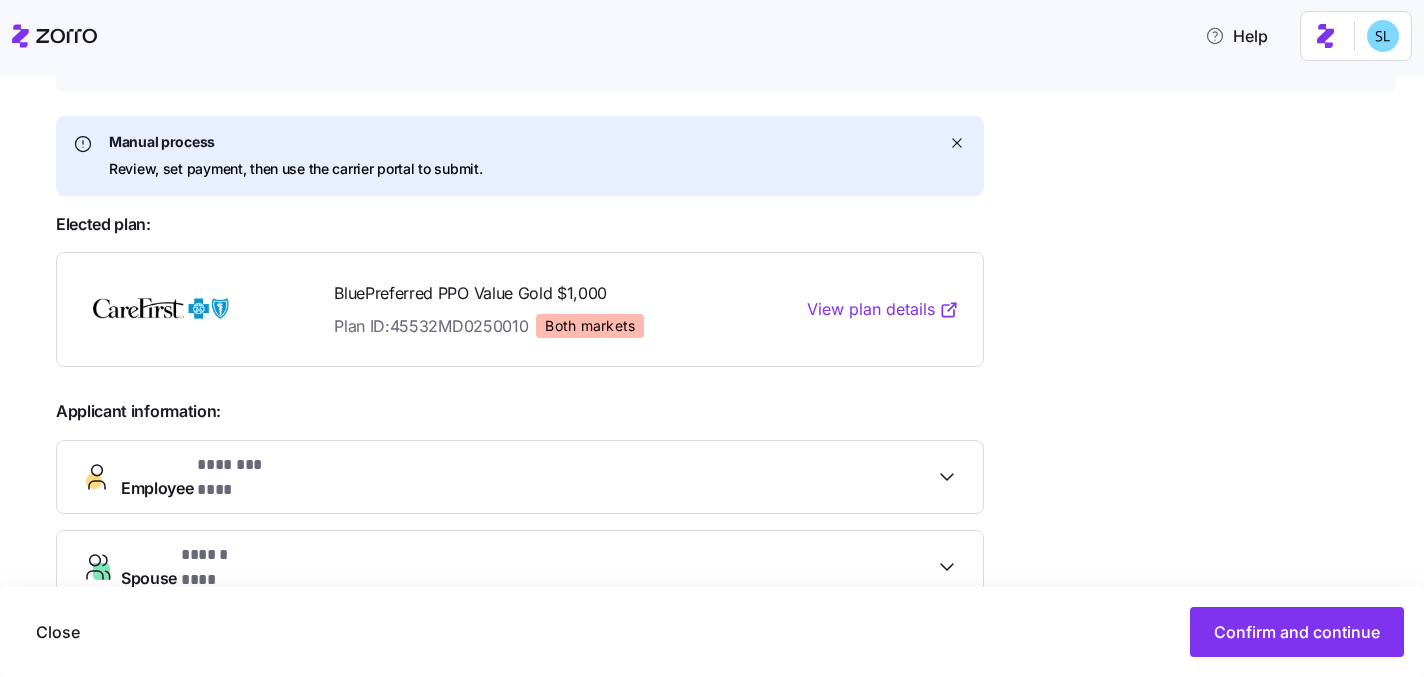 scroll, scrollTop: 0, scrollLeft: 0, axis: both 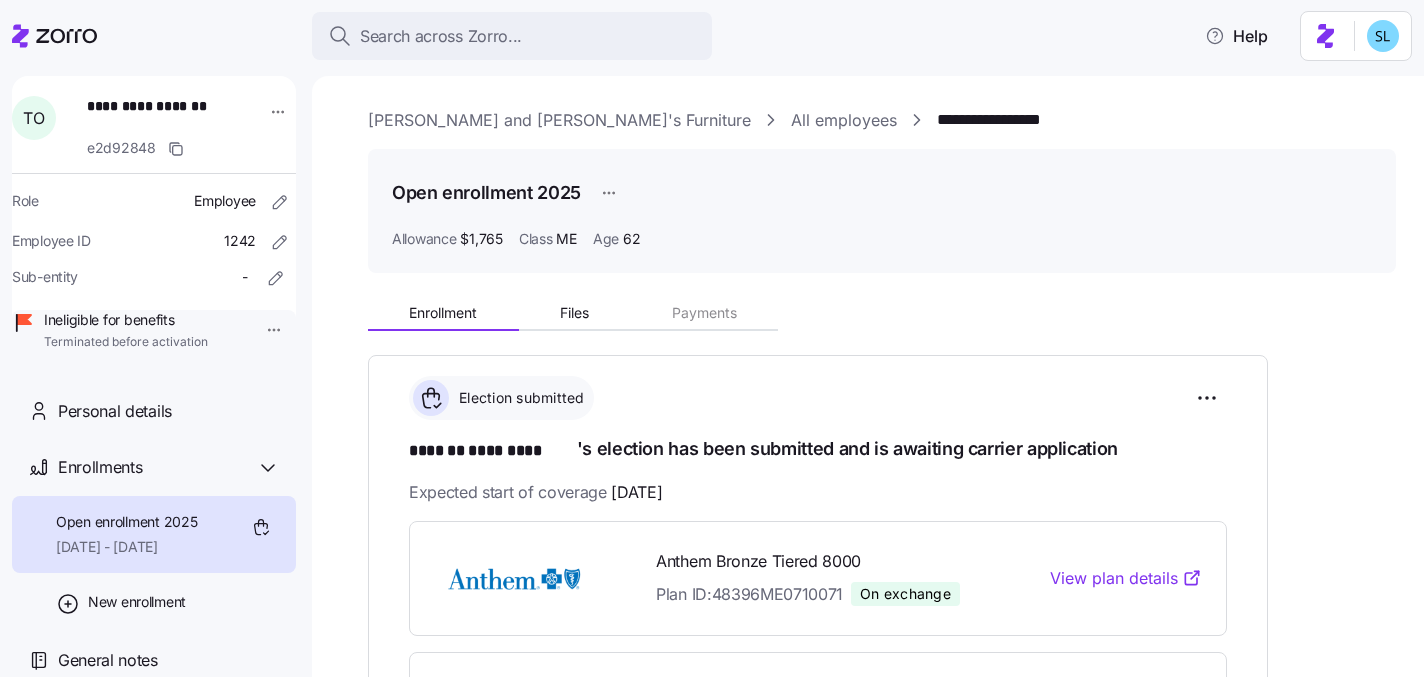 click on "**********" at bounding box center [712, 332] 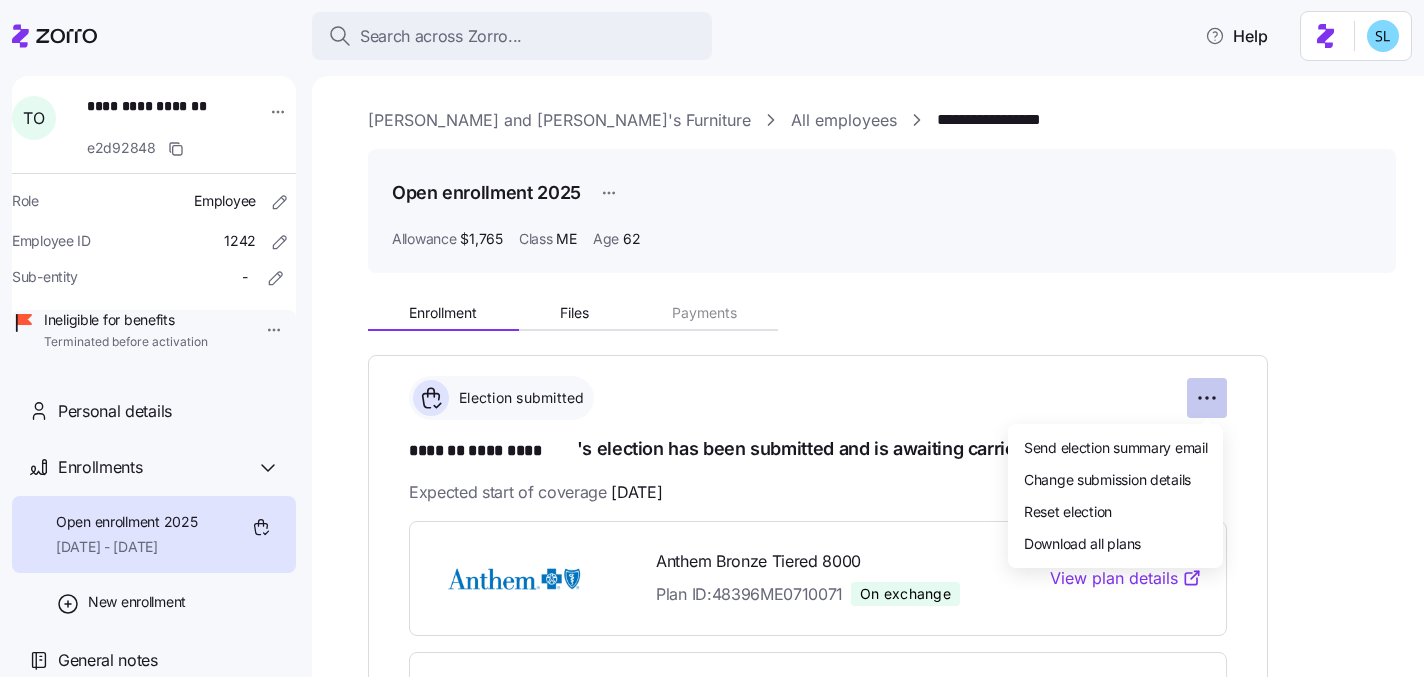 click on "**********" at bounding box center (712, 332) 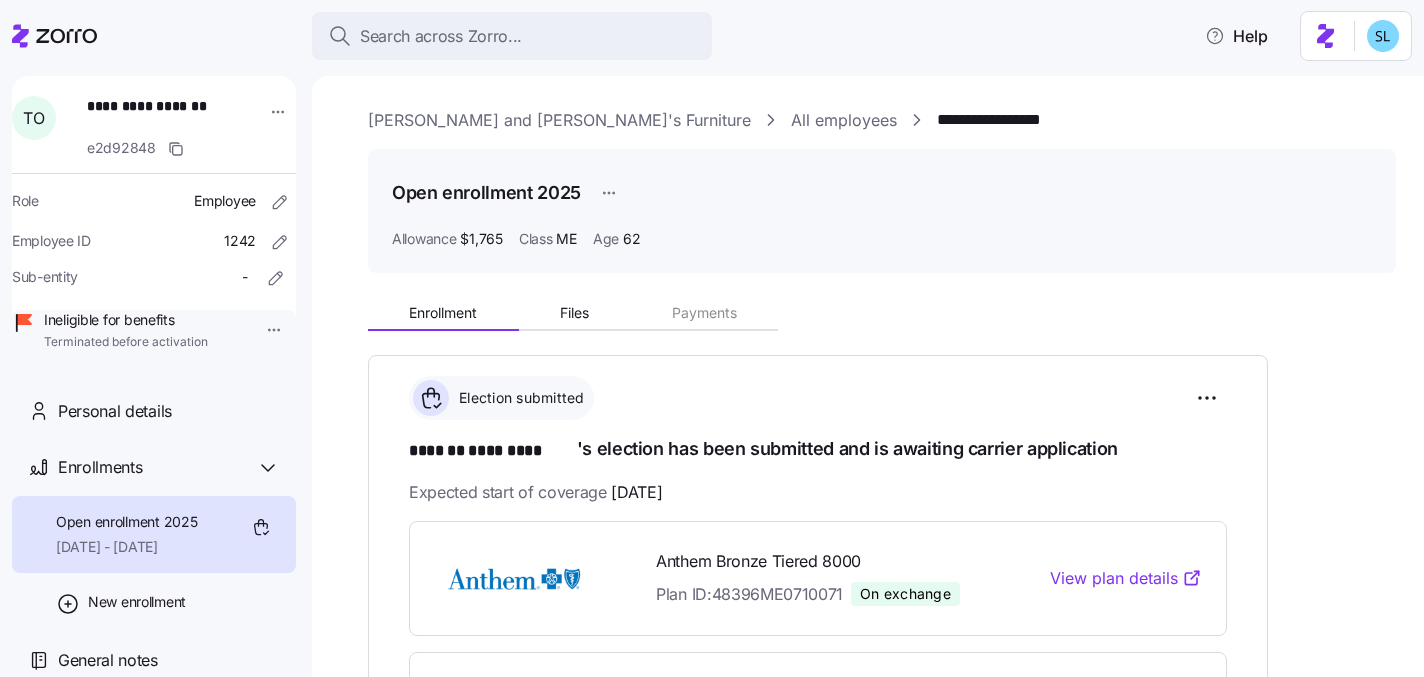 click on "**********" at bounding box center [712, 332] 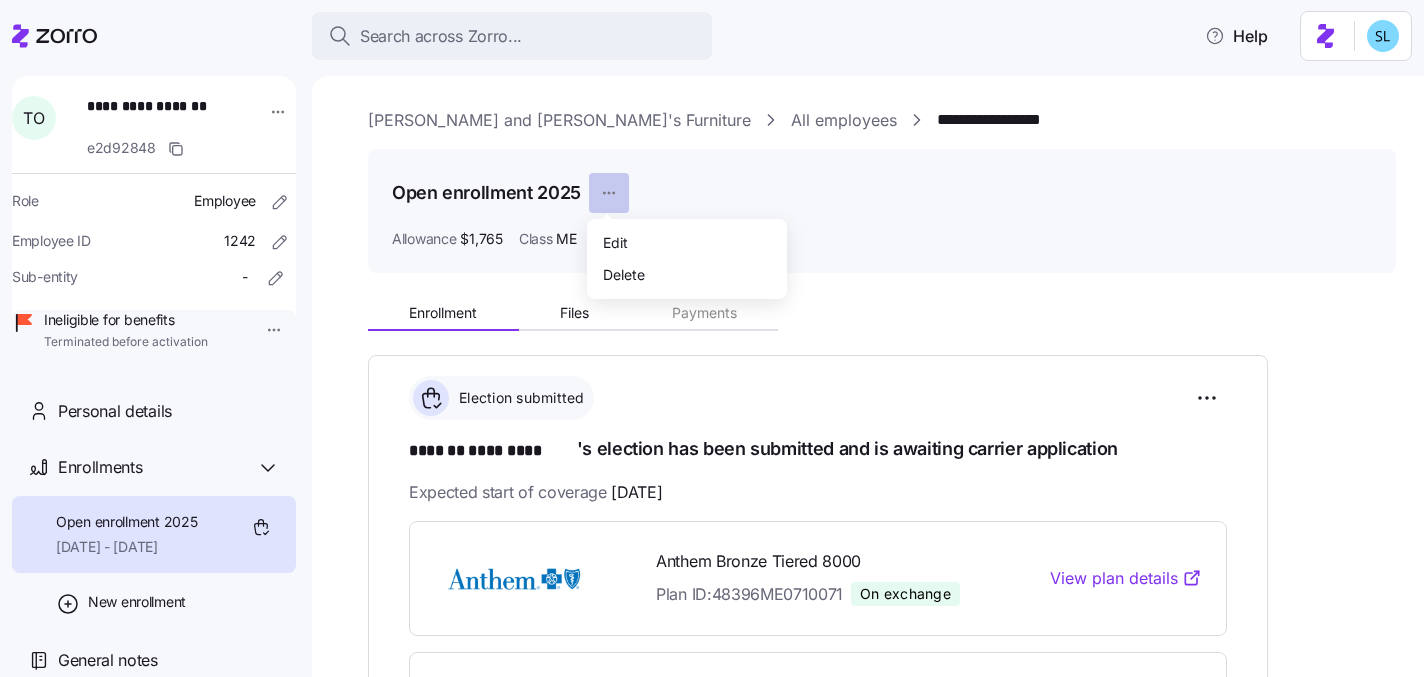 click on "**********" at bounding box center (712, 332) 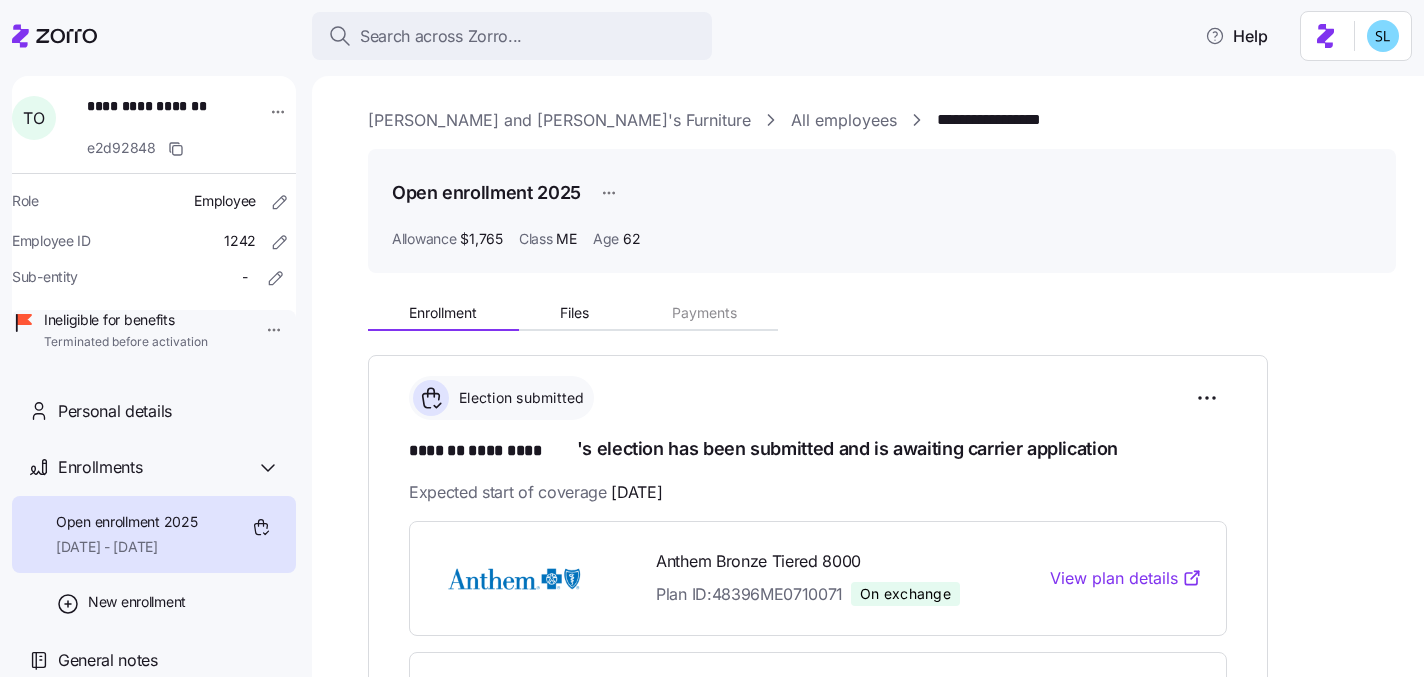 click on "**********" at bounding box center [712, 332] 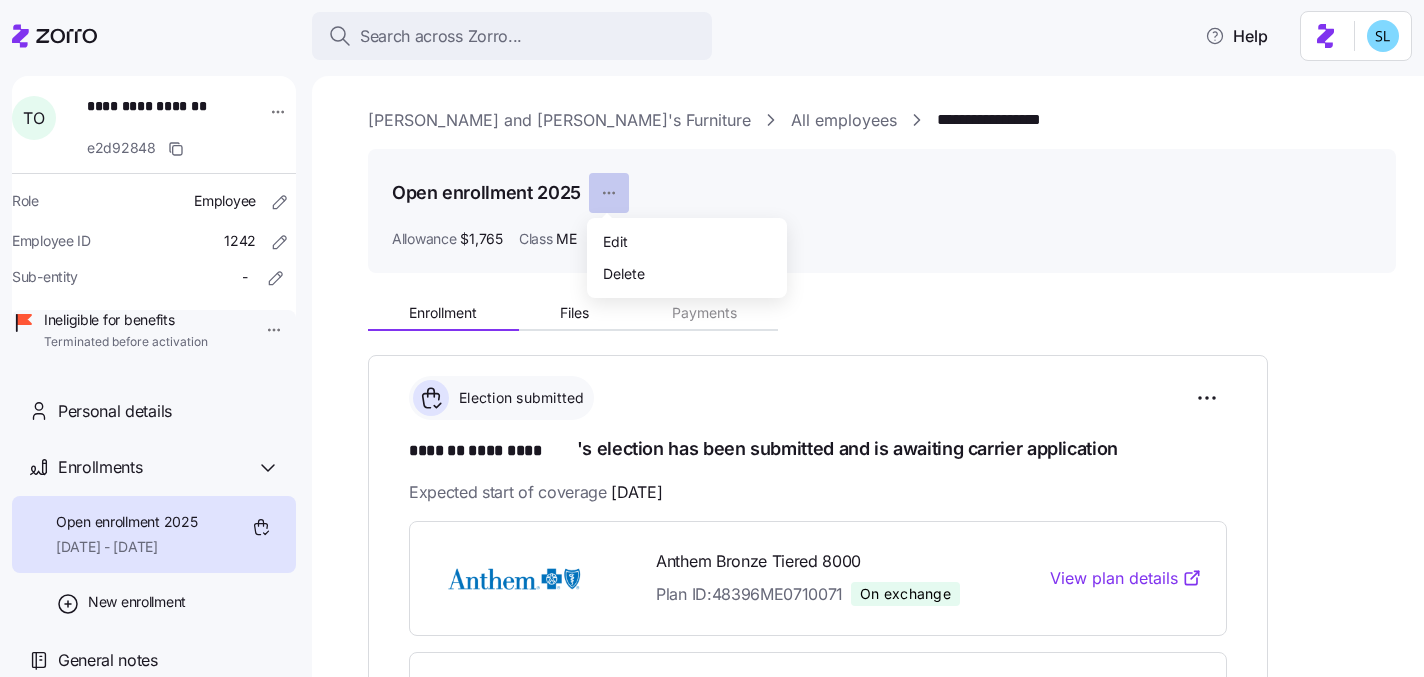 click on "**********" at bounding box center [712, 332] 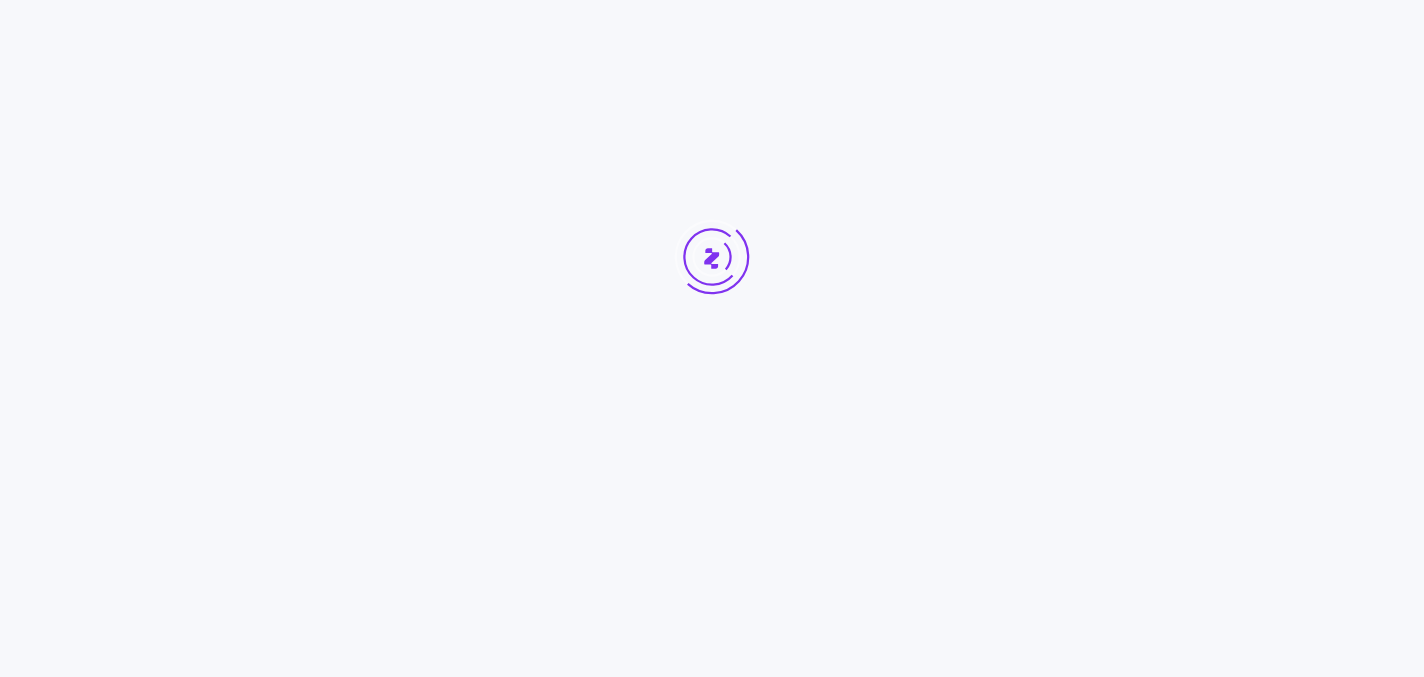 scroll, scrollTop: 0, scrollLeft: 0, axis: both 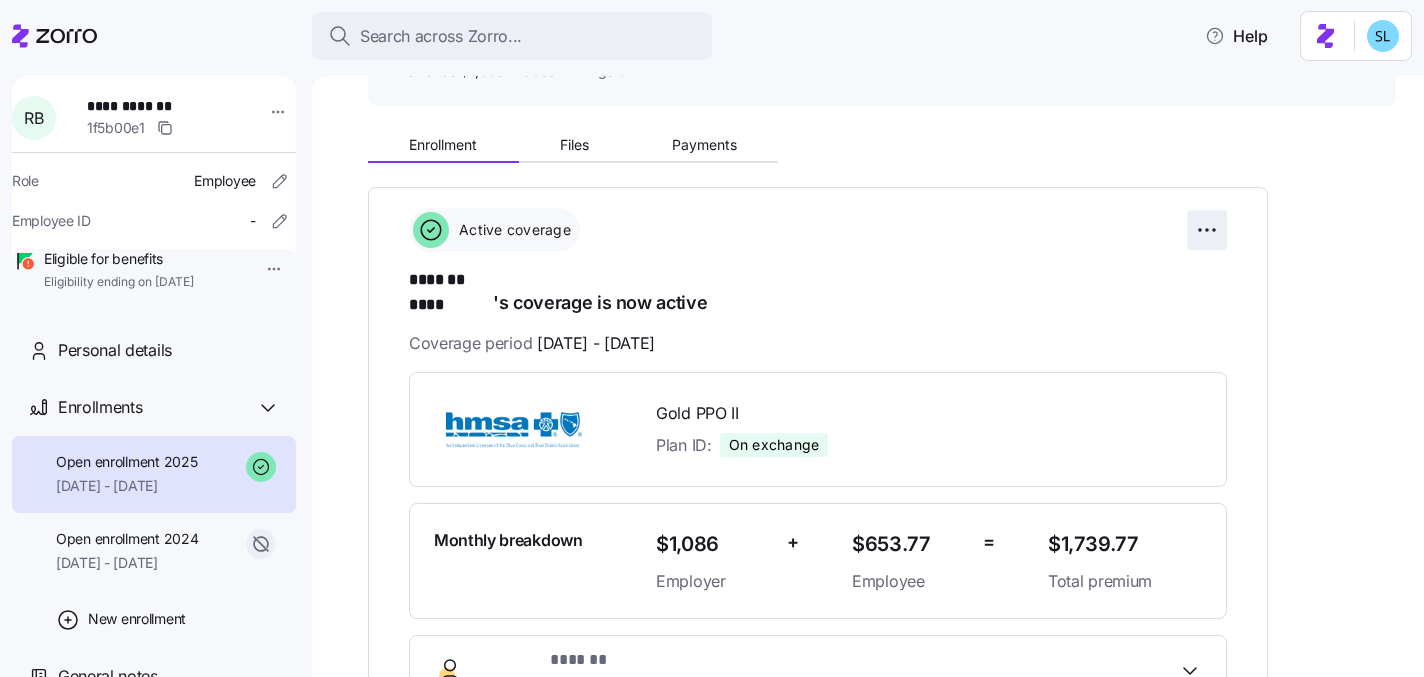 click on "**********" at bounding box center [712, 332] 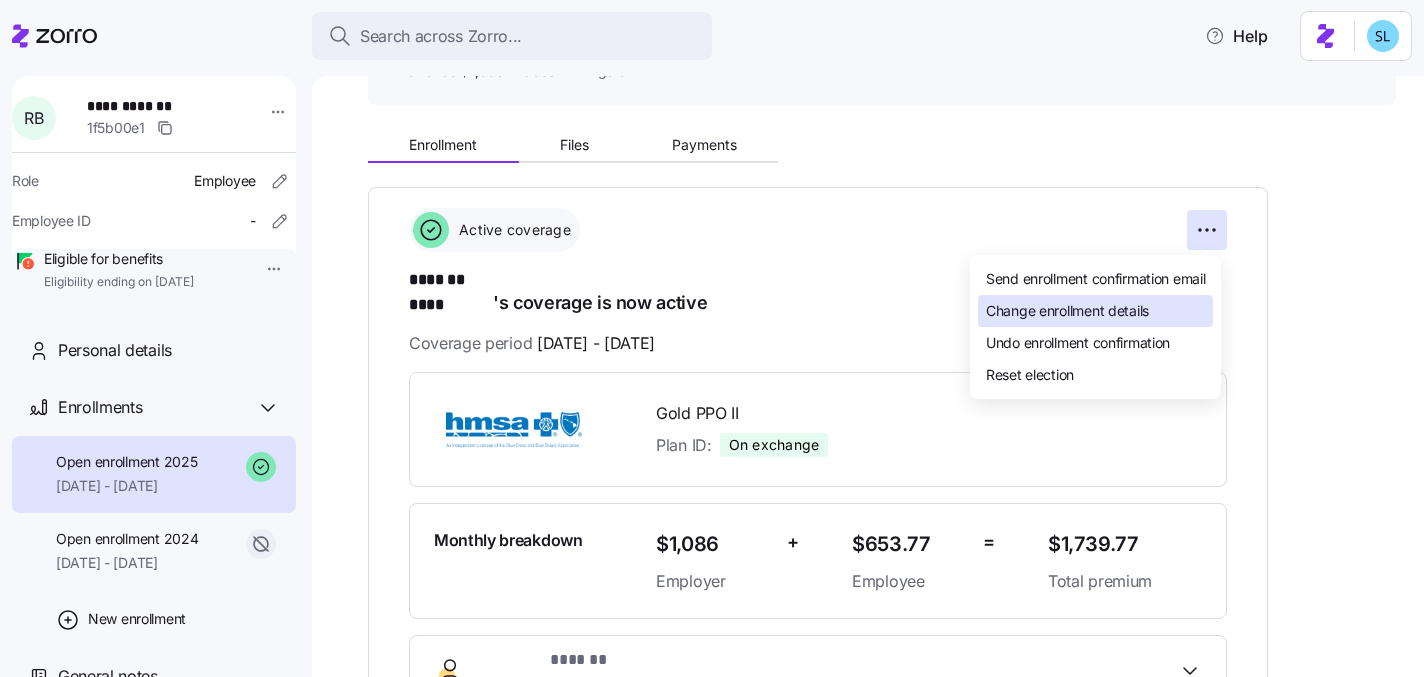 click on "Change enrollment details" at bounding box center (1095, 311) 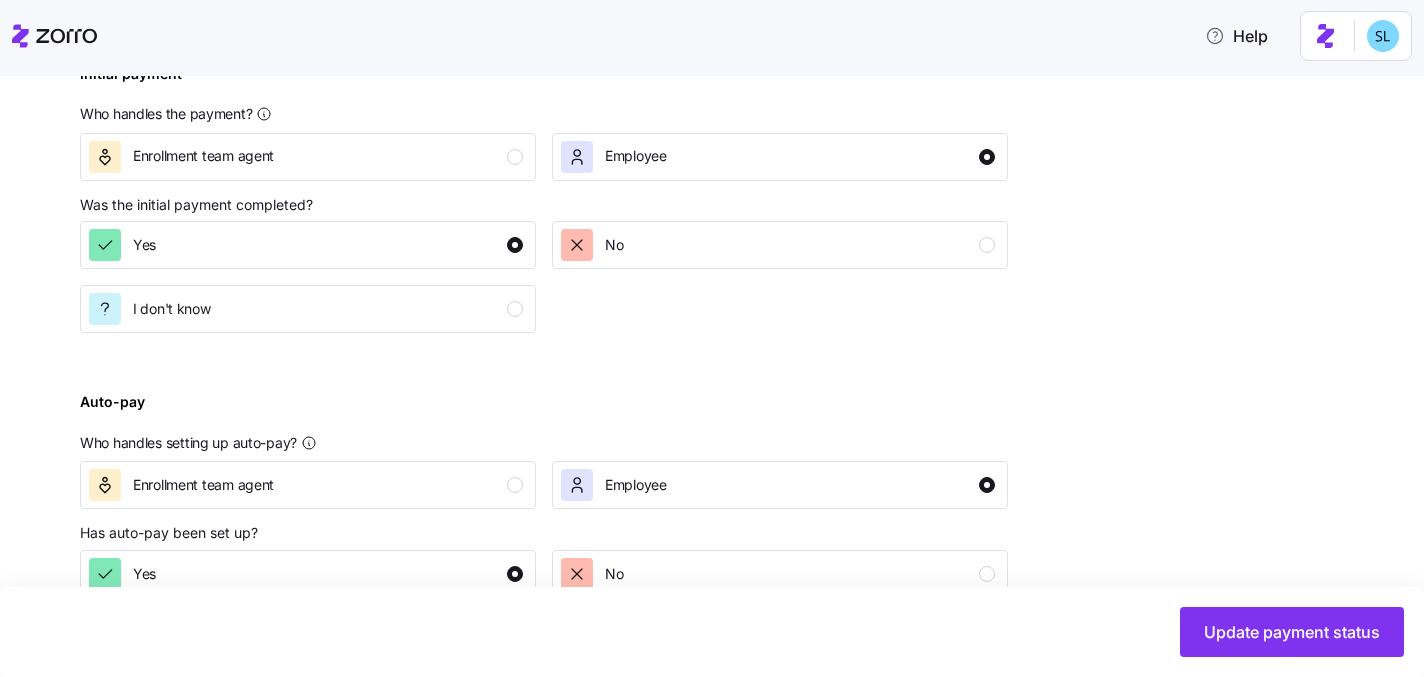 scroll, scrollTop: 894, scrollLeft: 0, axis: vertical 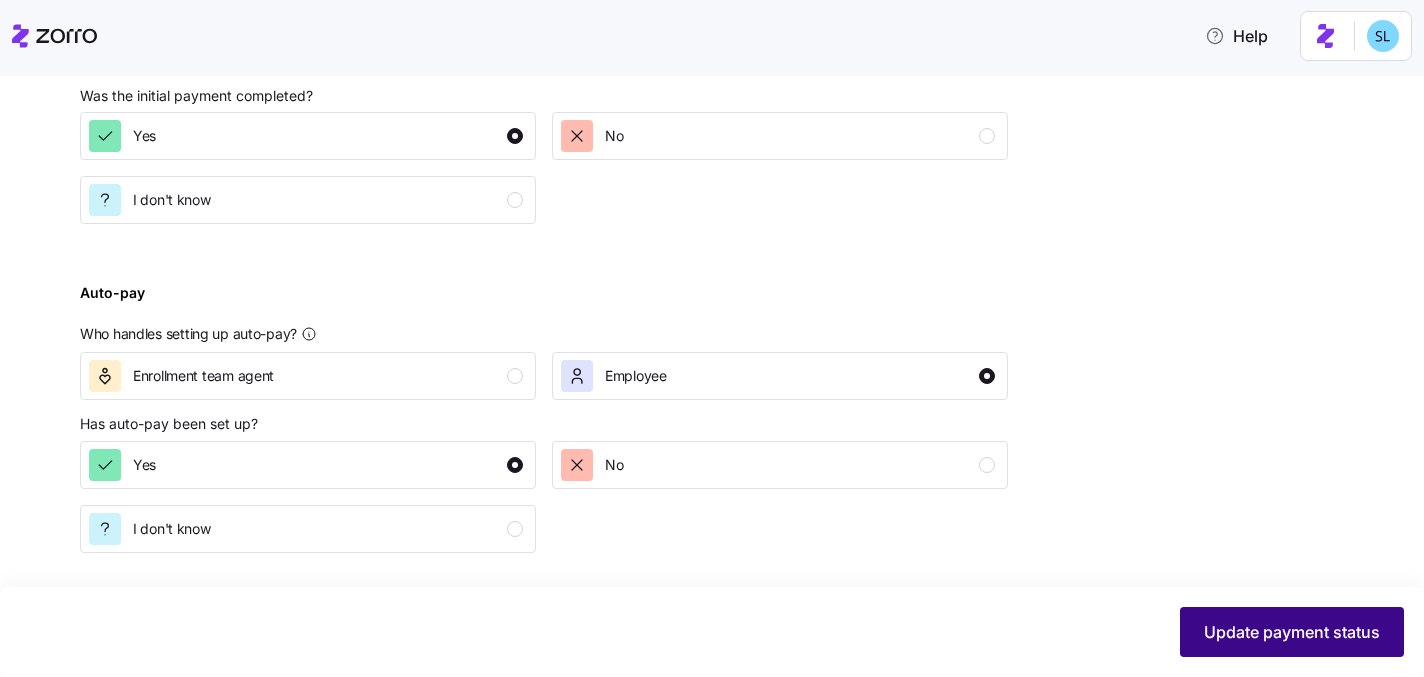 click on "Update payment status" at bounding box center [1292, 632] 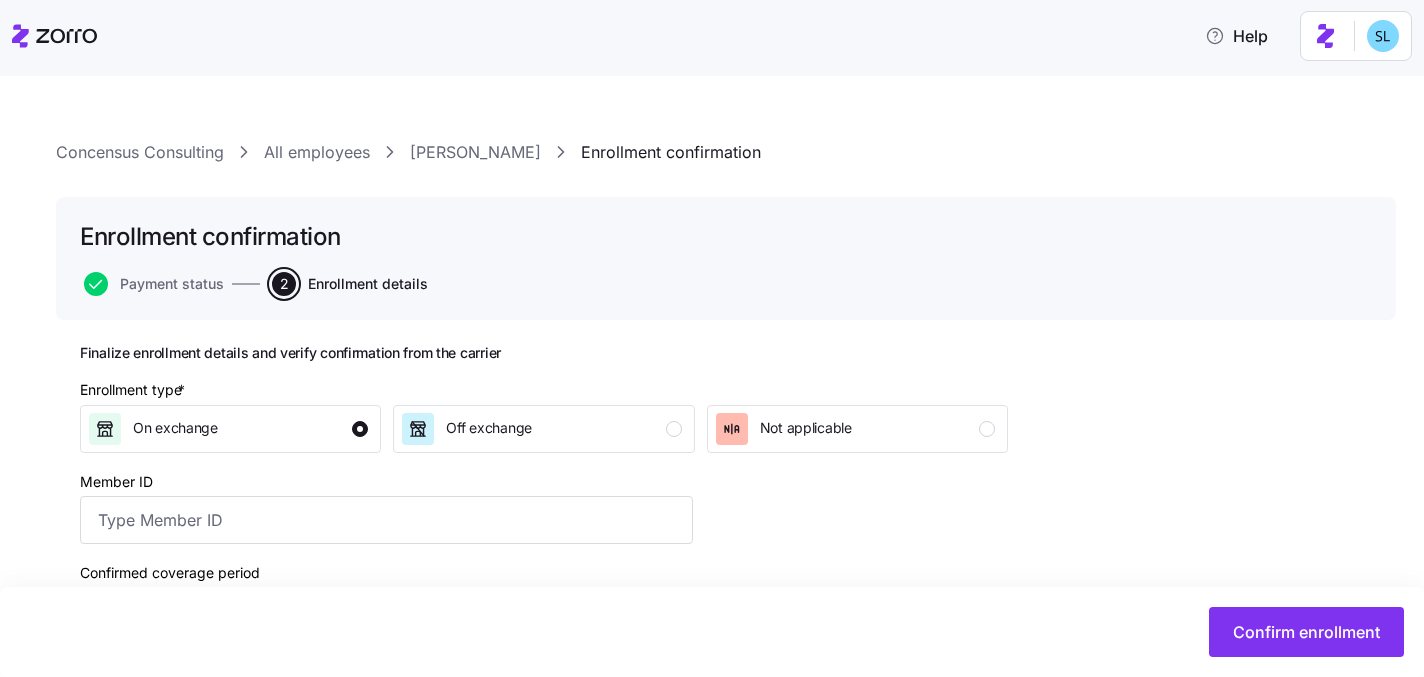 scroll, scrollTop: 362, scrollLeft: 0, axis: vertical 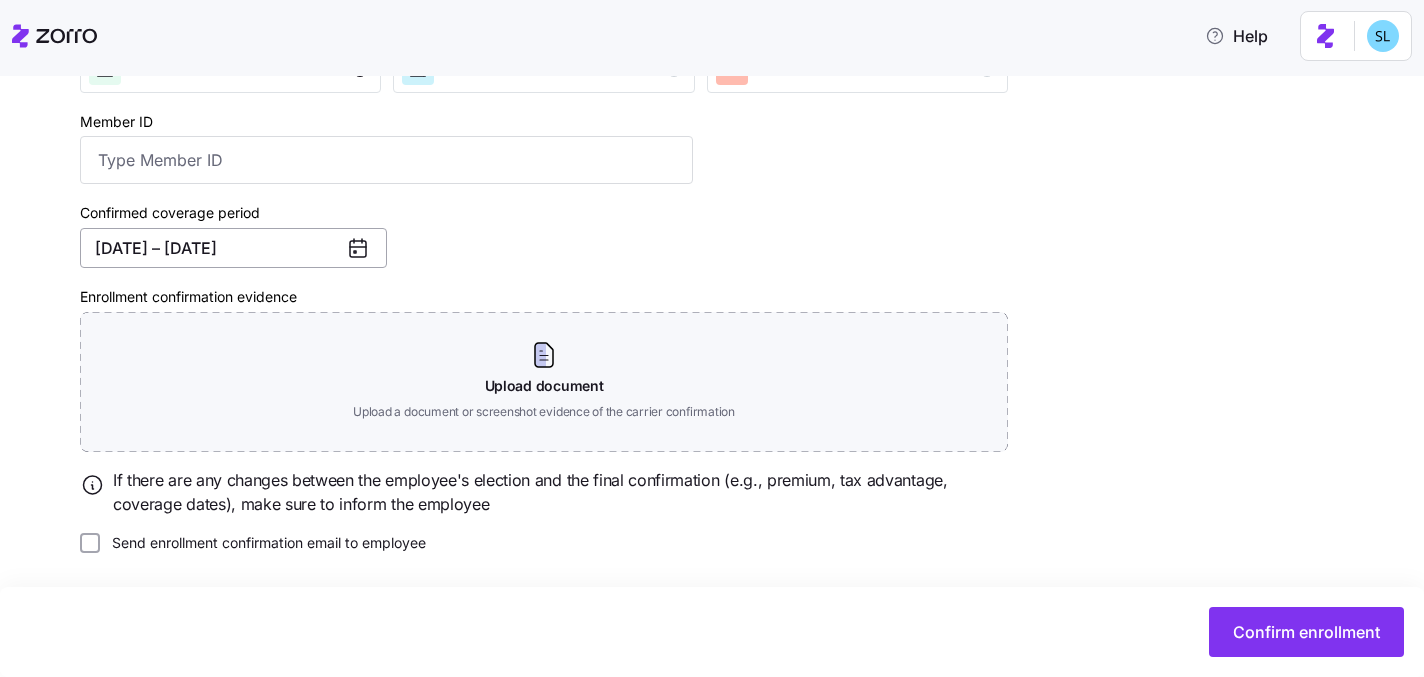 click on "01/01/2025 – 12/31/2025" at bounding box center (233, 248) 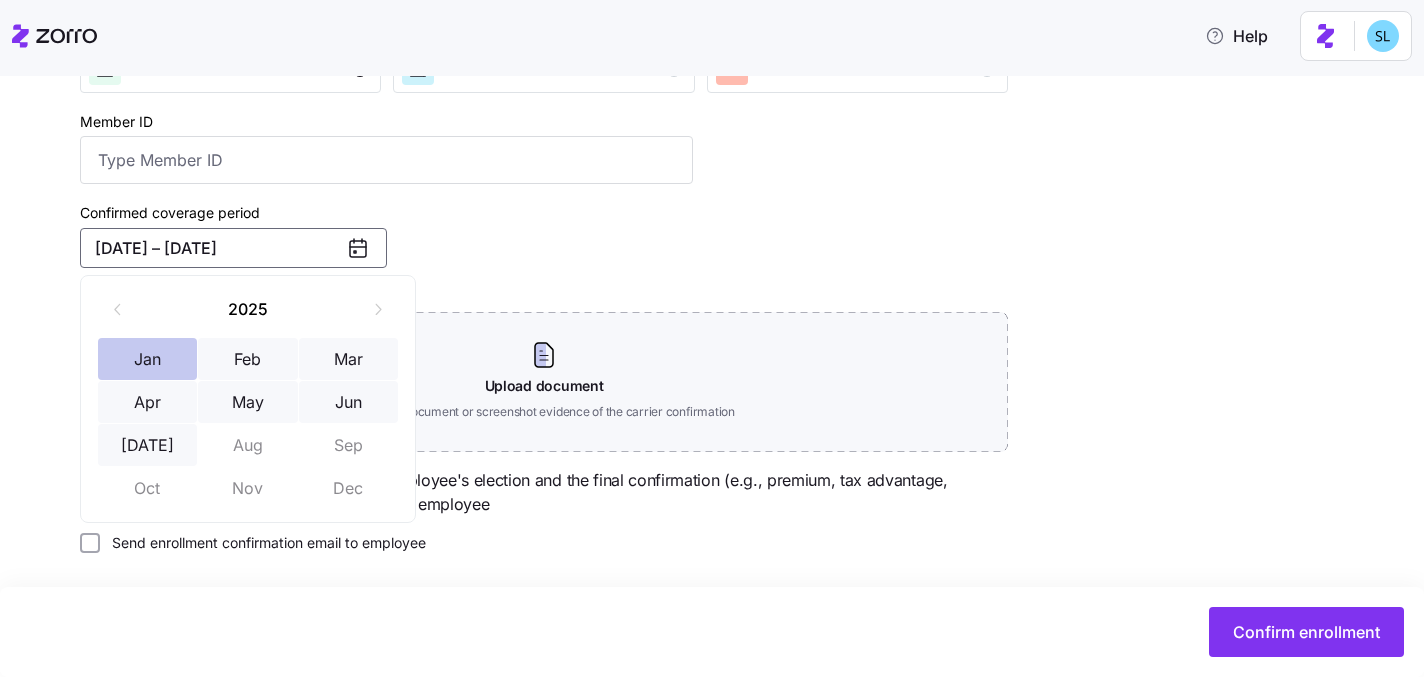click on "Jan" at bounding box center (148, 359) 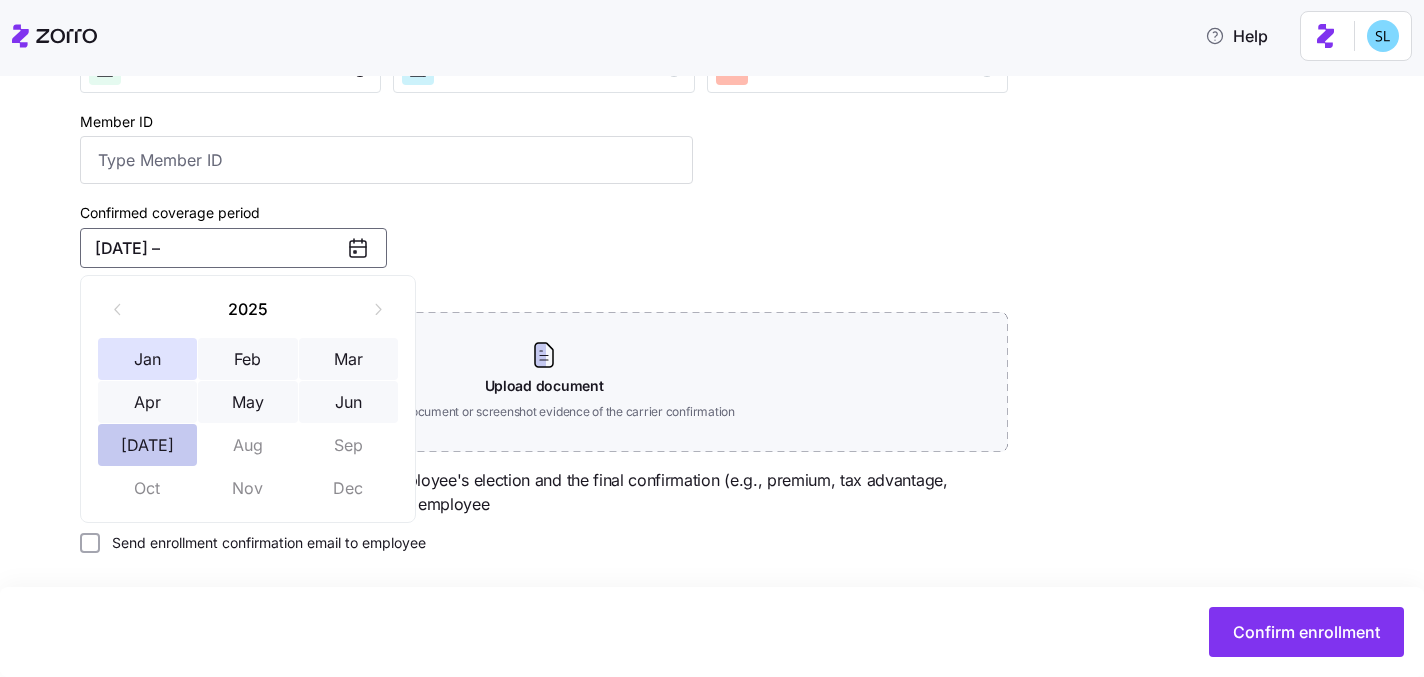 click on "Jul" at bounding box center (148, 445) 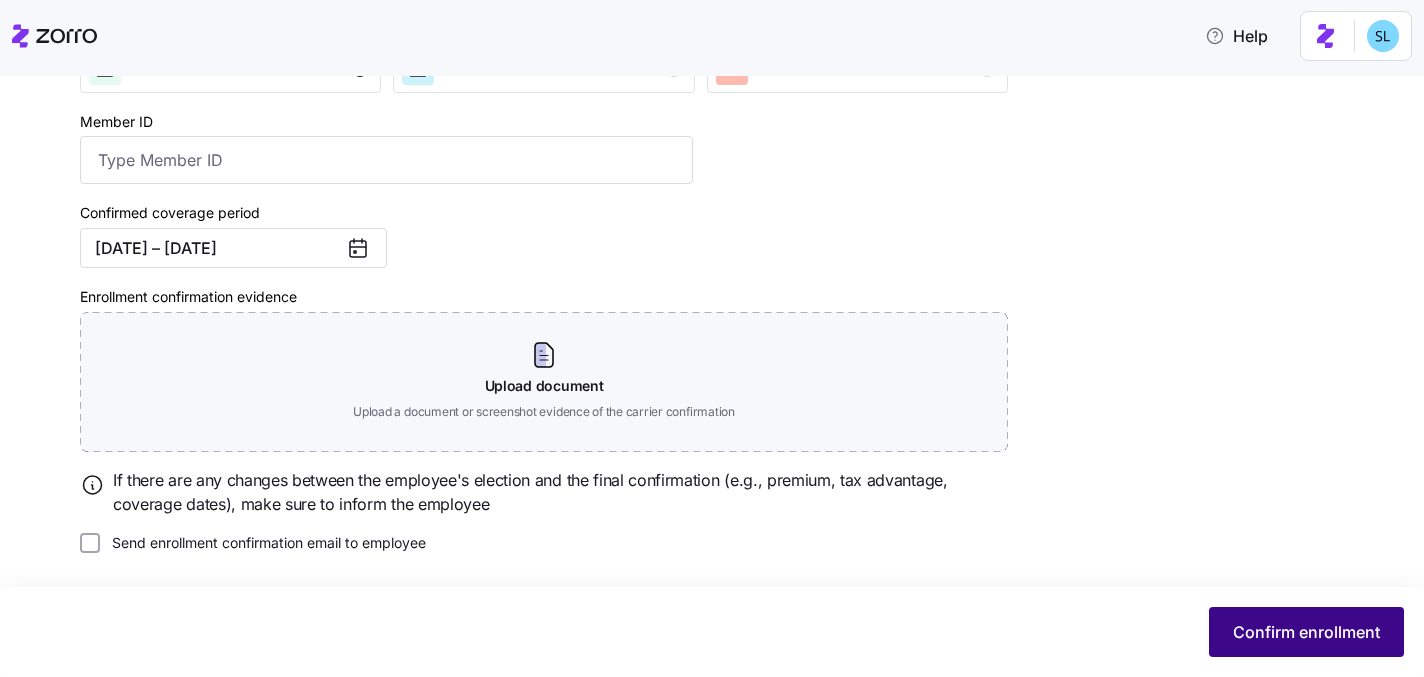 click on "Confirm enrollment" at bounding box center (1306, 632) 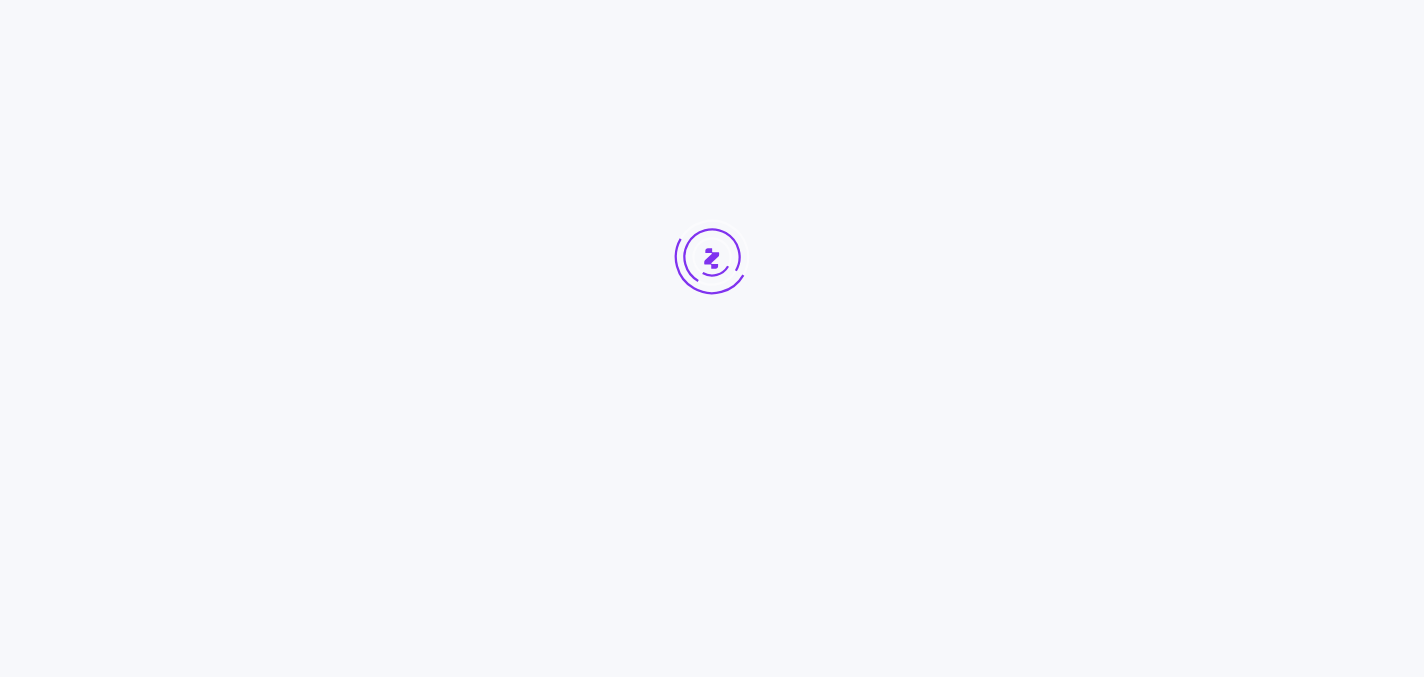 scroll, scrollTop: 0, scrollLeft: 0, axis: both 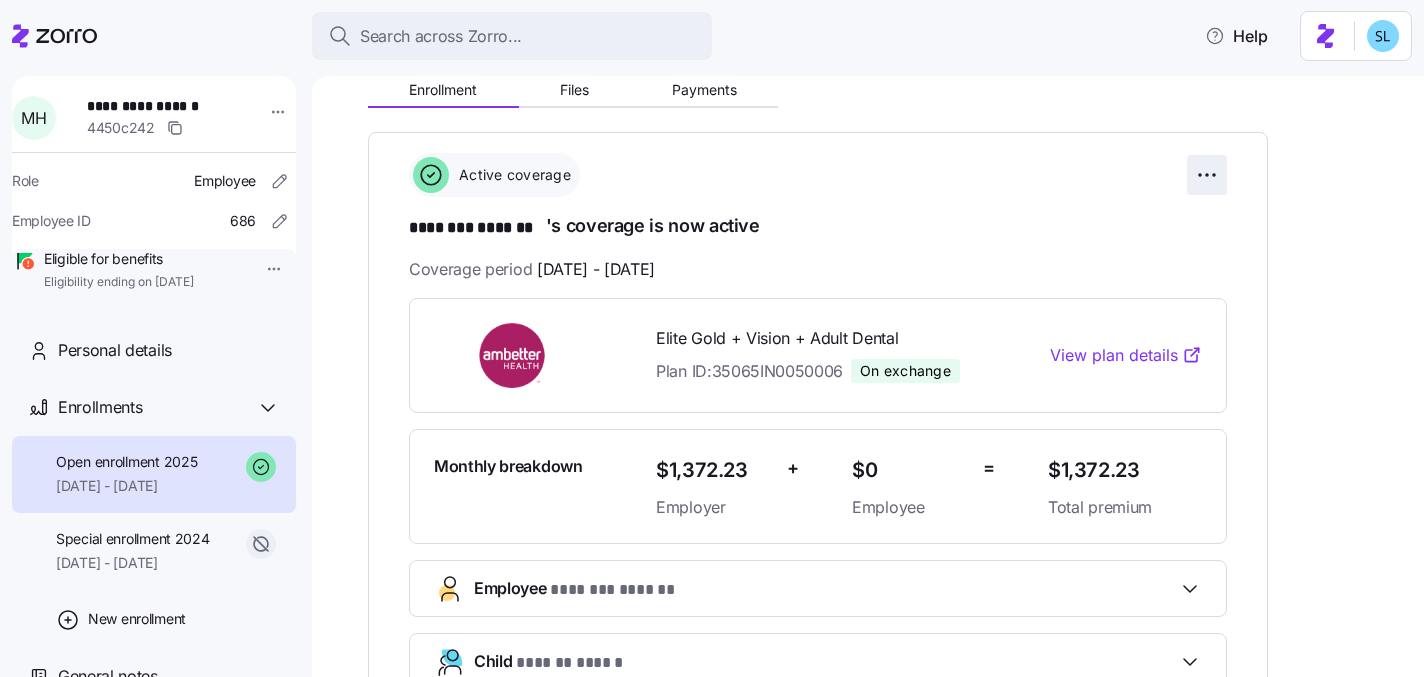 click on "**********" at bounding box center [712, 332] 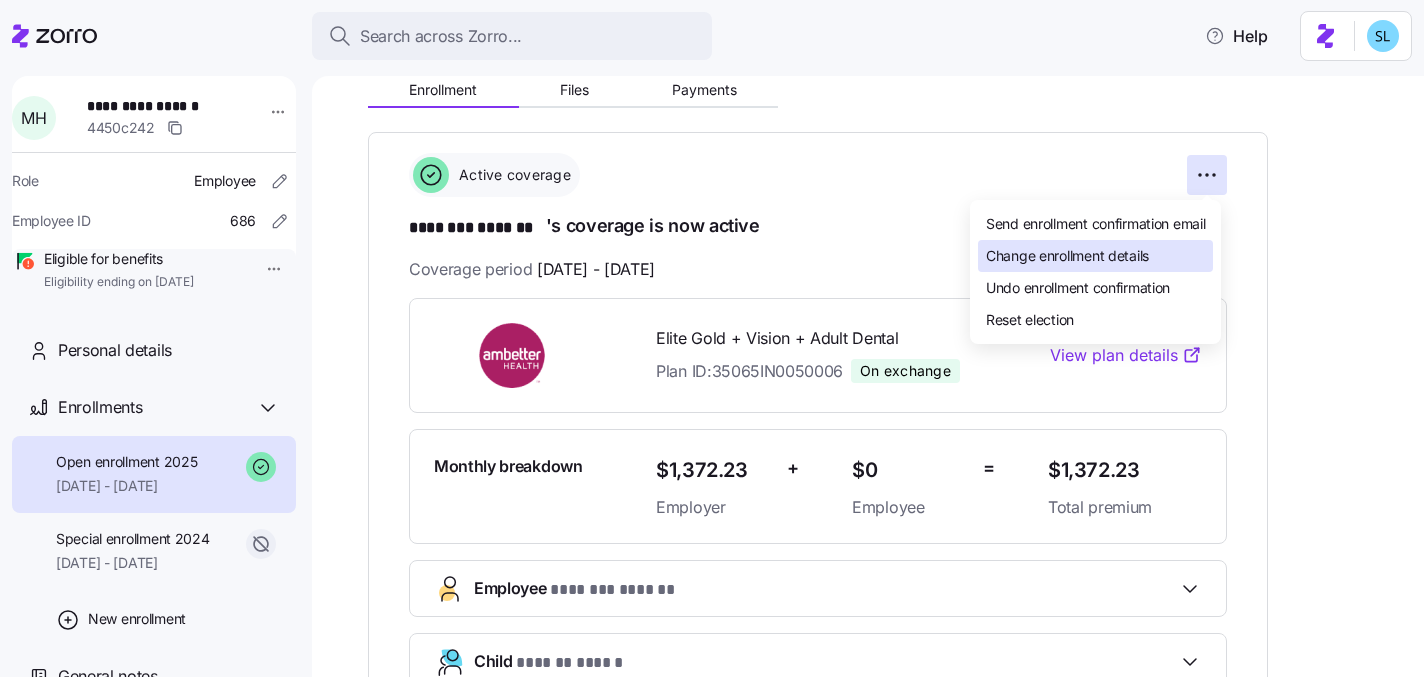 click on "Change enrollment details" at bounding box center [1067, 256] 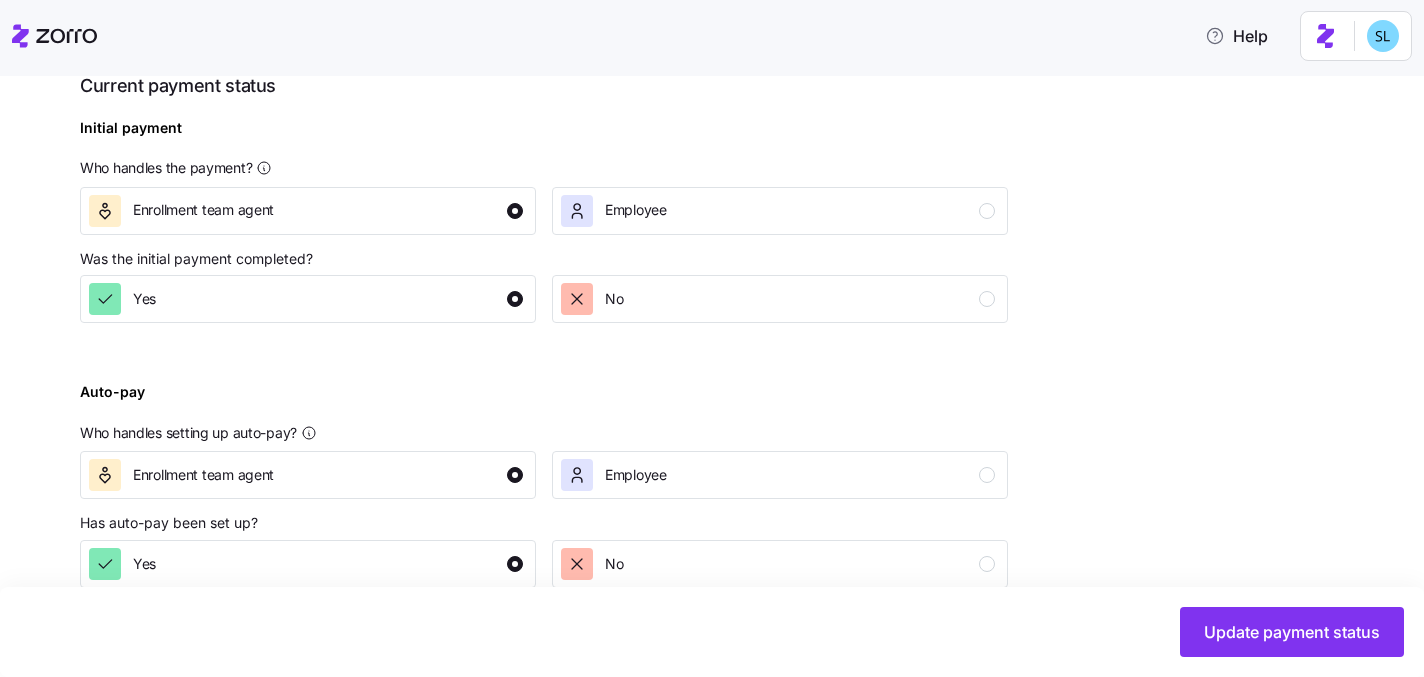 scroll, scrollTop: 766, scrollLeft: 0, axis: vertical 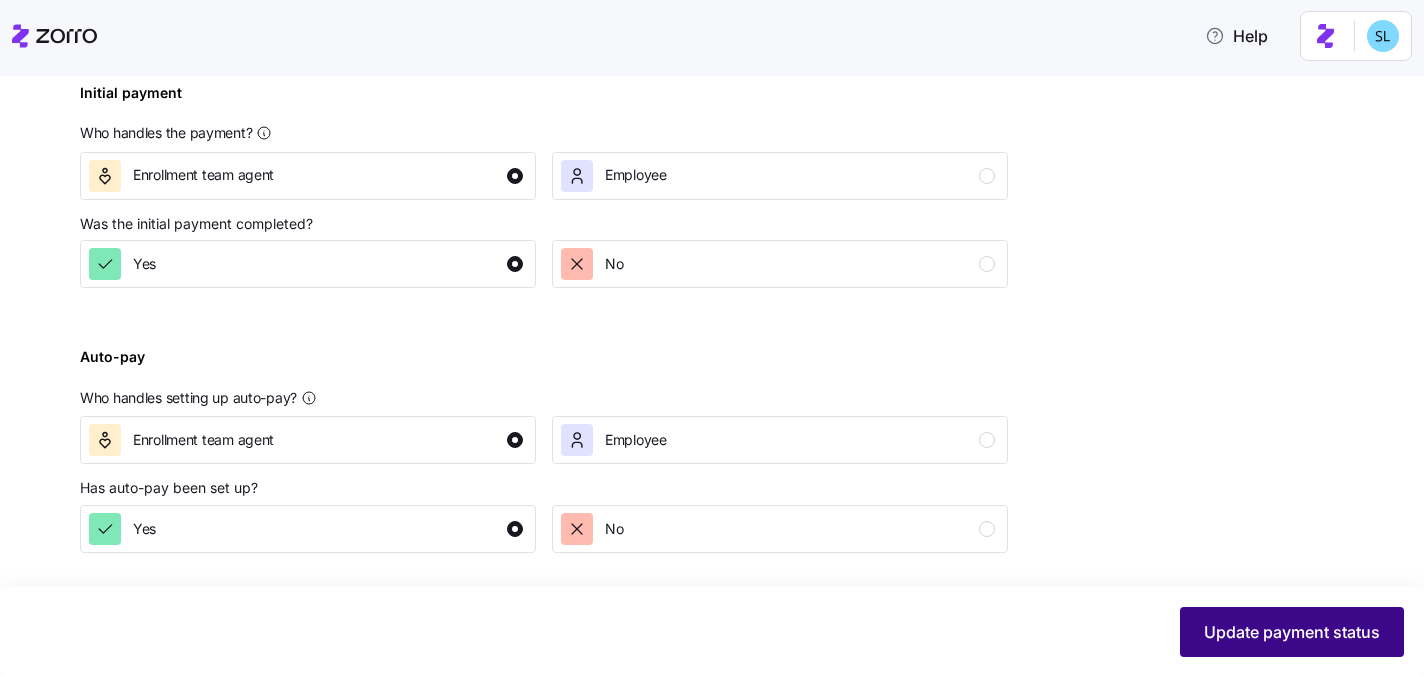 click on "Update payment status" at bounding box center [1292, 632] 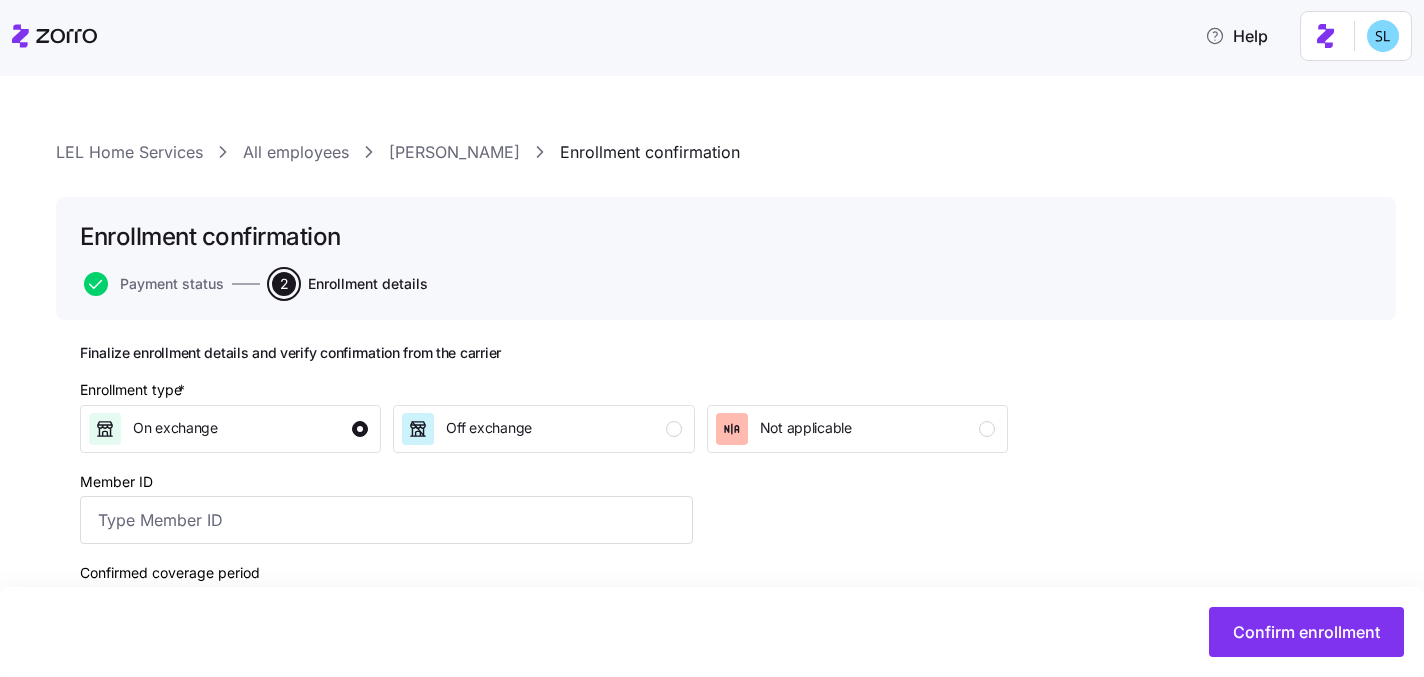 scroll, scrollTop: 362, scrollLeft: 0, axis: vertical 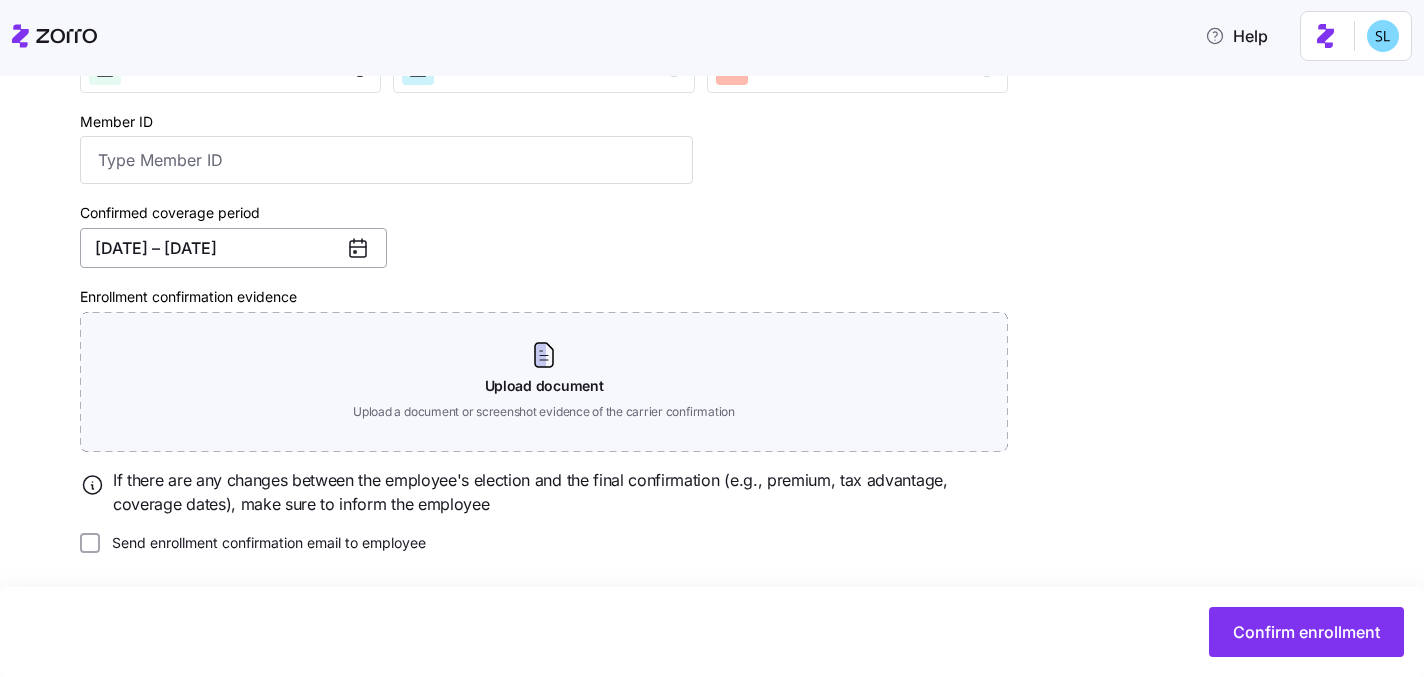 click on "[DATE] – [DATE]" at bounding box center (233, 248) 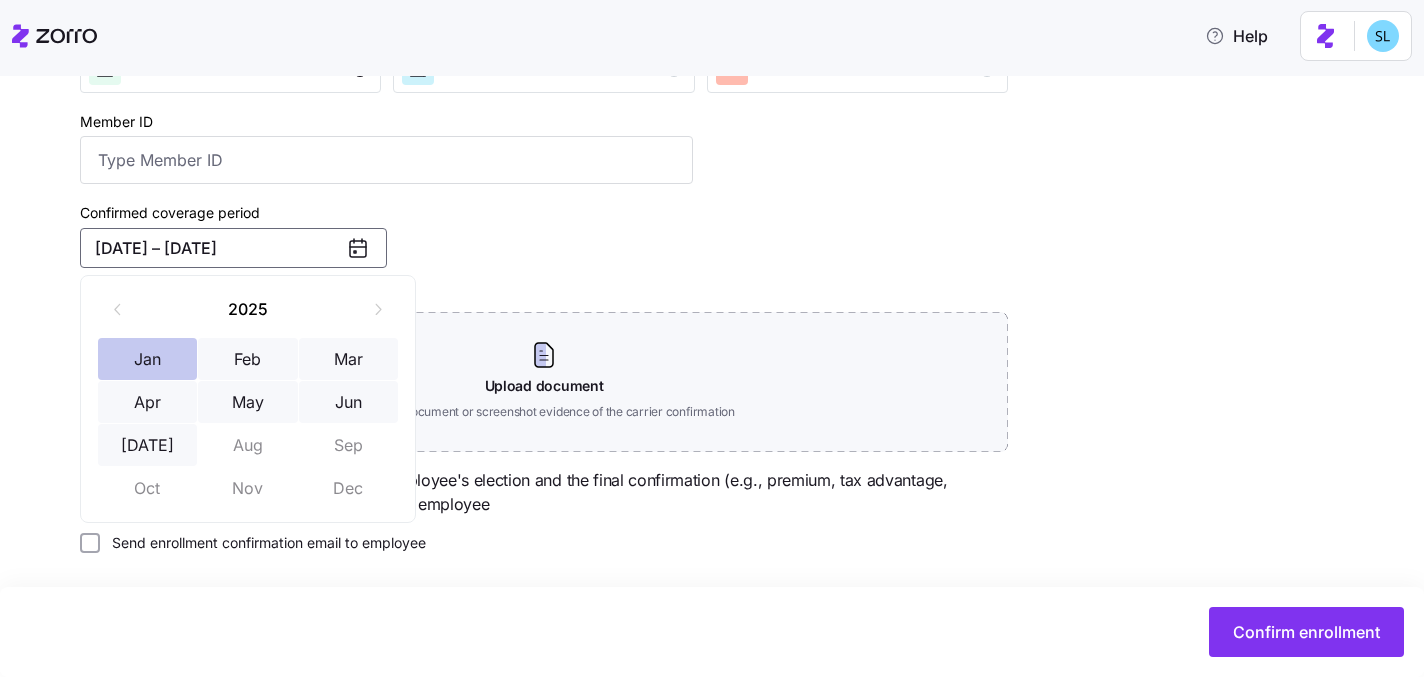 click on "Jan" at bounding box center (148, 359) 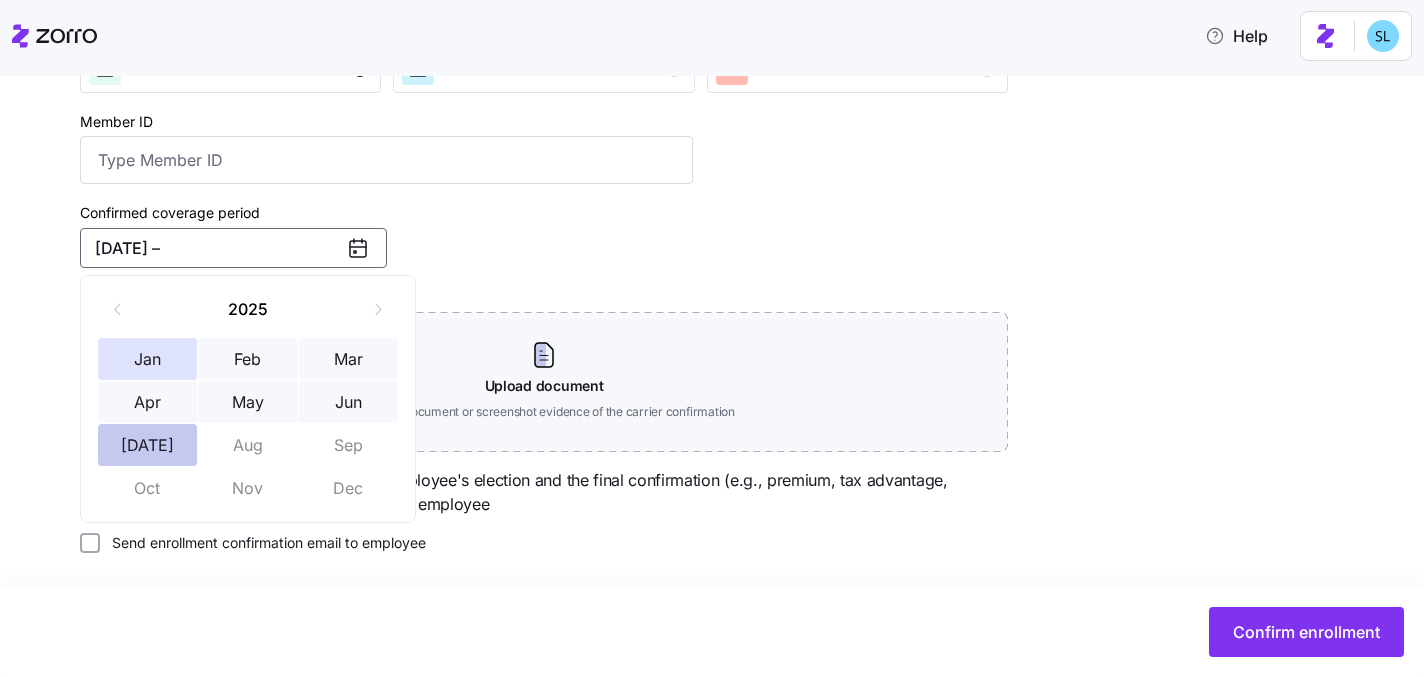 click on "Jul" at bounding box center [148, 445] 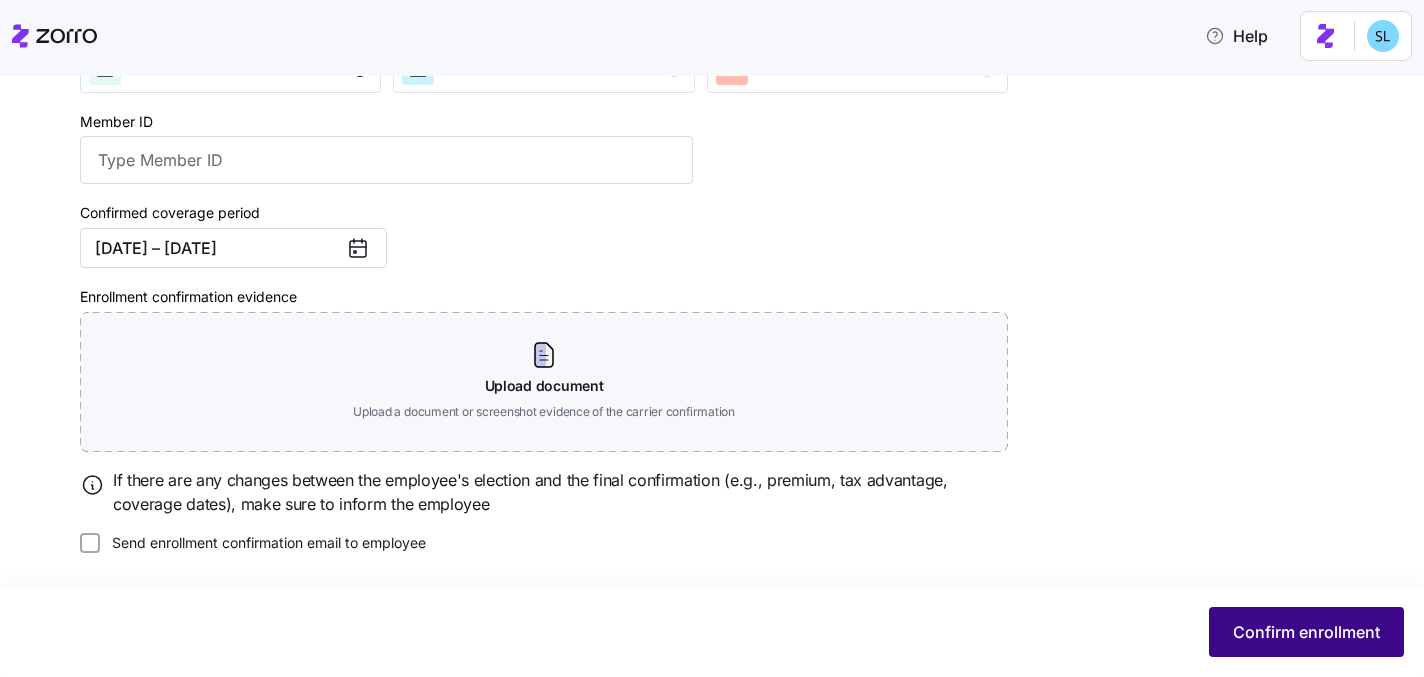 click on "Confirm enrollment" at bounding box center (1306, 632) 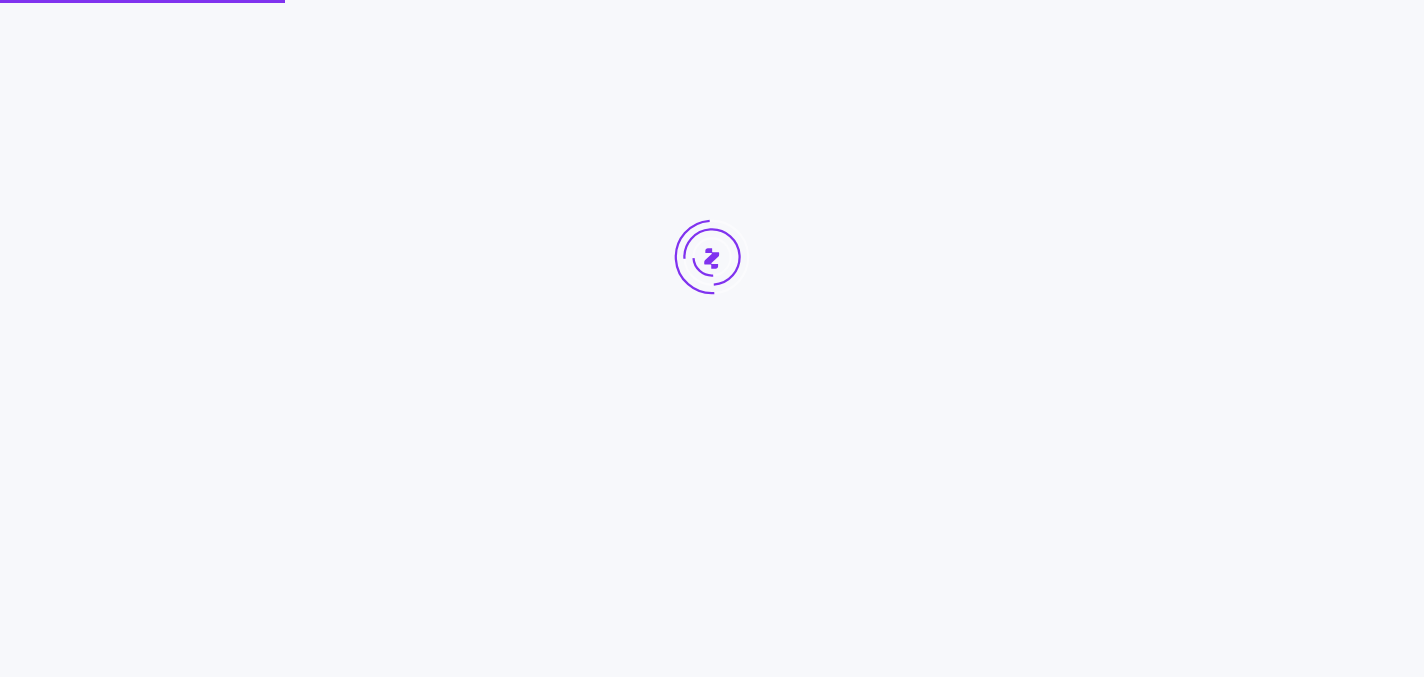 scroll, scrollTop: 0, scrollLeft: 0, axis: both 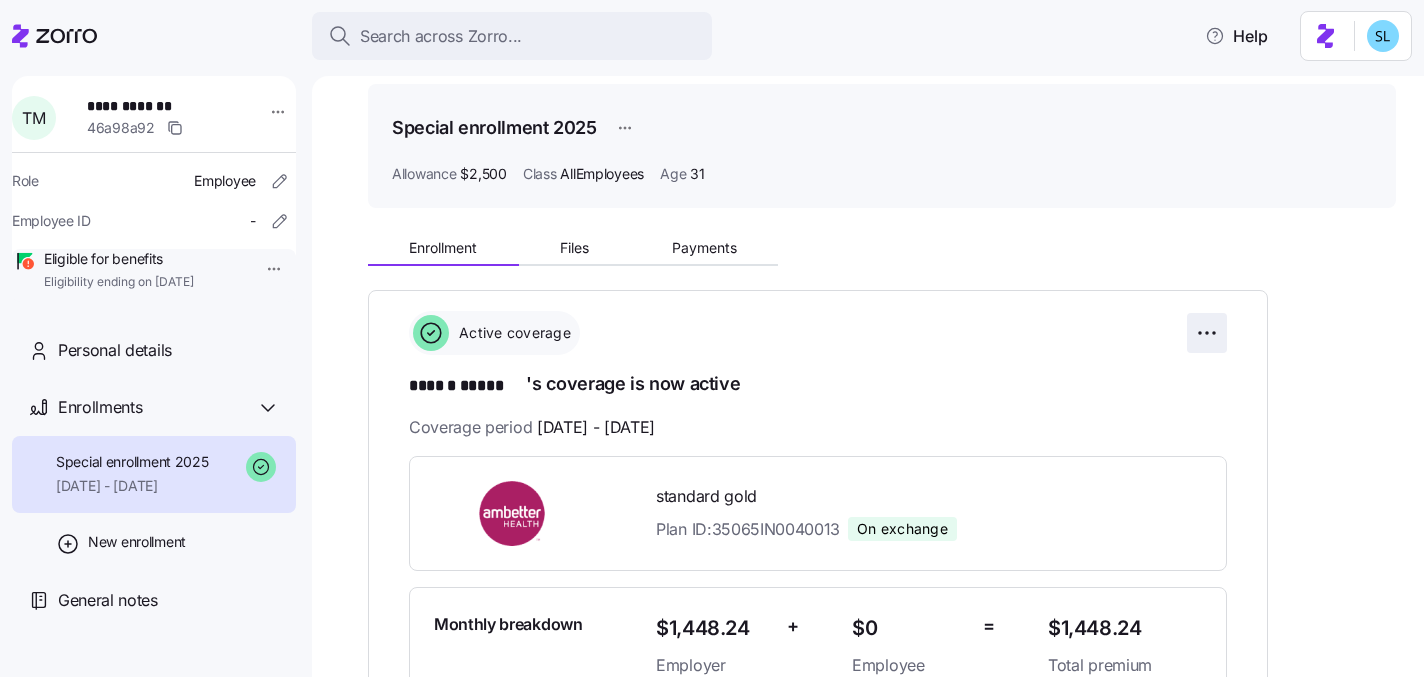 click on "**********" at bounding box center [712, 332] 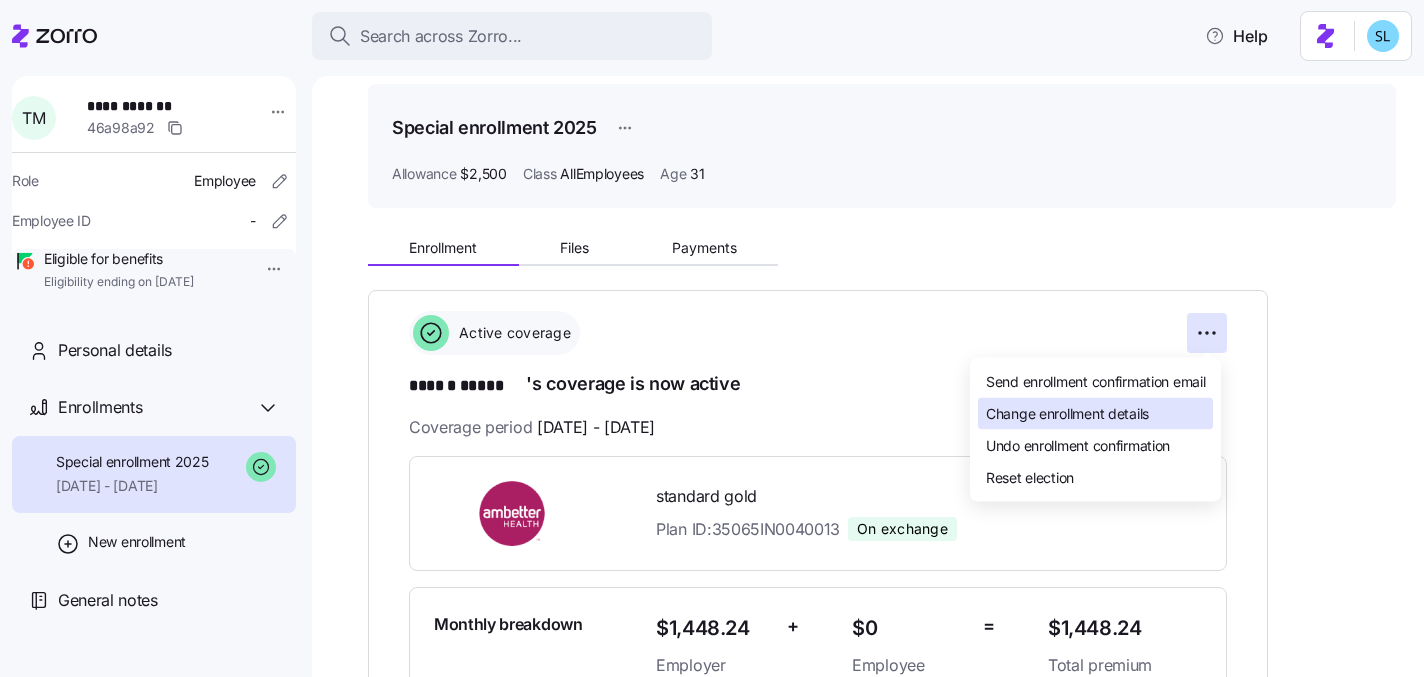 click on "Change enrollment details" at bounding box center [1095, 414] 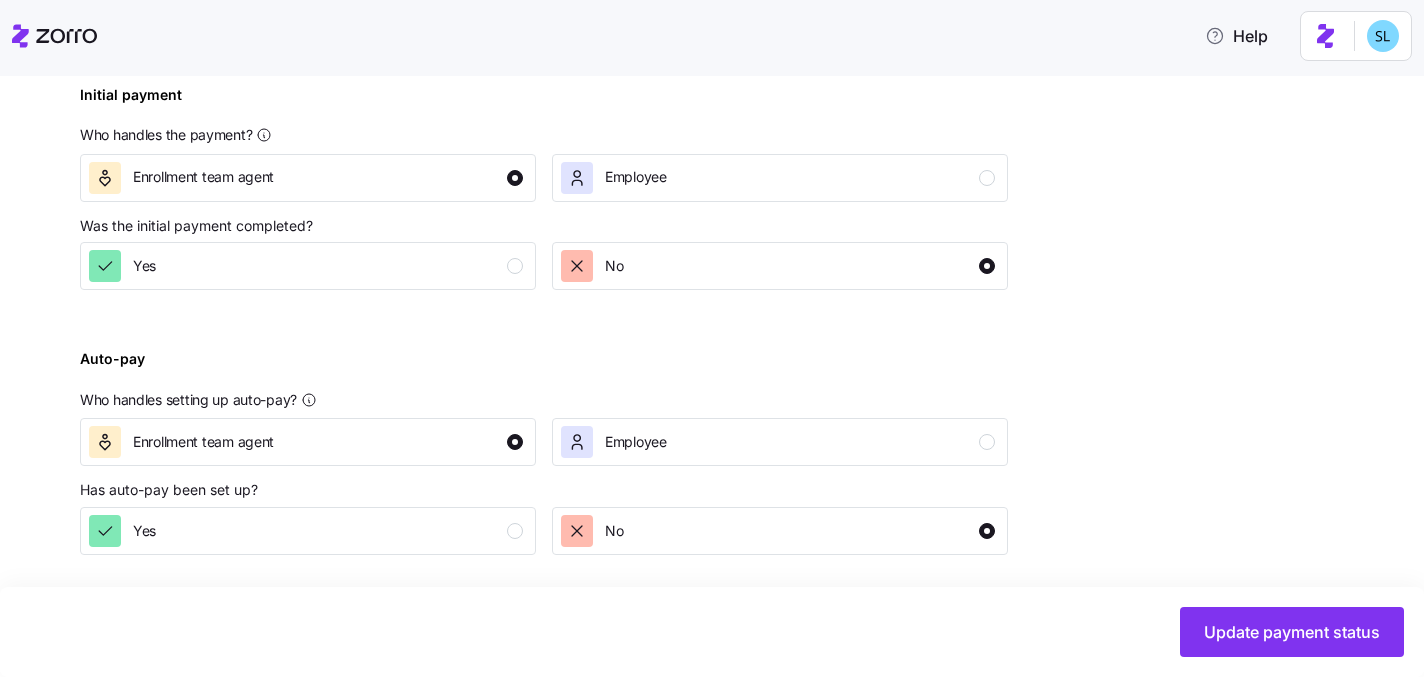 scroll, scrollTop: 766, scrollLeft: 0, axis: vertical 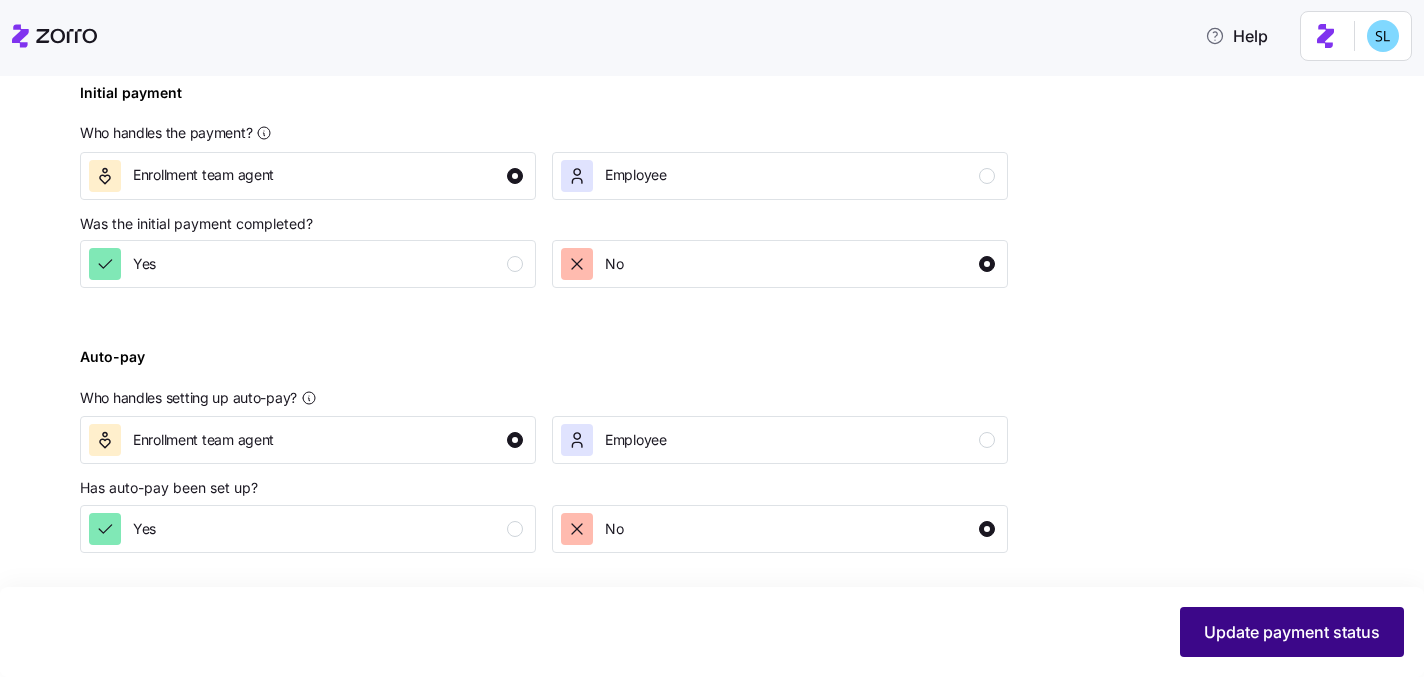 click on "Update payment status" at bounding box center [1292, 632] 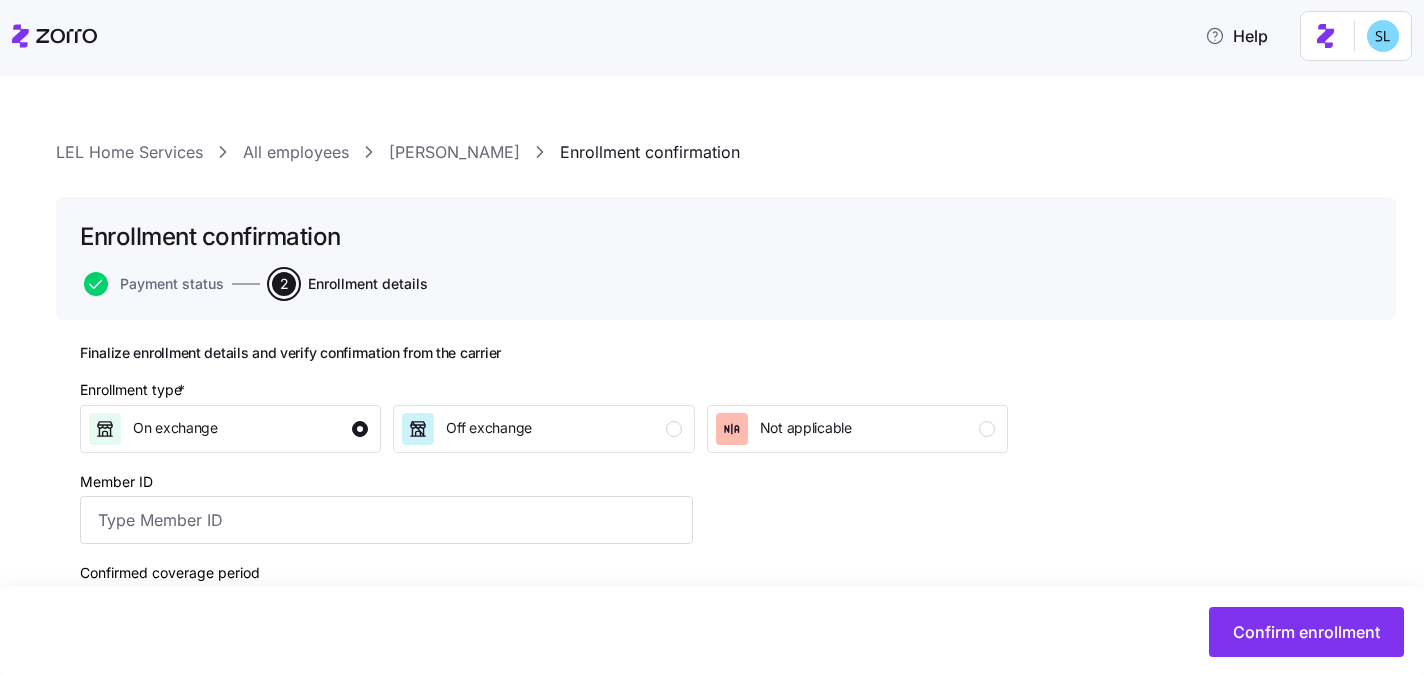 scroll, scrollTop: 274, scrollLeft: 0, axis: vertical 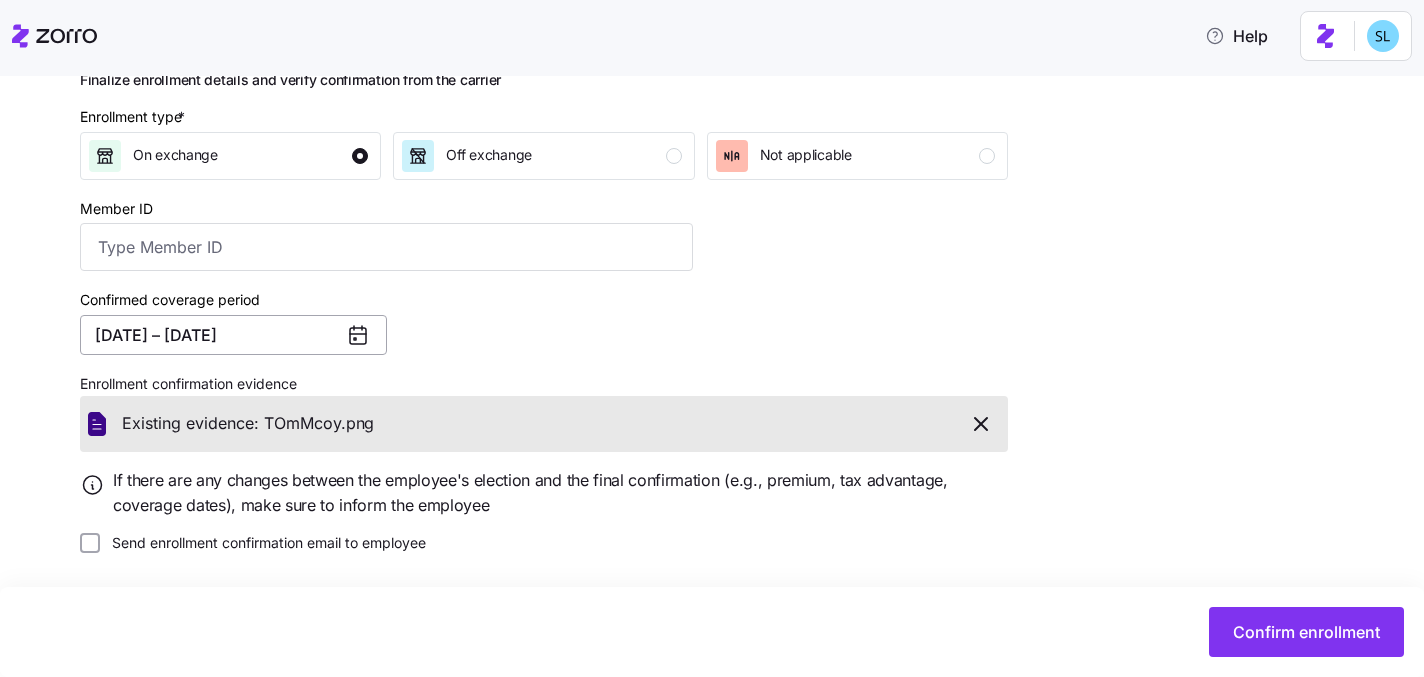 click on "[DATE] – [DATE]" at bounding box center [233, 335] 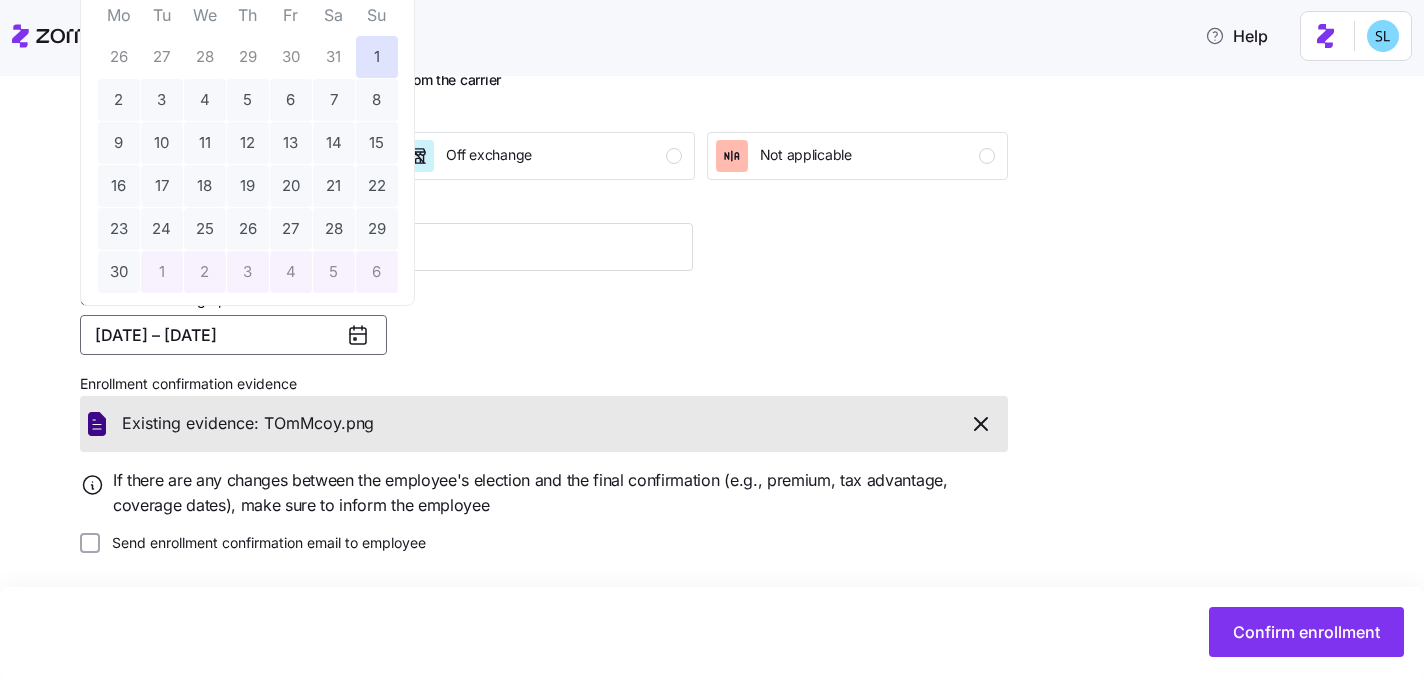 click on "Confirmed coverage period 06/01/2025 – 12/31/2025" at bounding box center [386, 321] 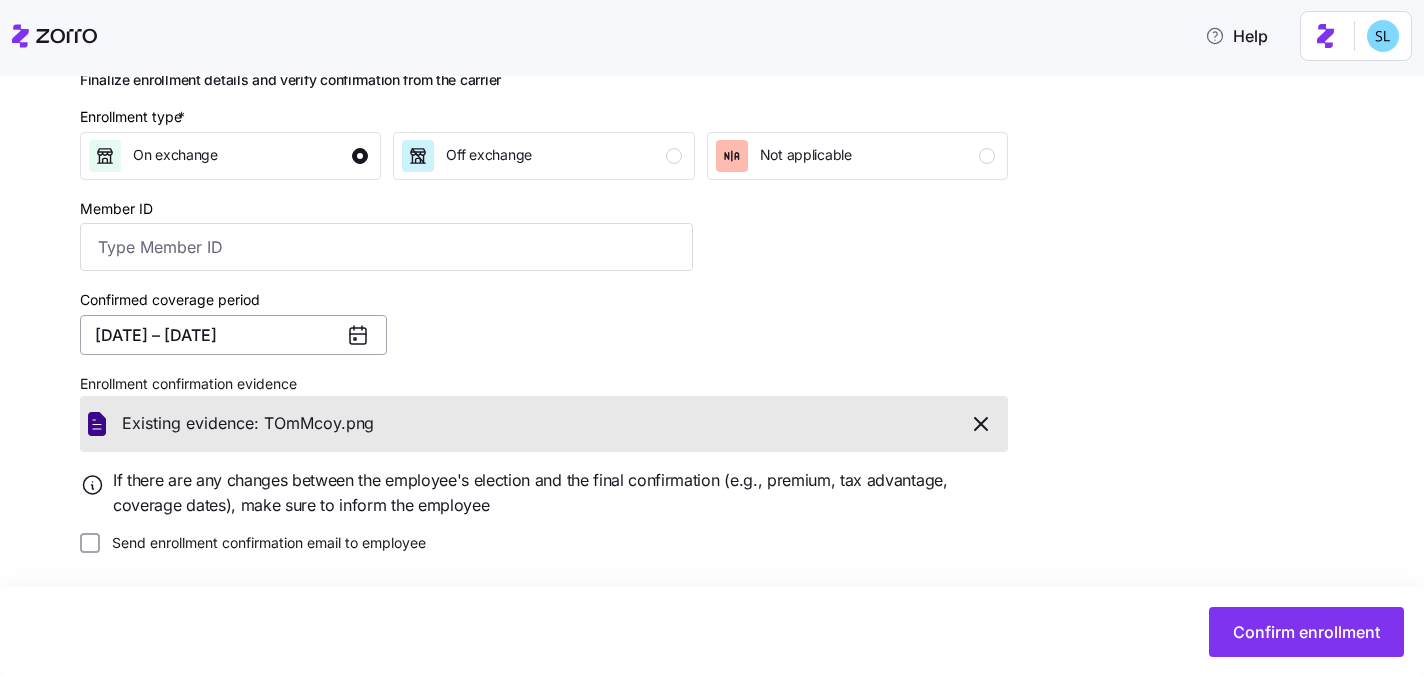click on "[DATE] – [DATE]" at bounding box center (233, 335) 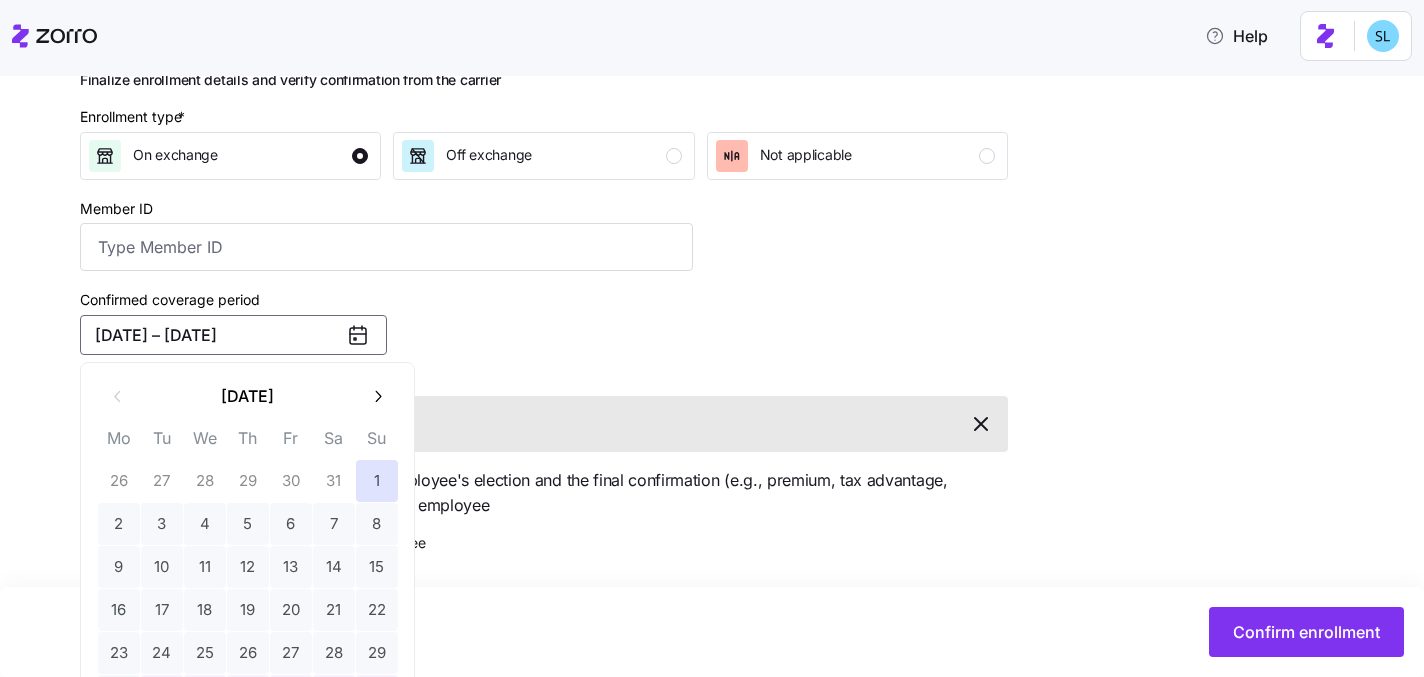 click on "[DATE] – [DATE]" at bounding box center (233, 335) 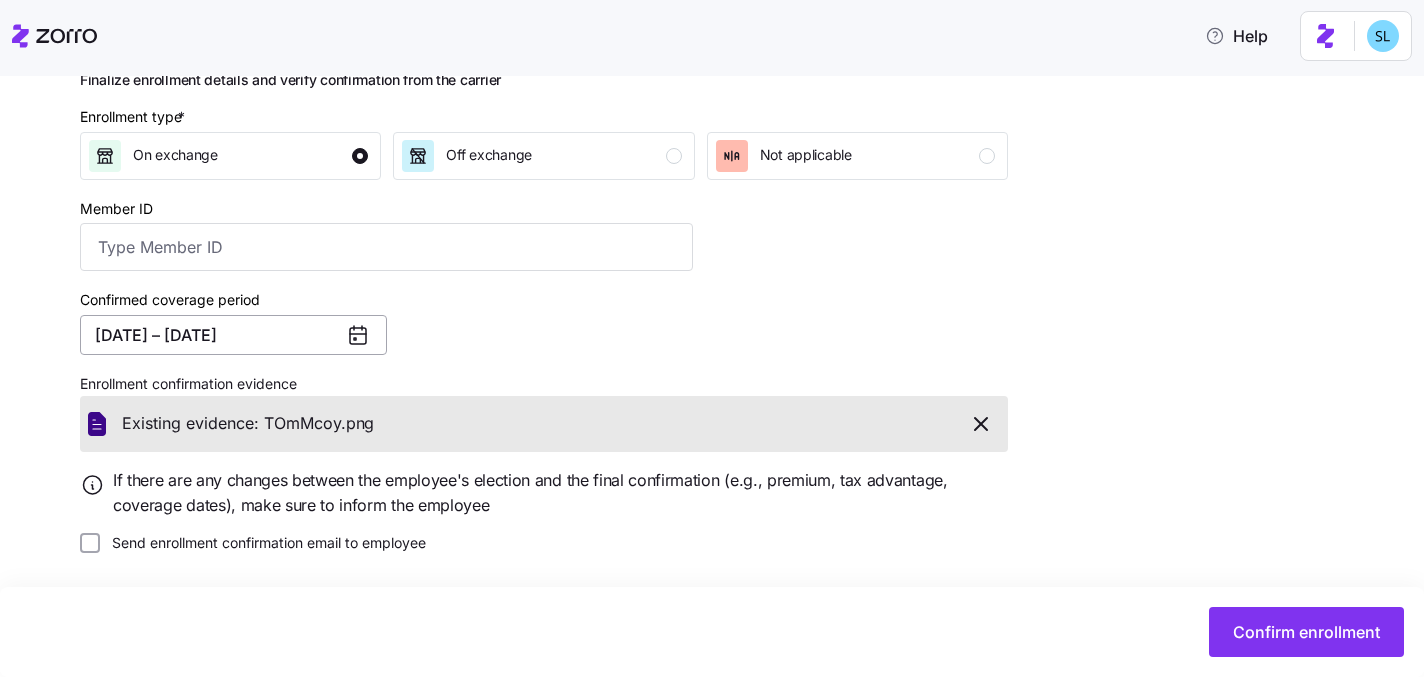 click on "[DATE] – [DATE]" at bounding box center [233, 335] 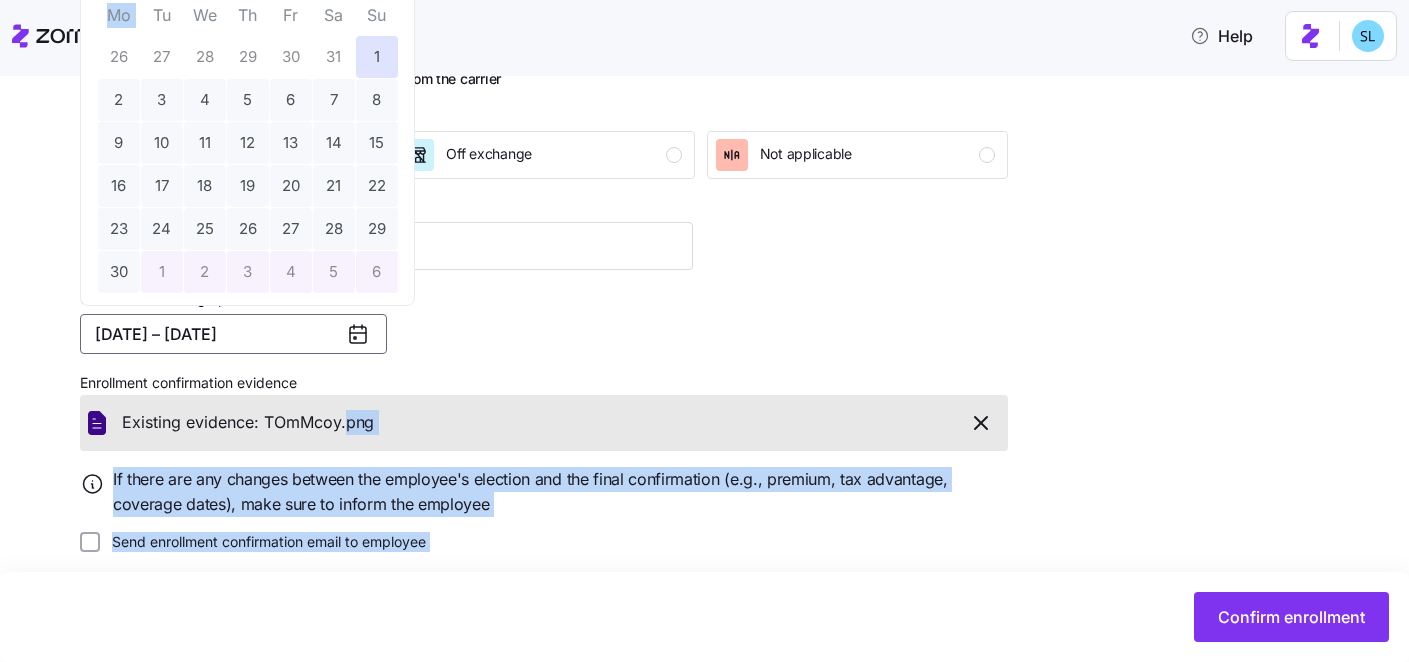 click on "Help LEL Home Services All employees Thomas McCoy Enrollment confirmation Enrollment confirmation Payment status 2 Enrollment details Finalize enrollment details and verify confirmation from the carrier Enrollment type  * On exchange Off exchange Not applicable Member ID Confirmed coverage period 06/01/2025 – 12/31/2025 Enrollment confirmation evidence Existing evidence: TOmMcoy. png If there are any changes between the employee's election and the final confirmation (e.g., premium, tax advantage, coverage dates), make sure to inform the employee Send enrollment confirmation email to employee Confirm enrollment Enrollment Details | Confirmation June 2025 Mo Tu We Th Fr Sa Su 26 27 28 29 30 31 1 2 3 4 5 6 7 8 9 10 11 12 13 14 15 16 17 18 19 20 21 22 23 24 25 26 27 28 29 30 1 2 3 4 5 6" at bounding box center (704, 325) 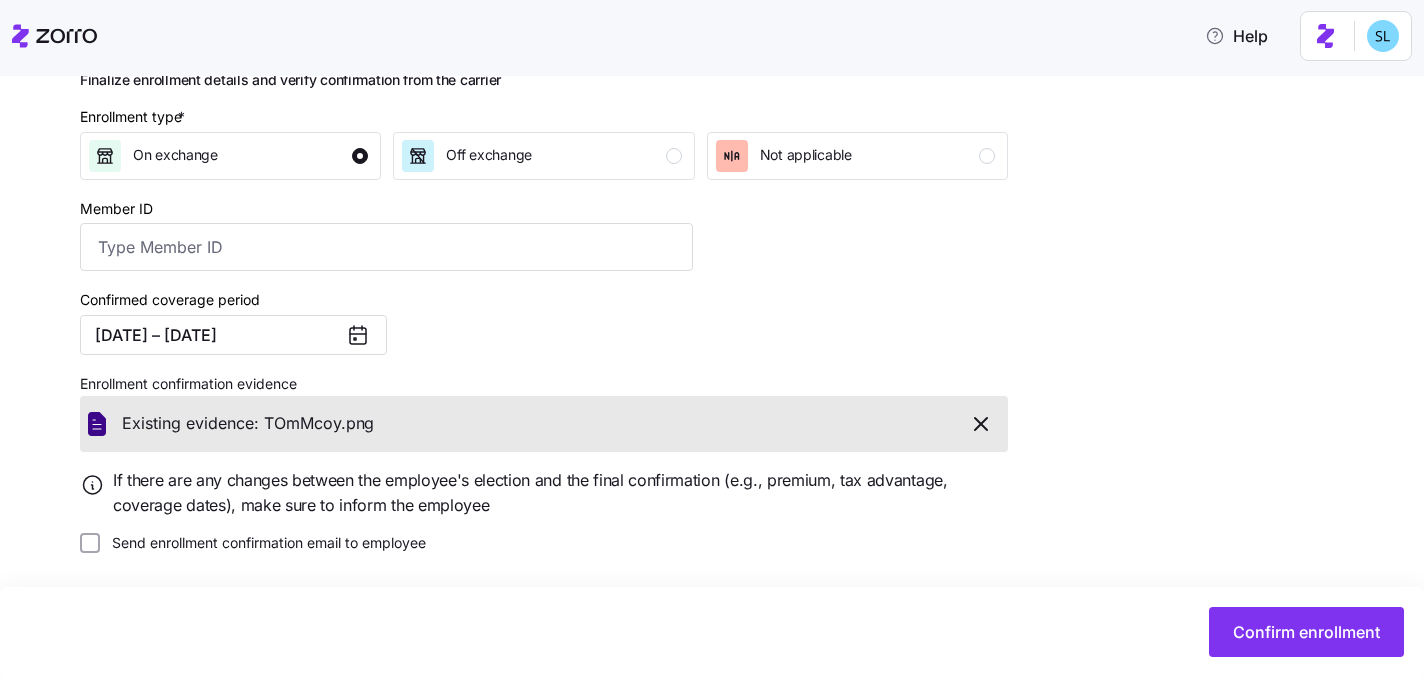 click on "If there are any changes between the employee's election and the final confirmation (e.g., premium, tax advantage, coverage dates), make sure to inform the employee" at bounding box center [560, 493] 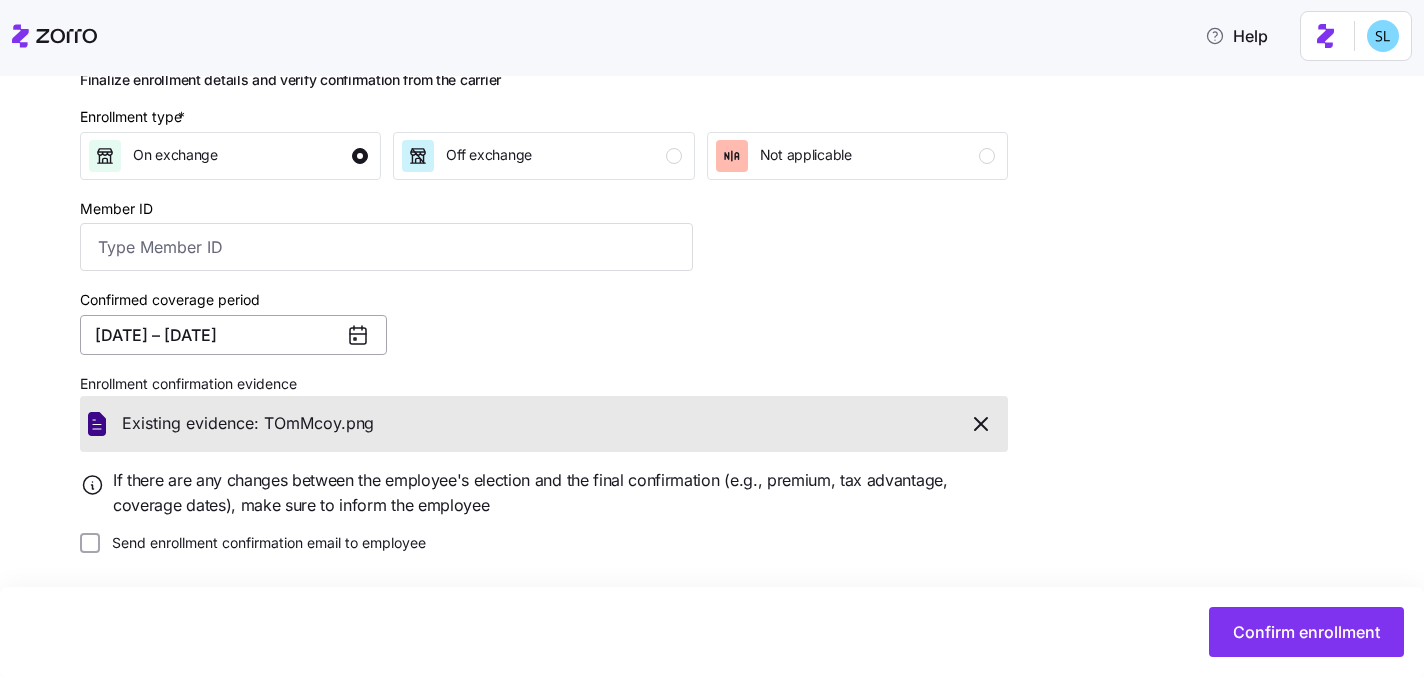 click on "[DATE] – [DATE]" at bounding box center (233, 335) 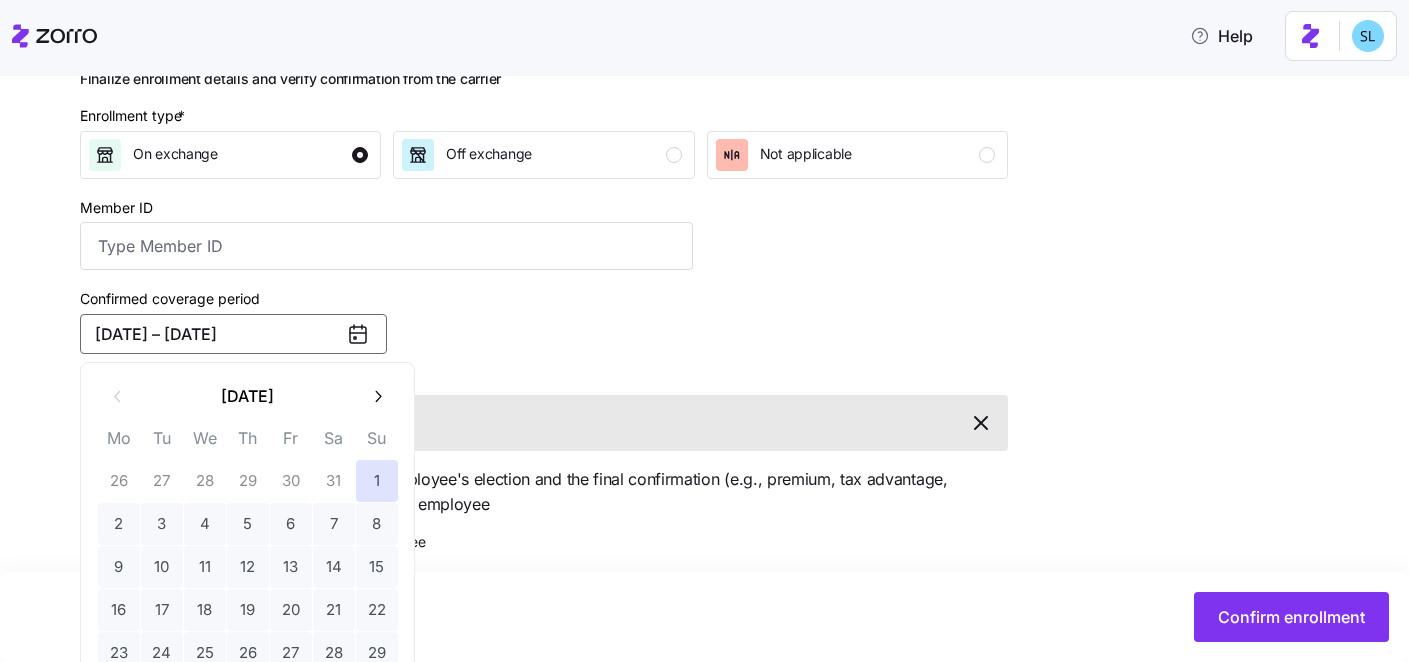 click on "Confirmed coverage period [DATE] – [DATE]" at bounding box center (386, 320) 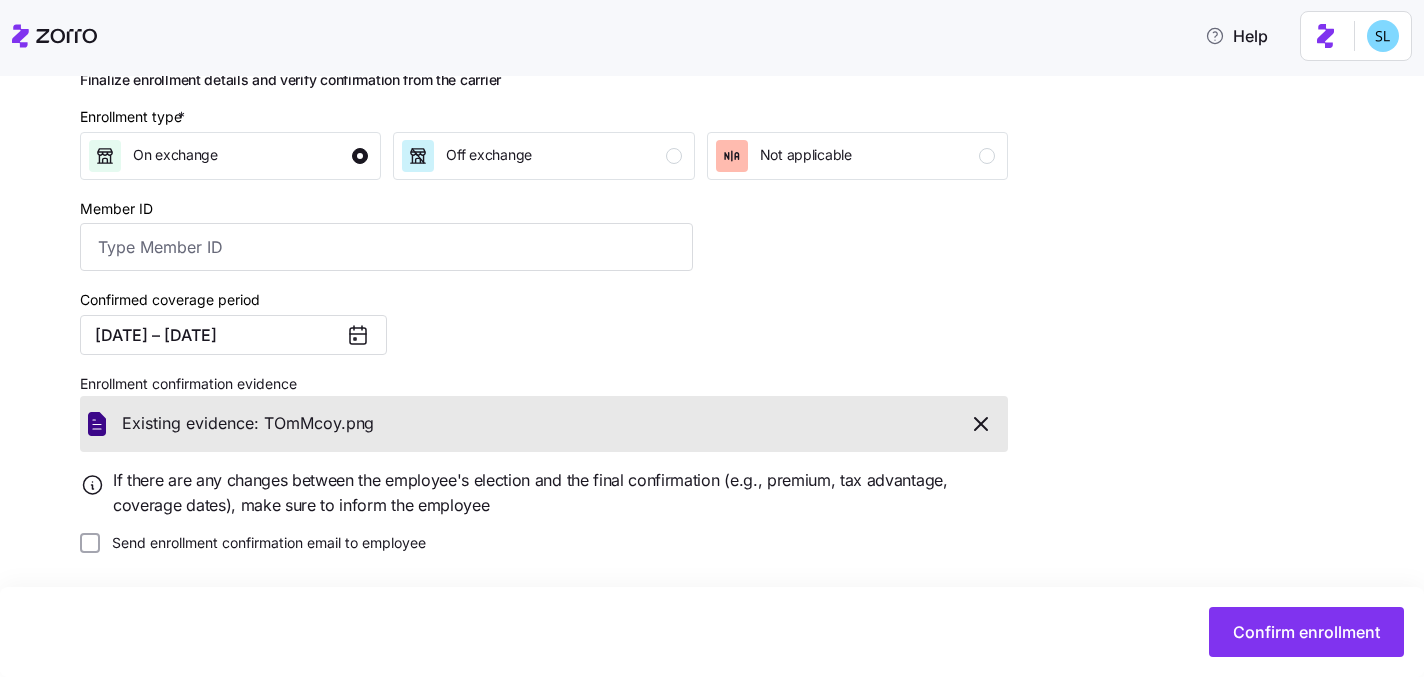 click 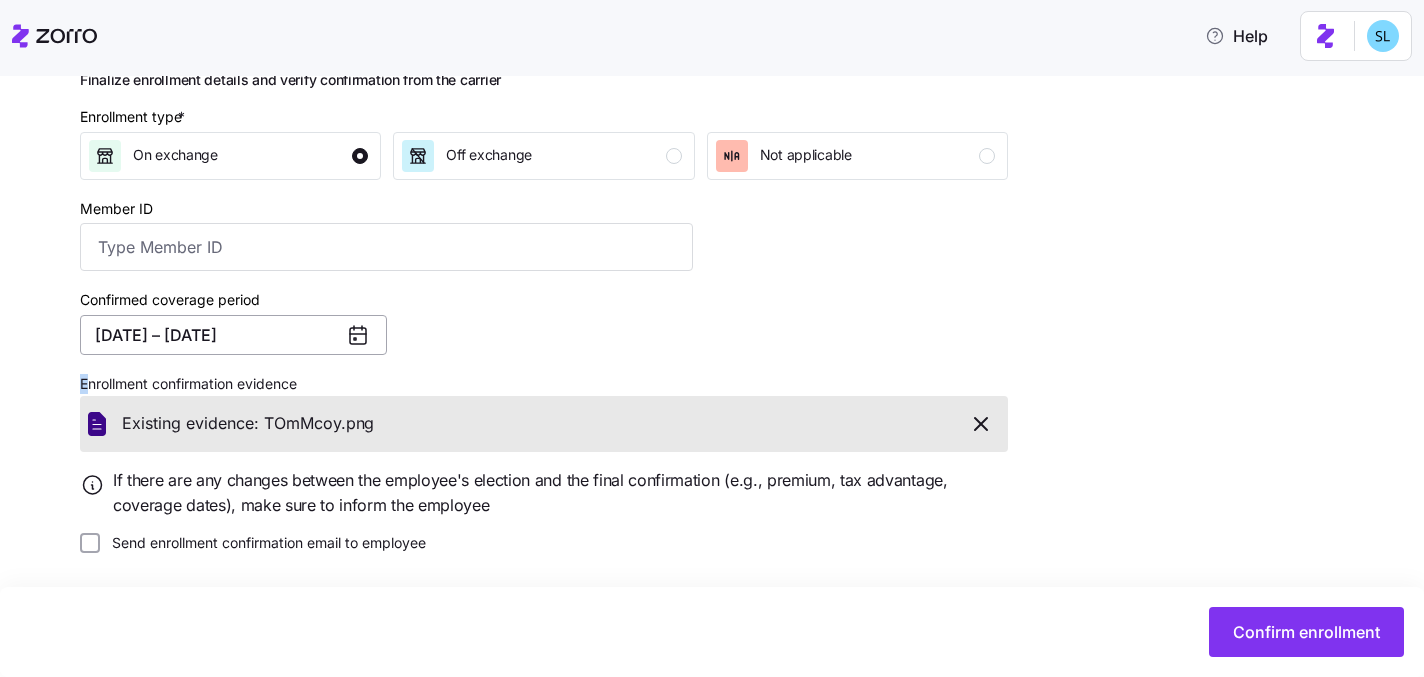 drag, startPoint x: 358, startPoint y: 336, endPoint x: 291, endPoint y: 338, distance: 67.02985 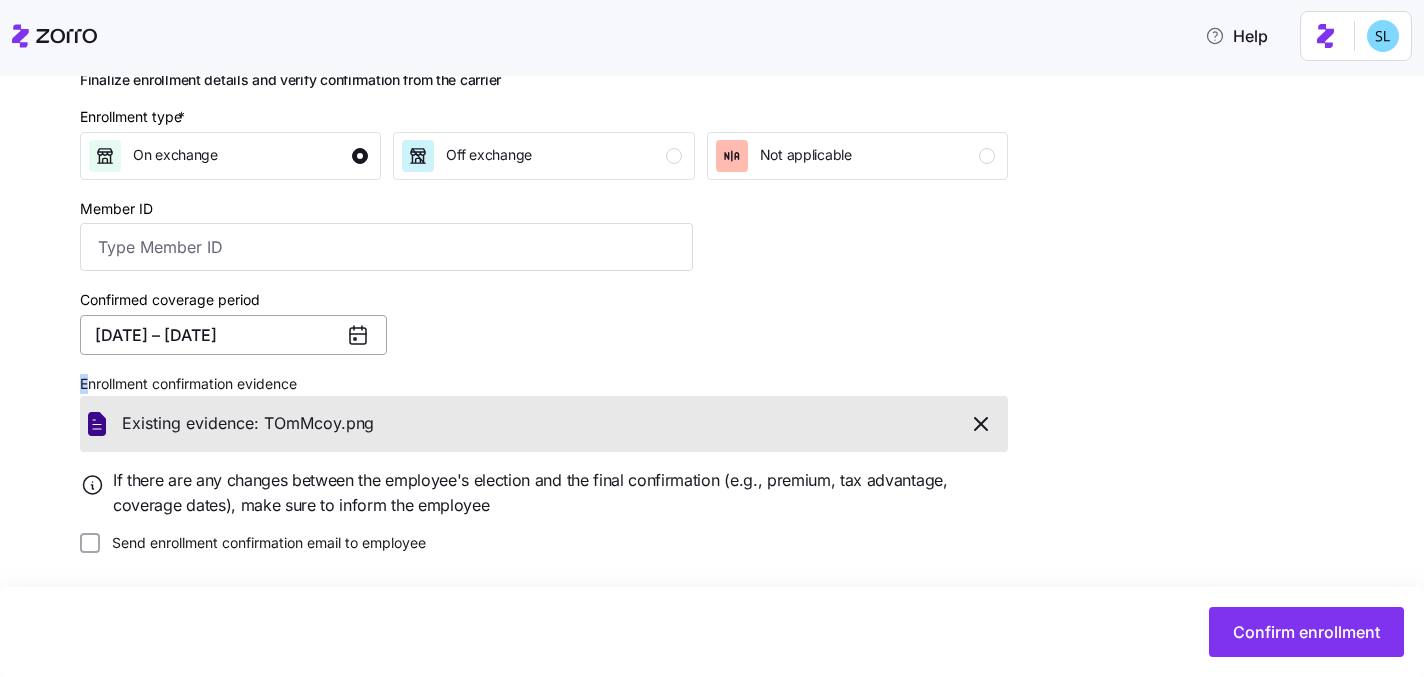 click on "06/01/2025 – 12/31/2025" at bounding box center [233, 335] 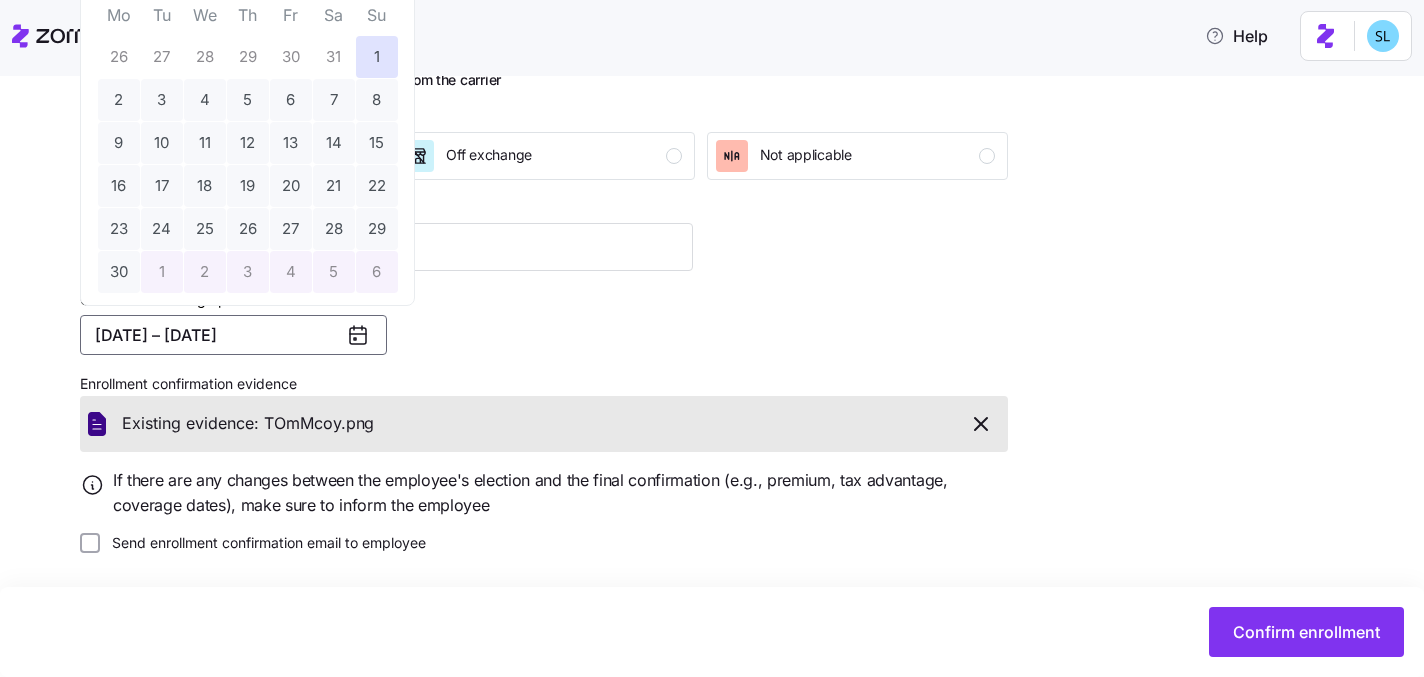 click on "Confirmed coverage period 06/01/2025 – 12/31/2025" at bounding box center (386, 321) 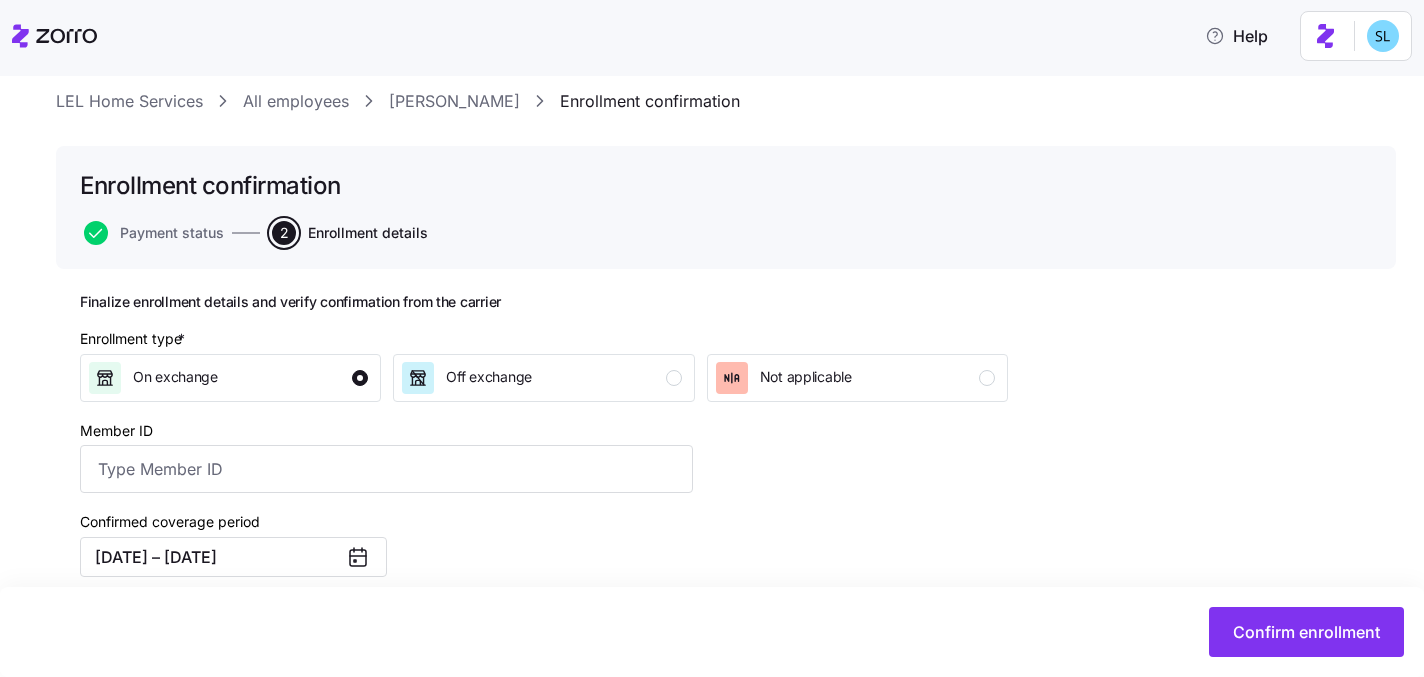 scroll, scrollTop: 0, scrollLeft: 0, axis: both 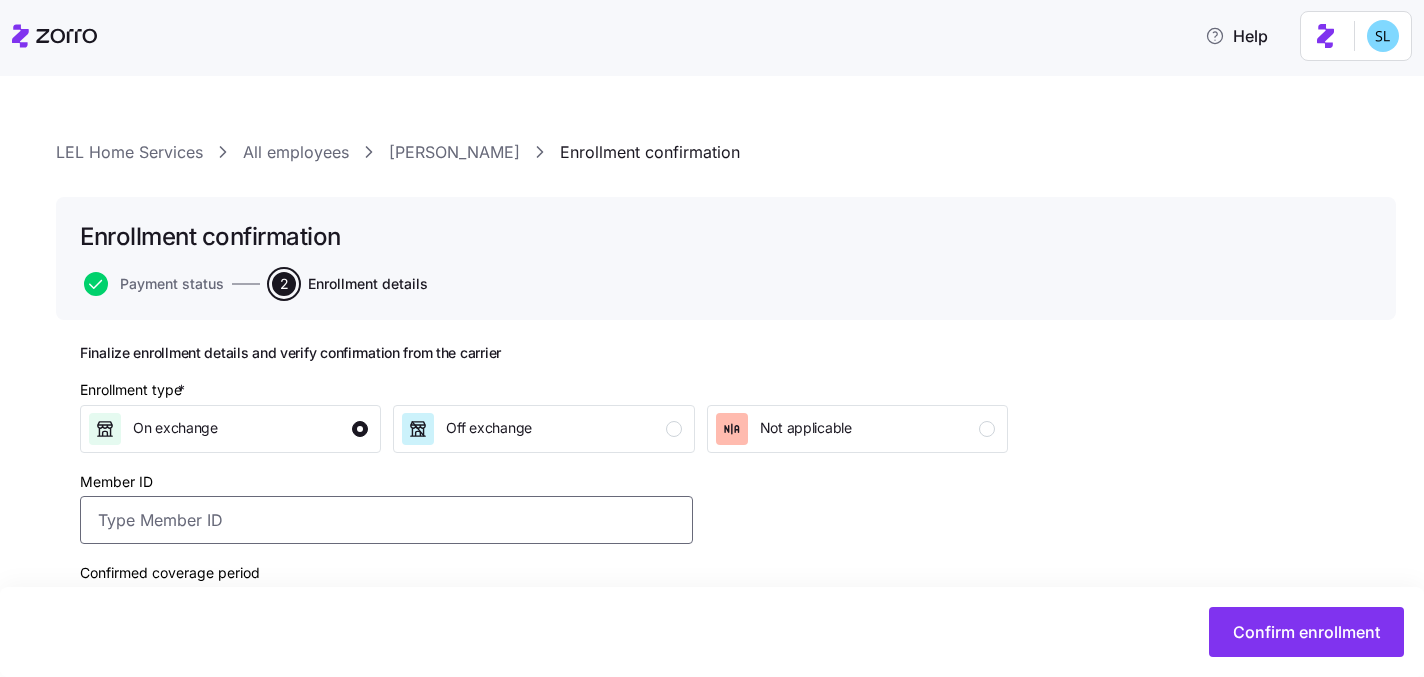 click on "Member ID" at bounding box center (386, 520) 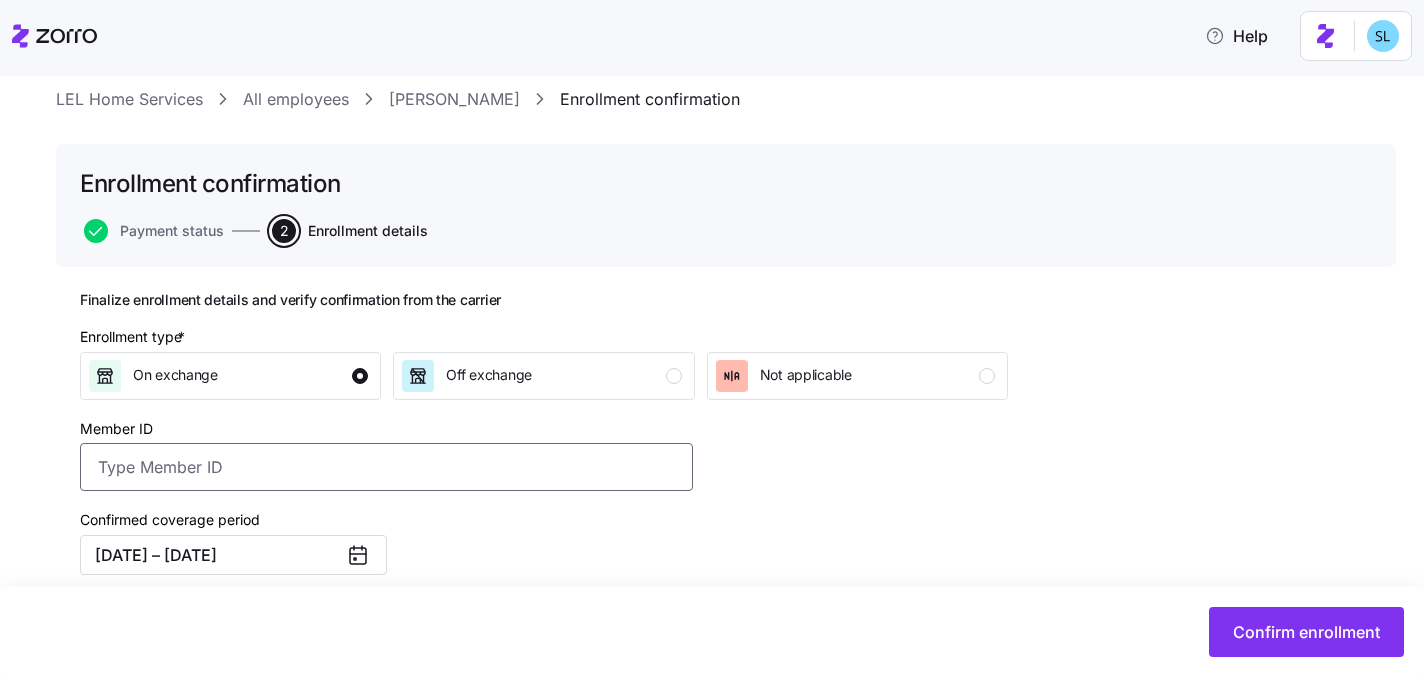 scroll, scrollTop: 165, scrollLeft: 0, axis: vertical 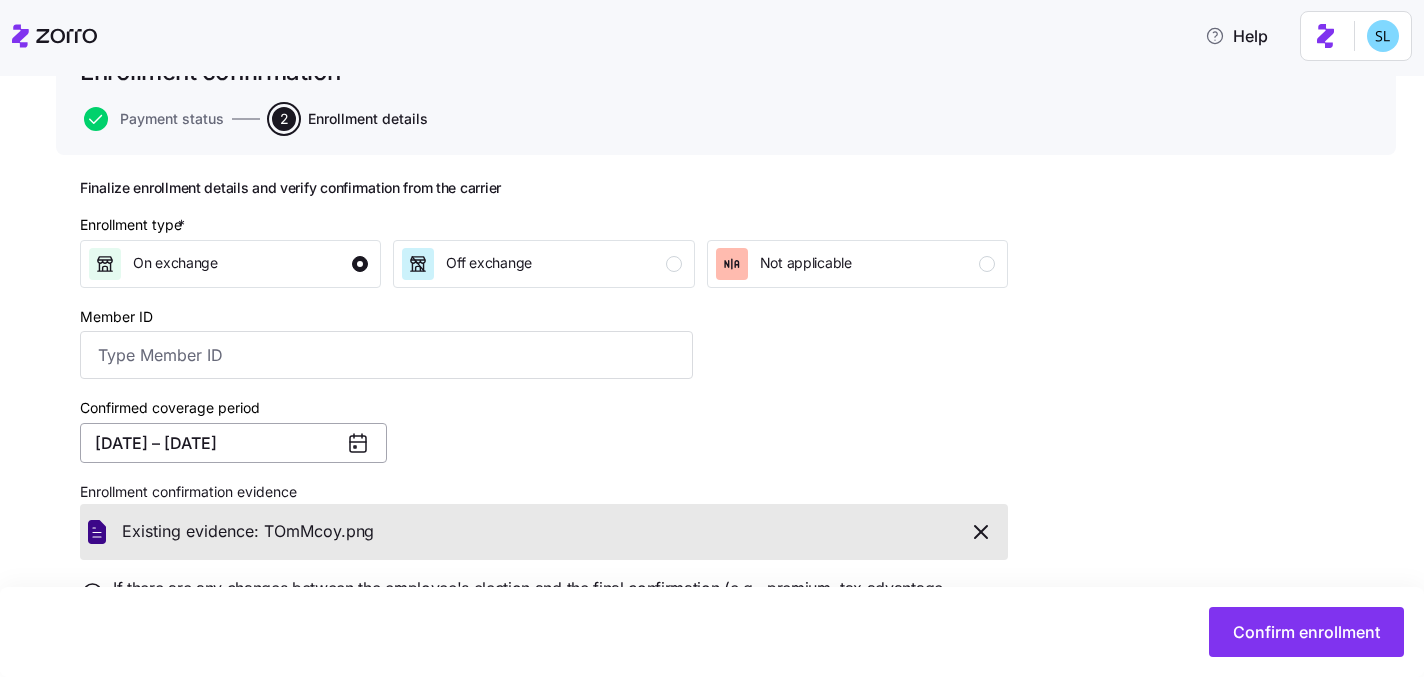 click on "06/01/2025 – 12/31/2025" at bounding box center [233, 443] 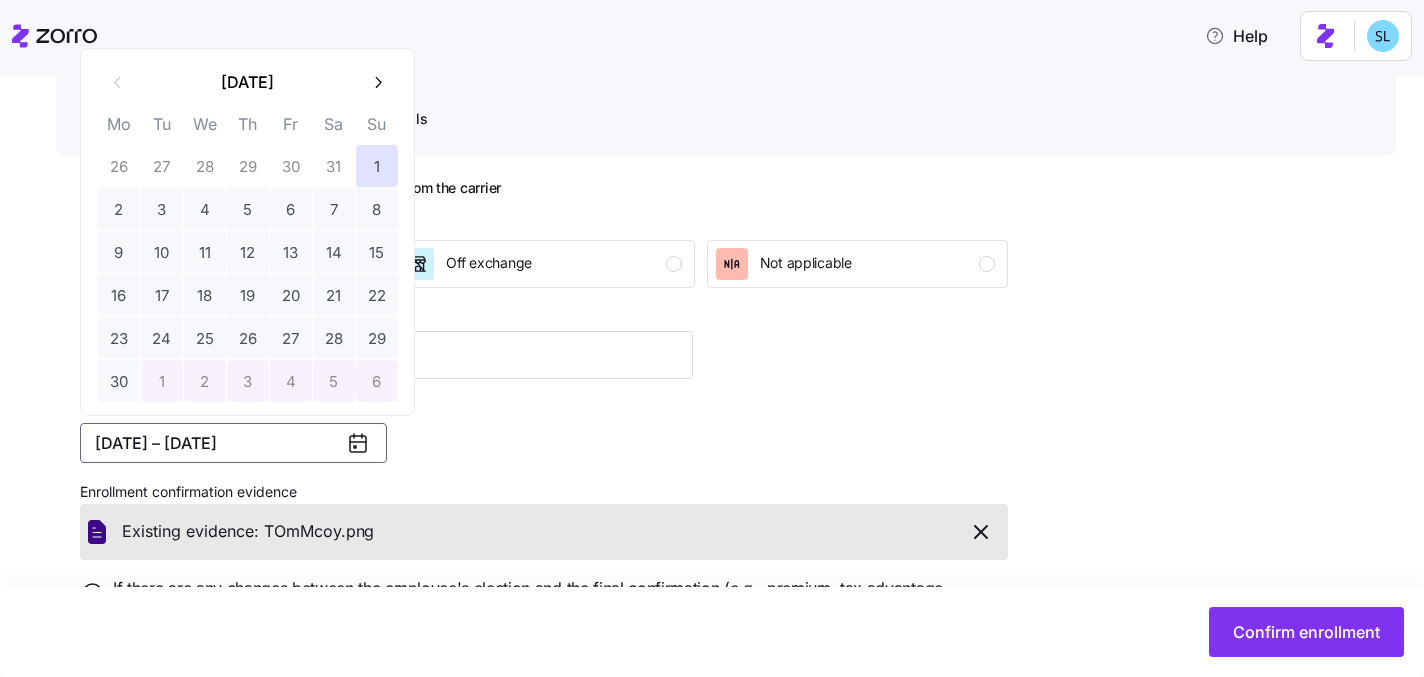 click at bounding box center [377, 82] 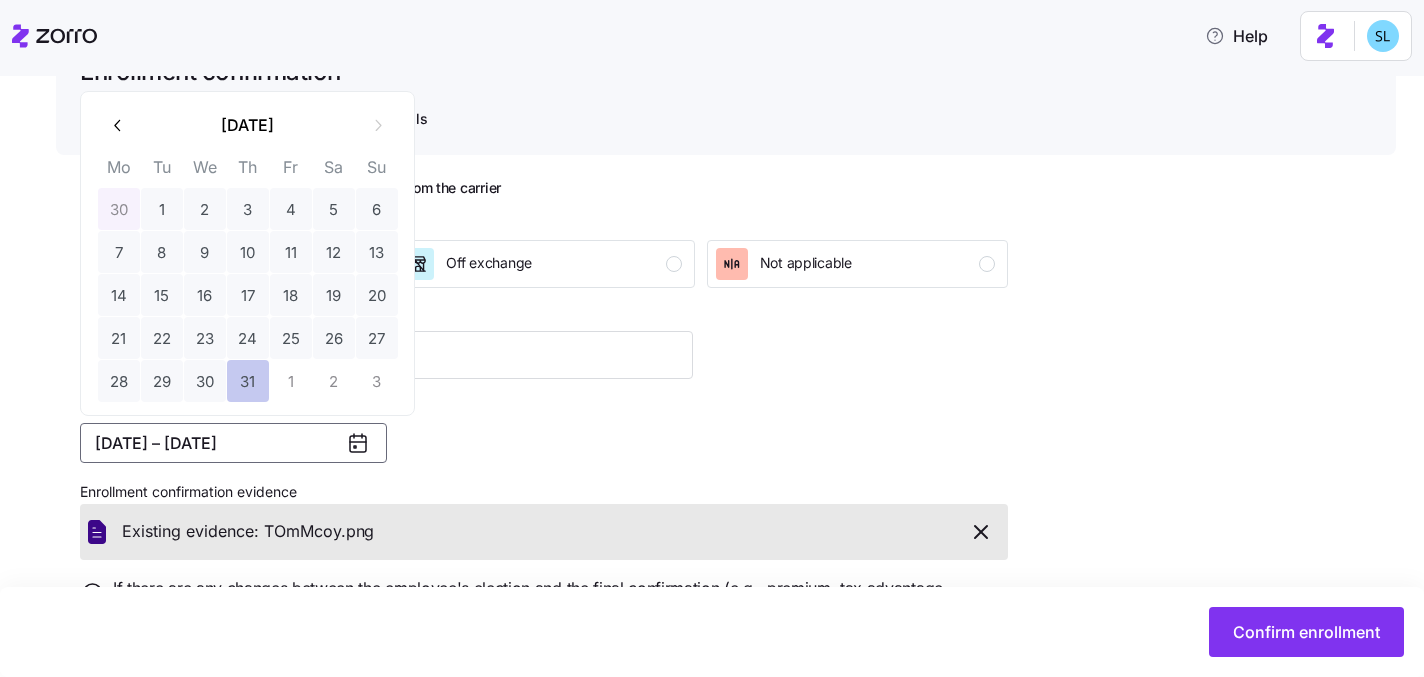 click on "31" at bounding box center (248, 381) 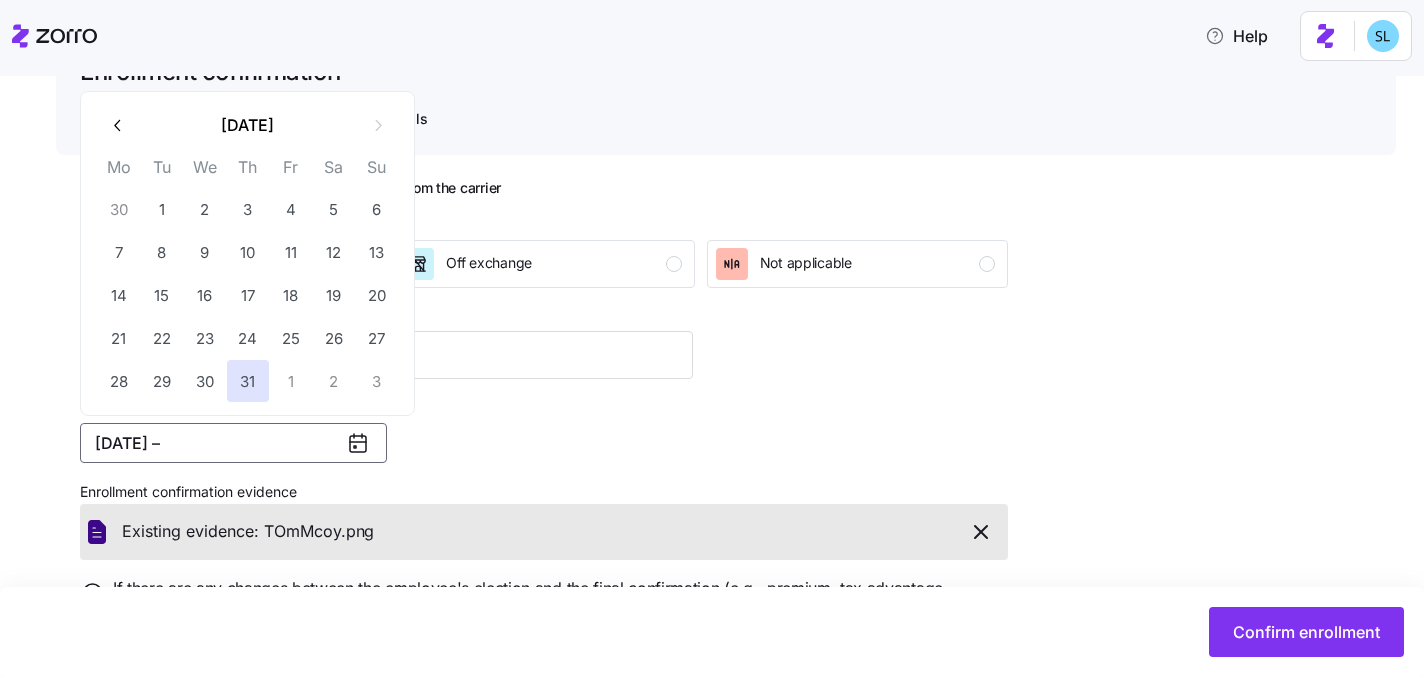 click on "07/31/2025 –" at bounding box center (233, 443) 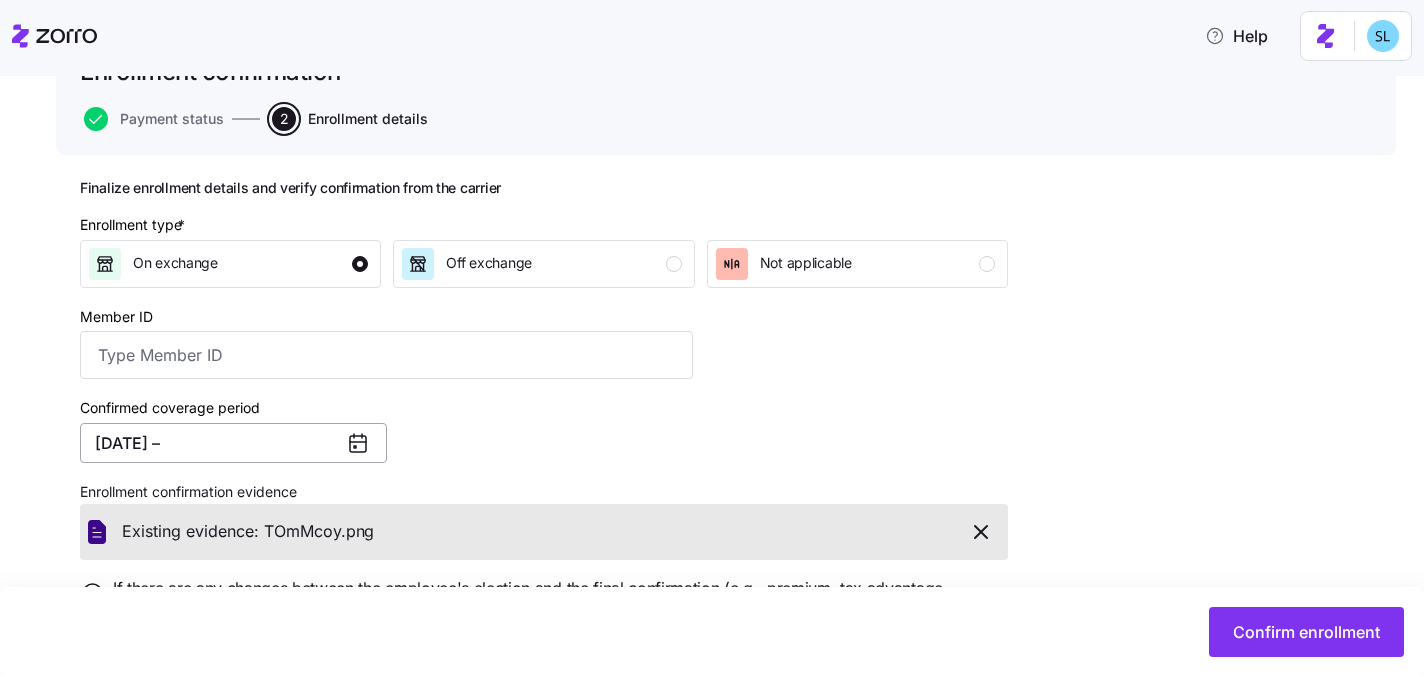 click on "07/31/2025 –" at bounding box center [233, 443] 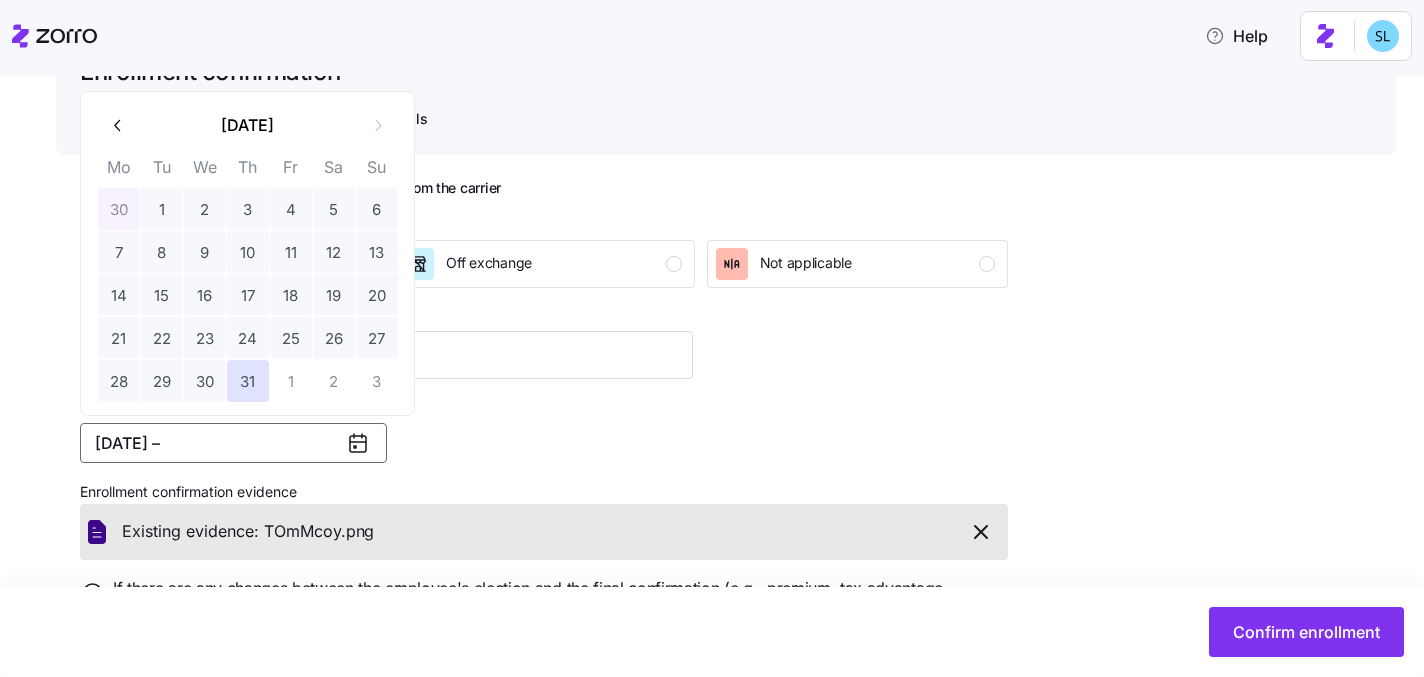 click at bounding box center (118, 125) 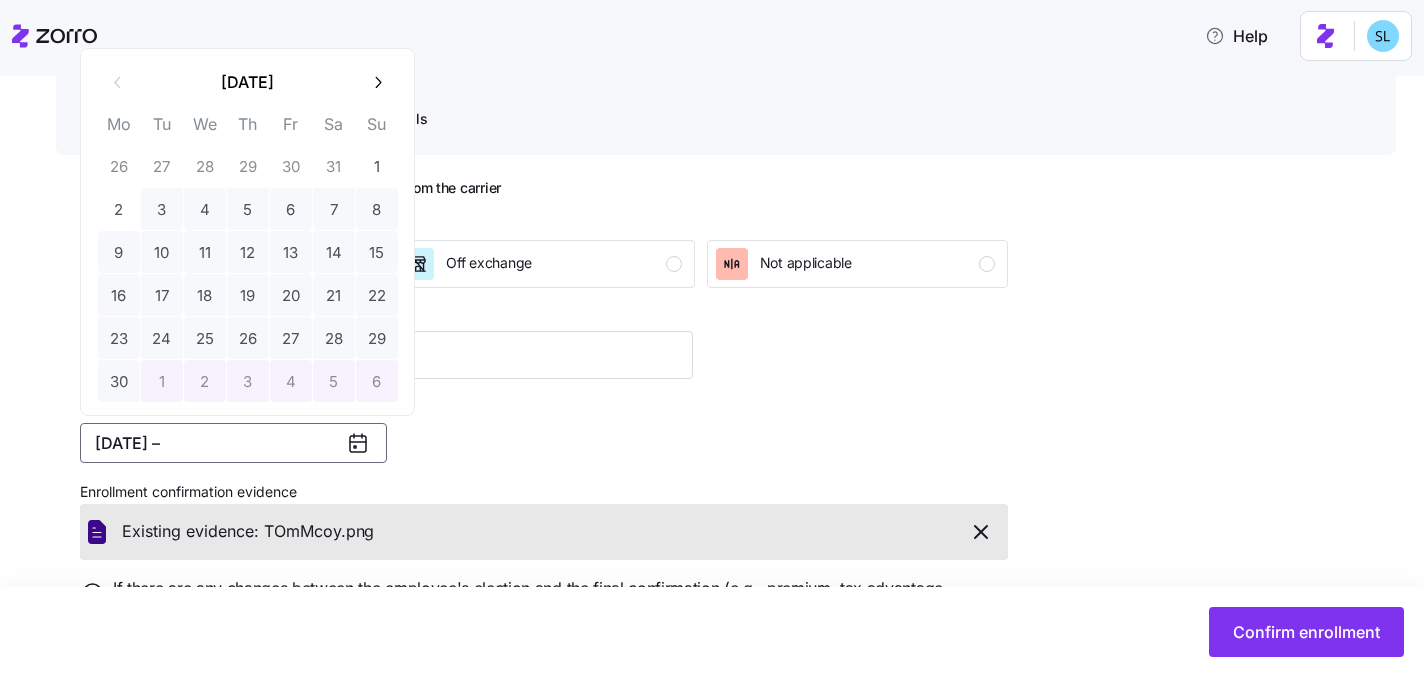 click 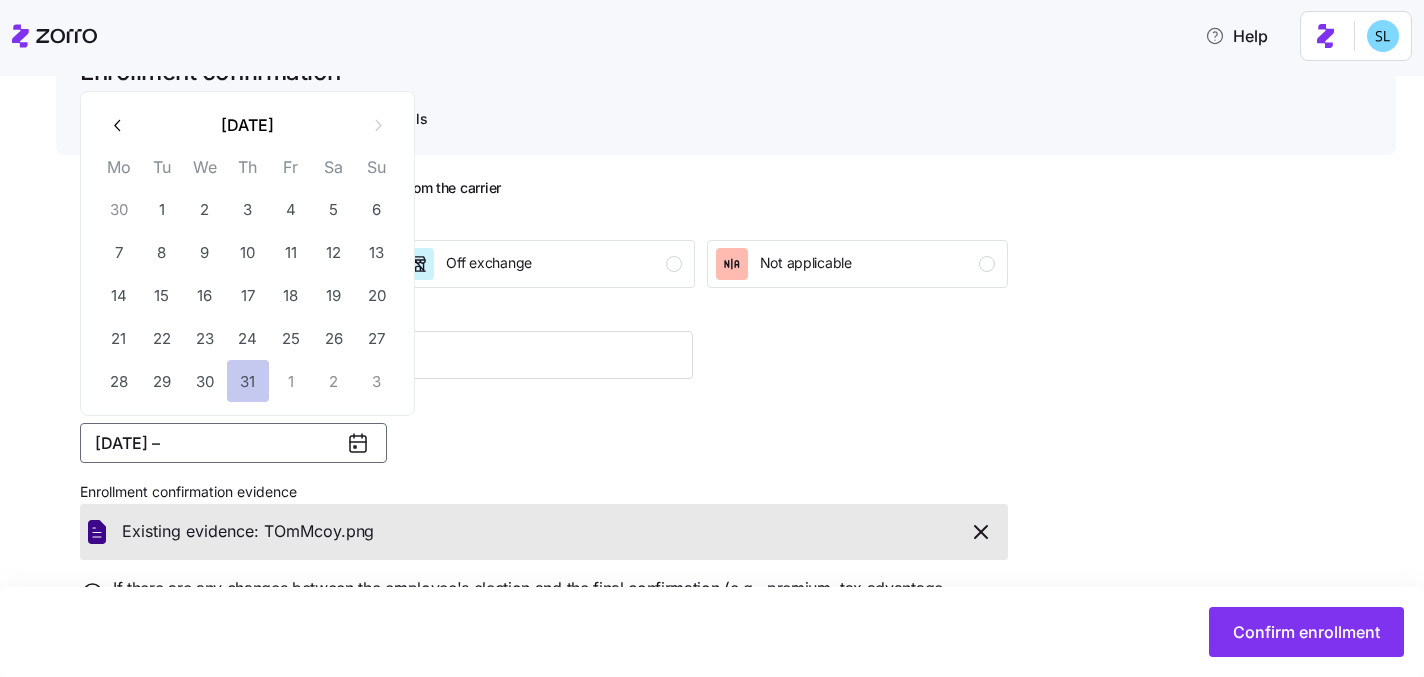 click on "31" at bounding box center [248, 381] 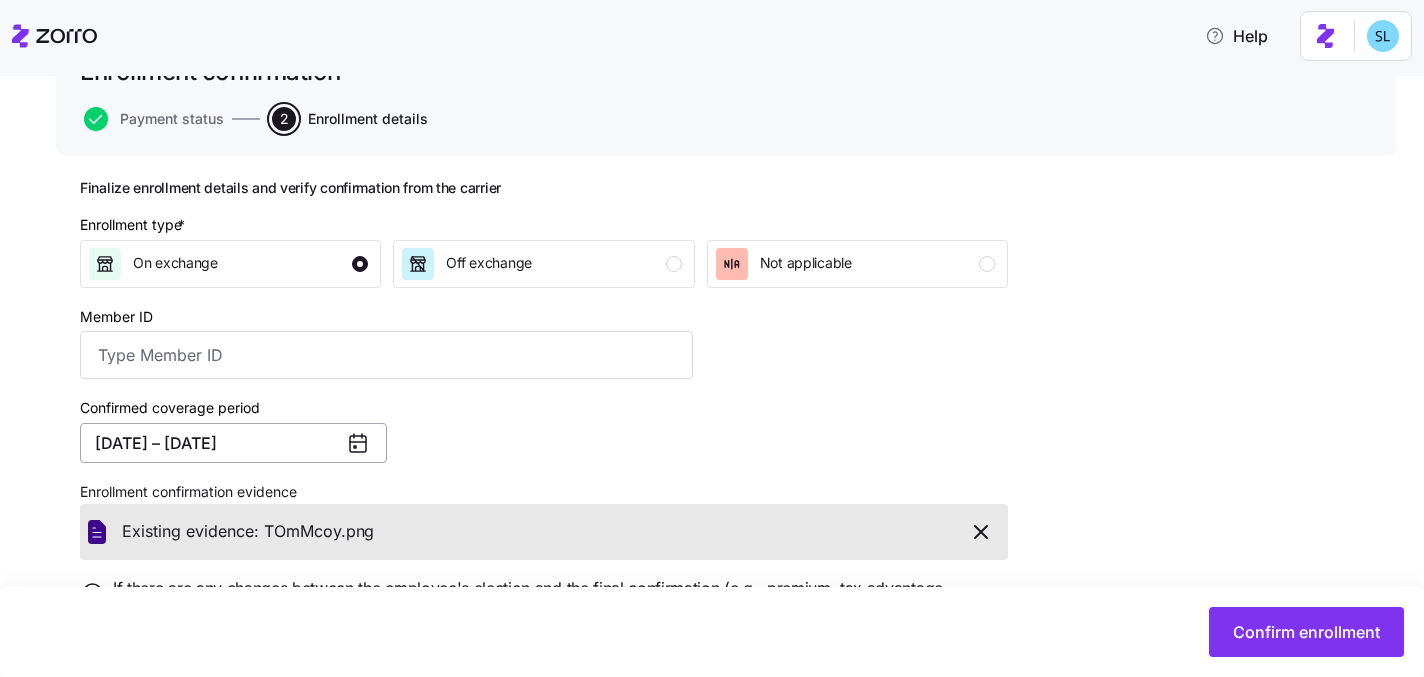 click on "07/31/2025 – 07/31/2025" at bounding box center [233, 443] 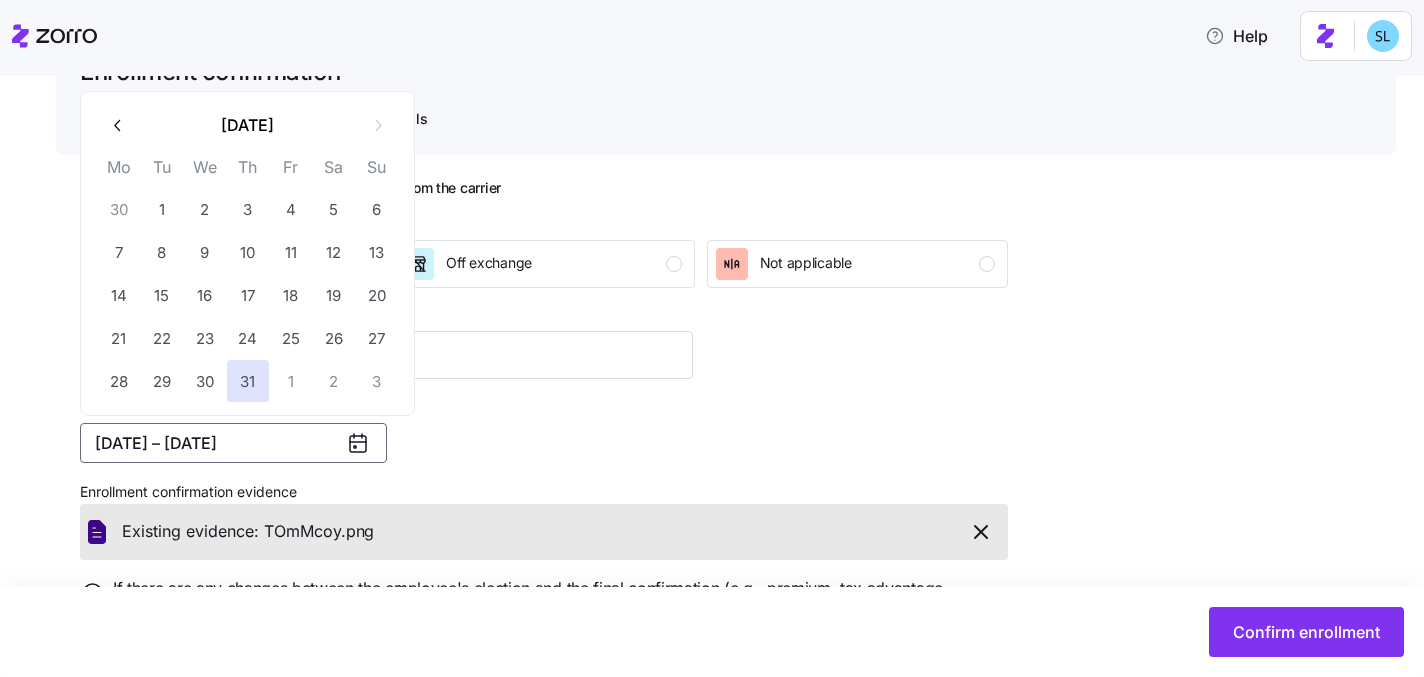 click at bounding box center [118, 125] 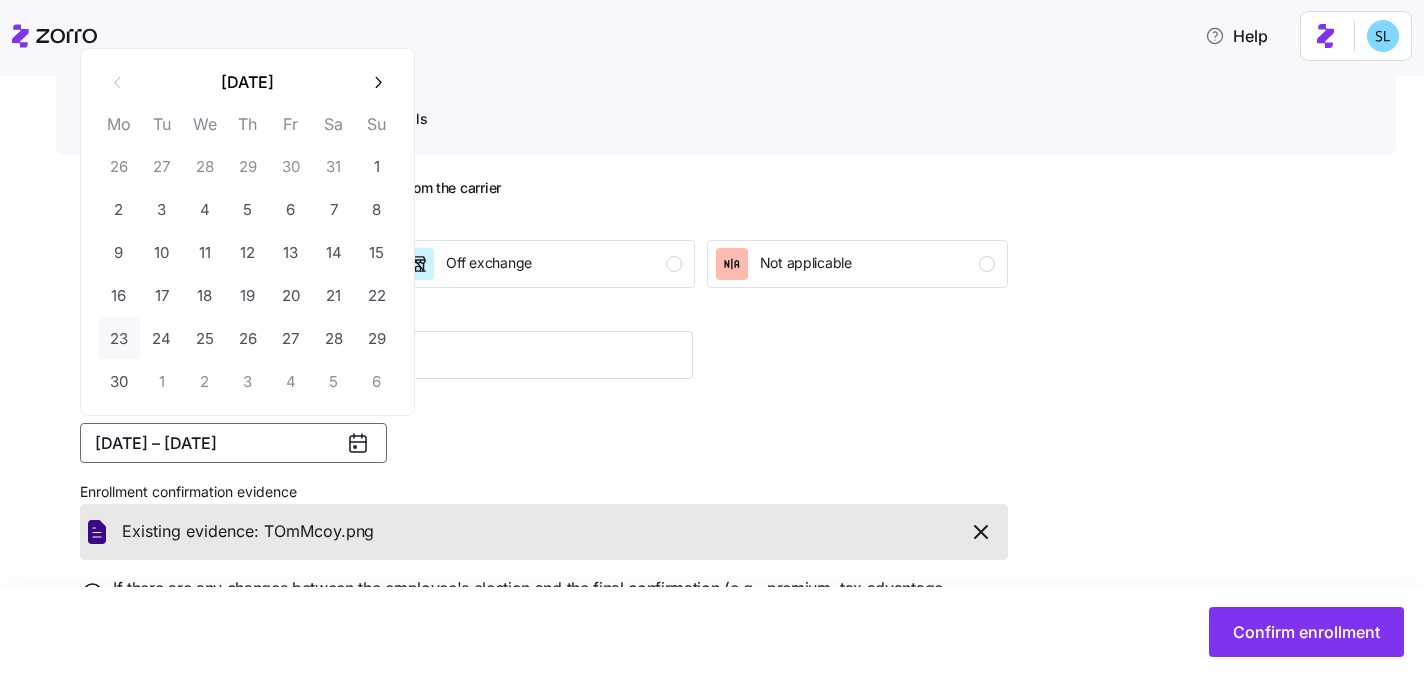 click on "23" at bounding box center (119, 338) 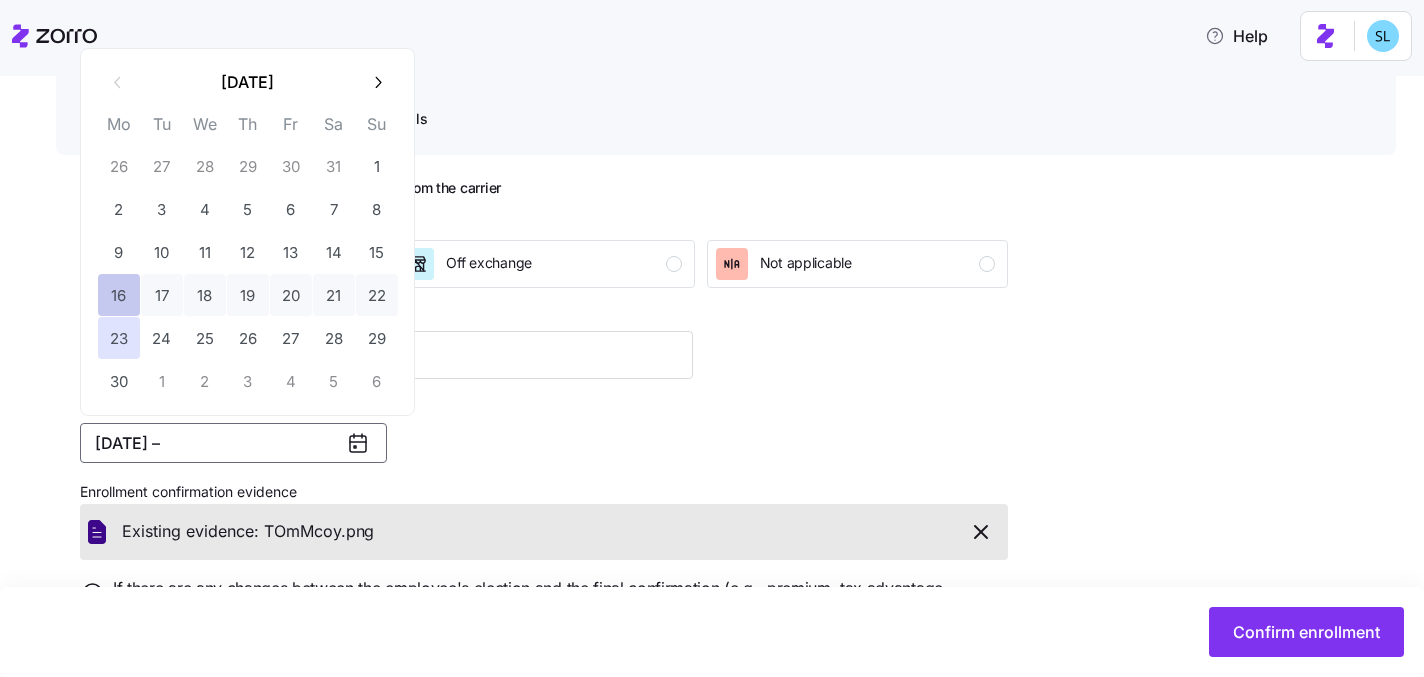 click on "16" at bounding box center [119, 295] 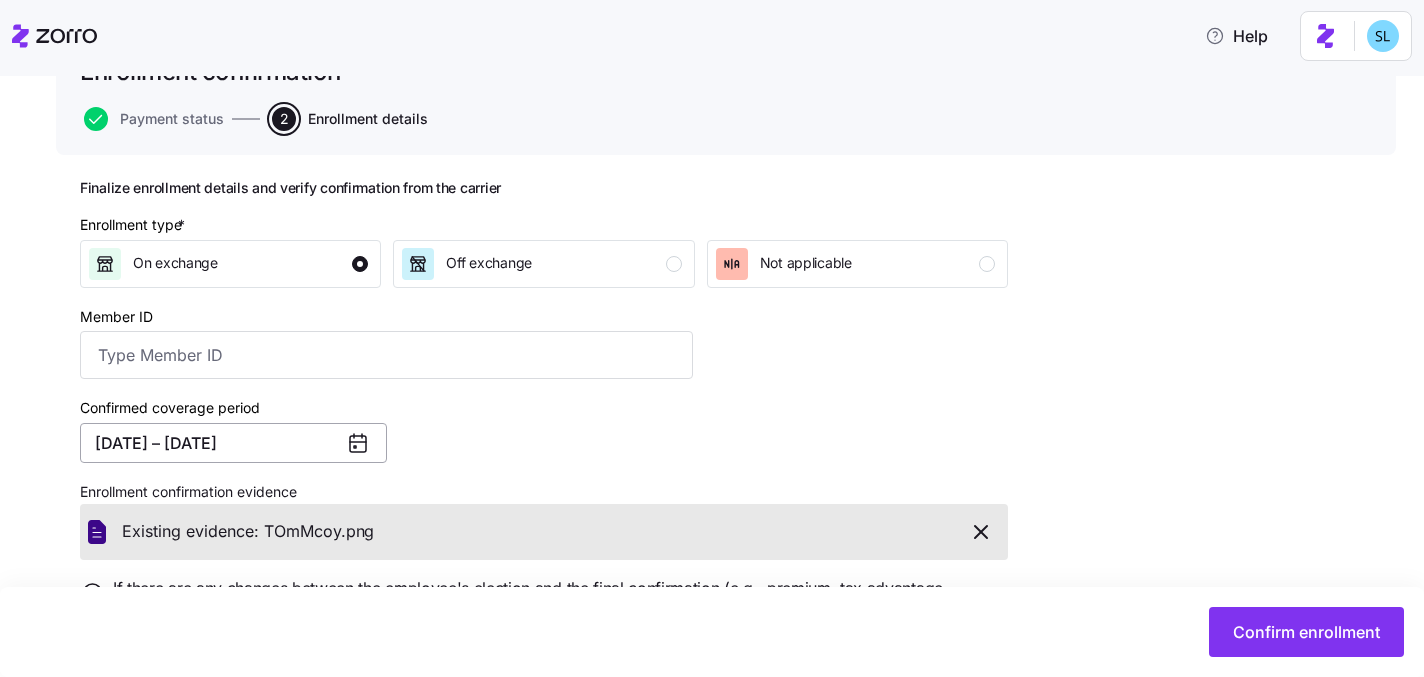 click on "06/16/2025 – 06/23/2025" at bounding box center [233, 443] 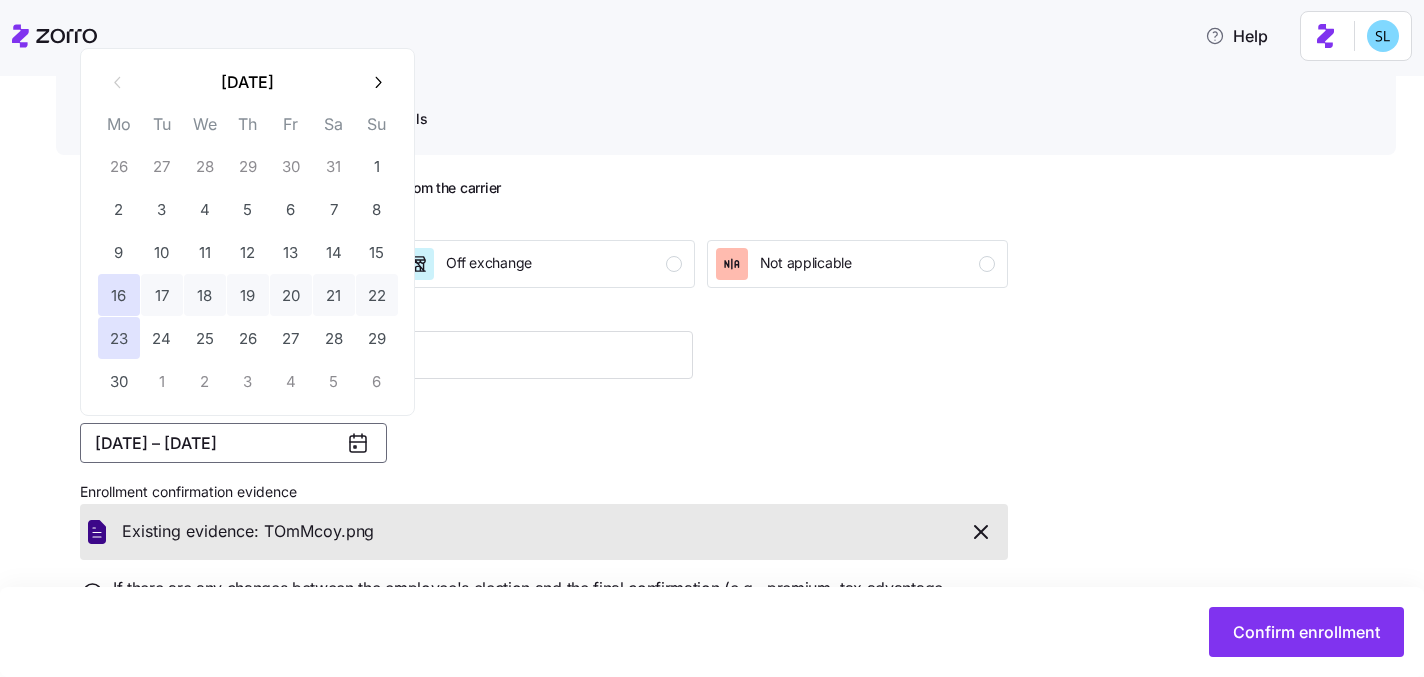 click on "06/16/2025 – 06/23/2025" at bounding box center [233, 443] 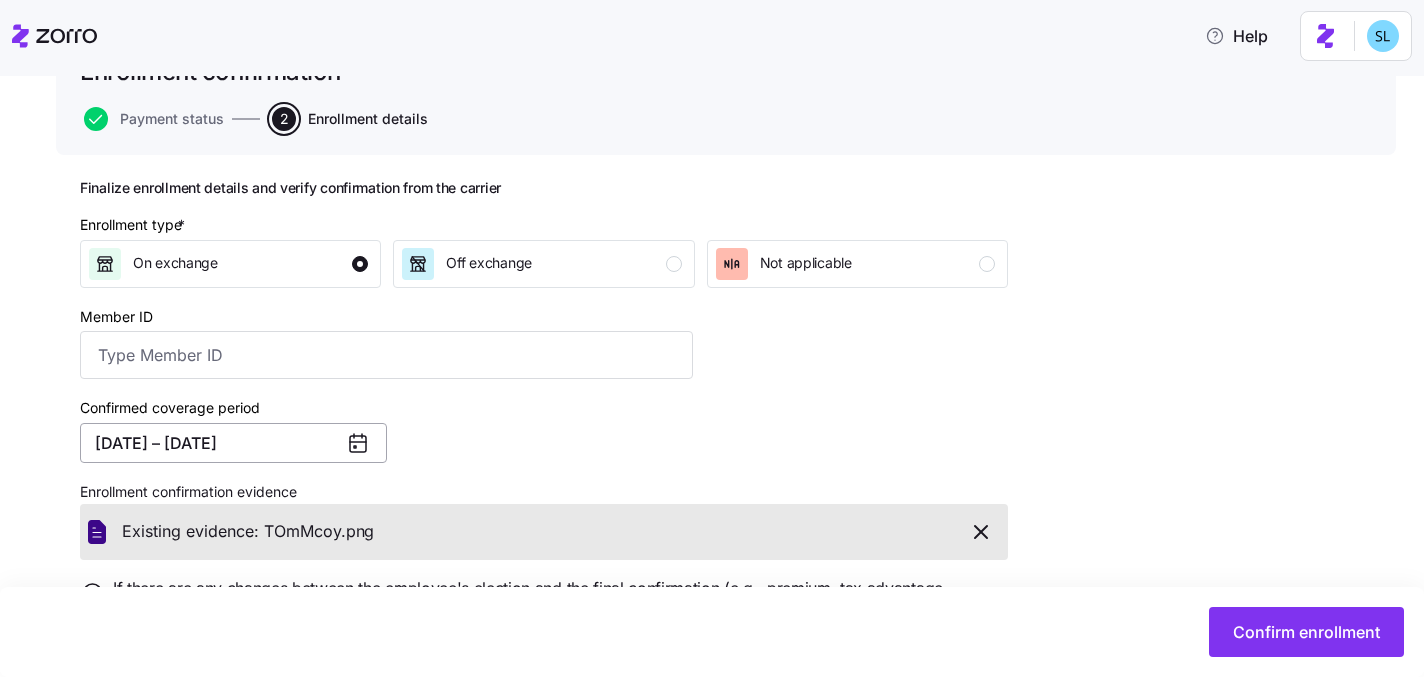 click on "06/16/2025 – 06/23/2025" at bounding box center [233, 443] 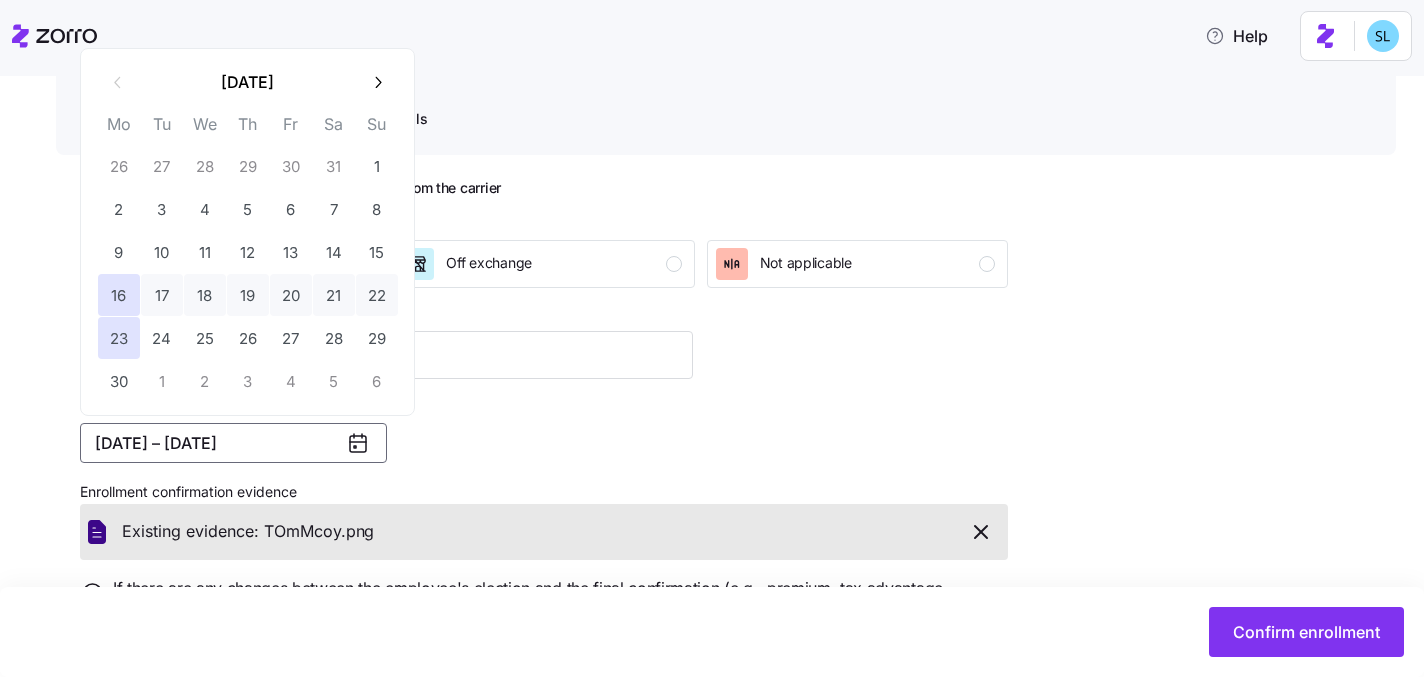 click on "06/16/2025 – 06/23/2025" at bounding box center (233, 443) 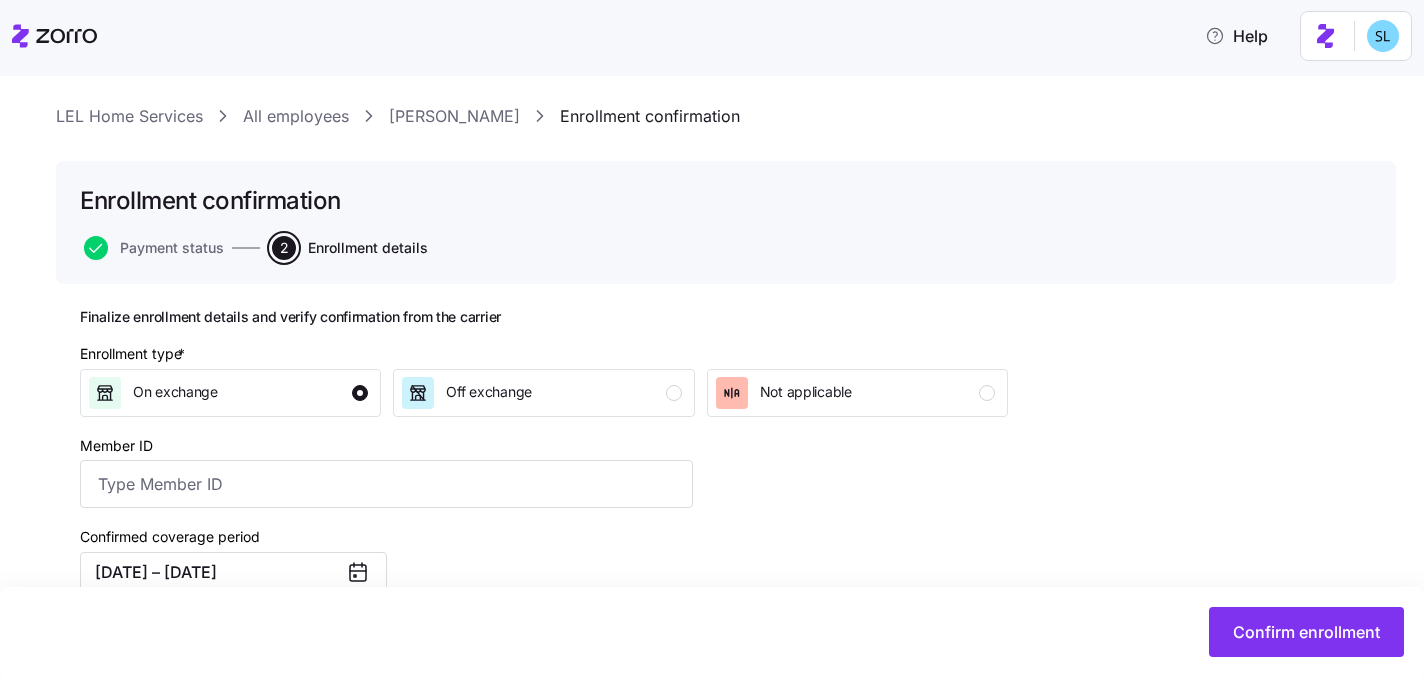 scroll, scrollTop: 0, scrollLeft: 0, axis: both 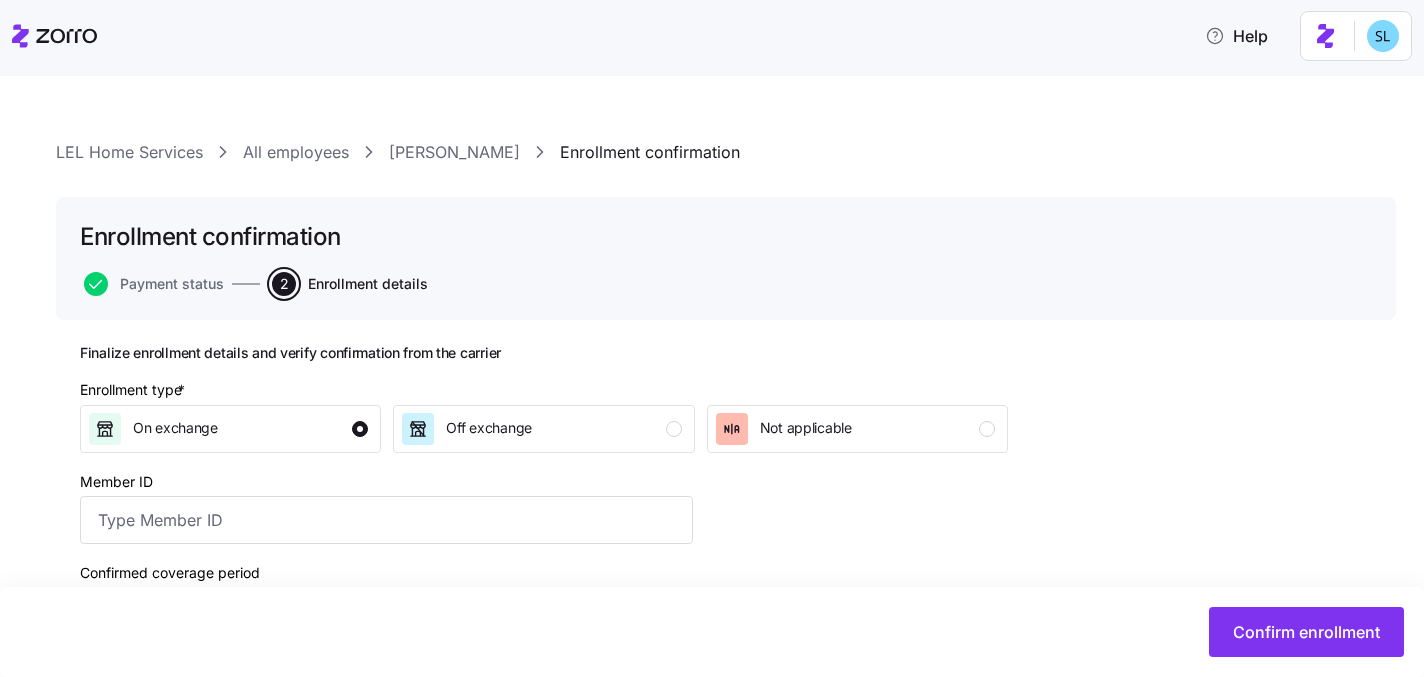 click on "[PERSON_NAME]" at bounding box center [454, 152] 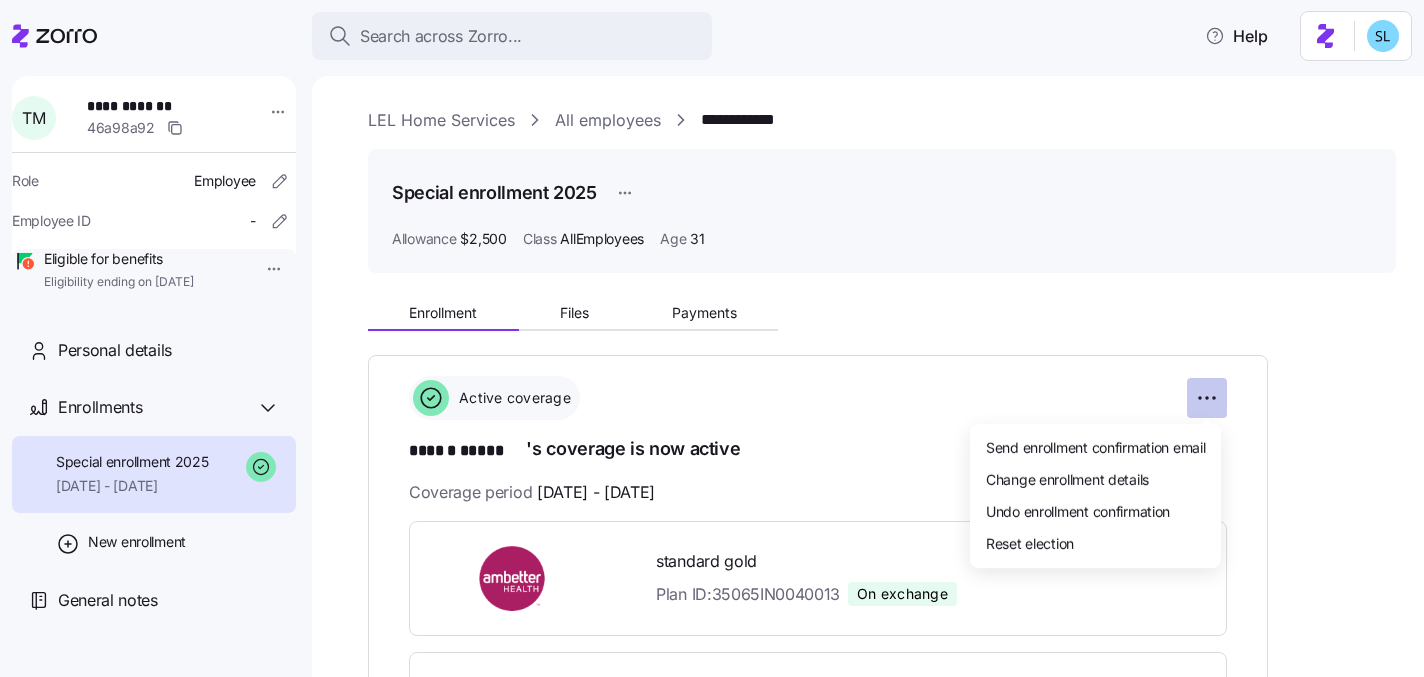 click on "**********" at bounding box center (712, 332) 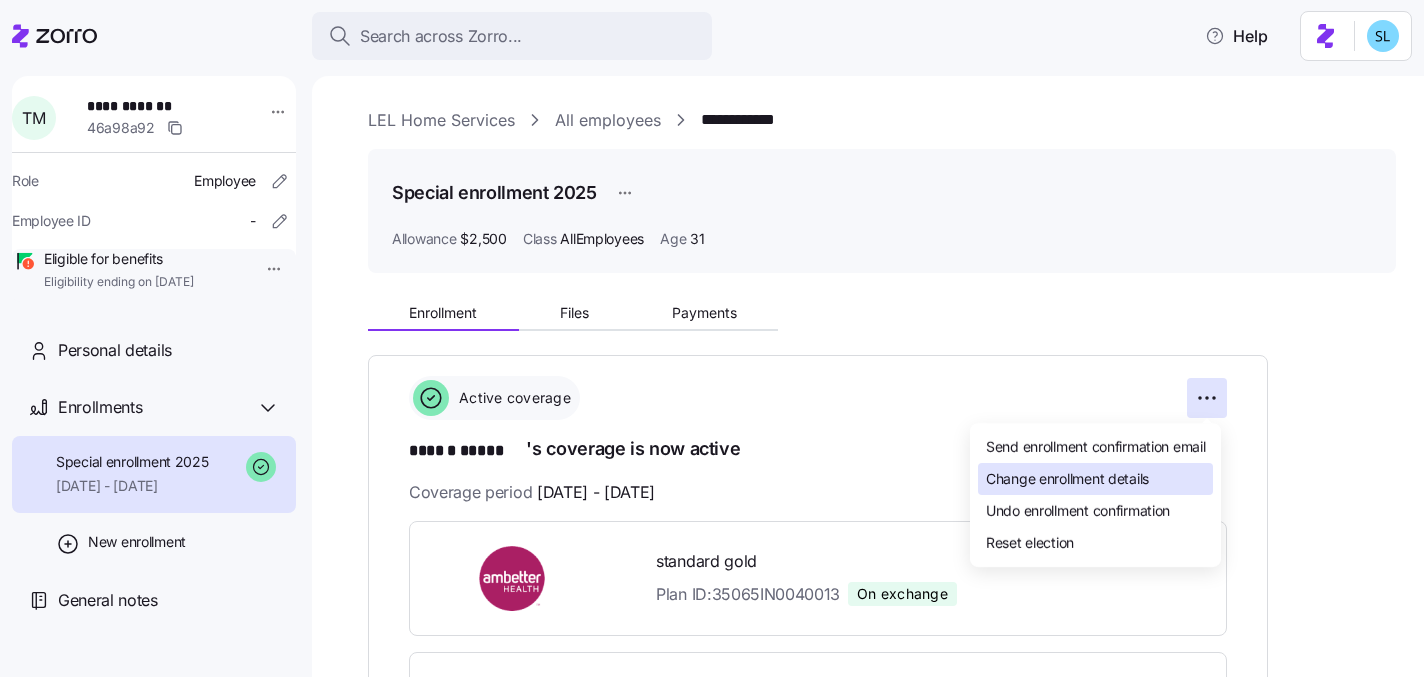 click on "Change enrollment details" at bounding box center (1095, 479) 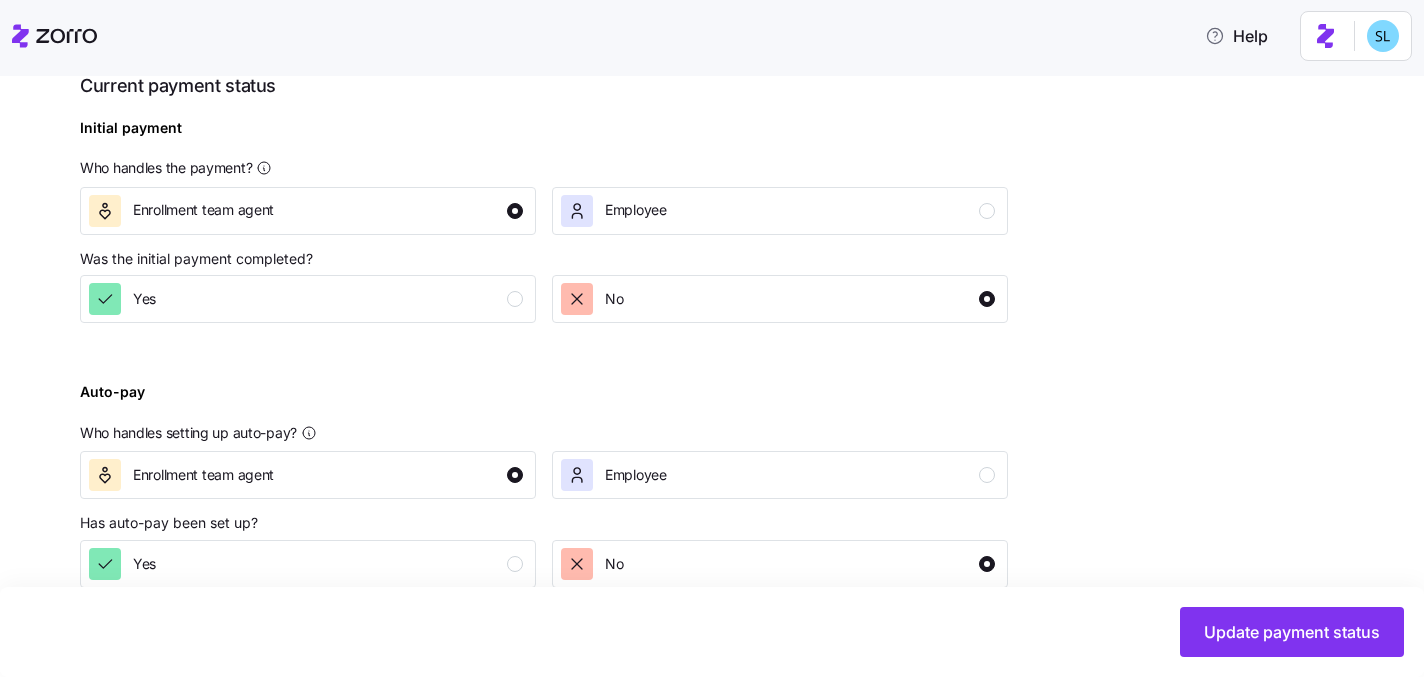 scroll, scrollTop: 766, scrollLeft: 0, axis: vertical 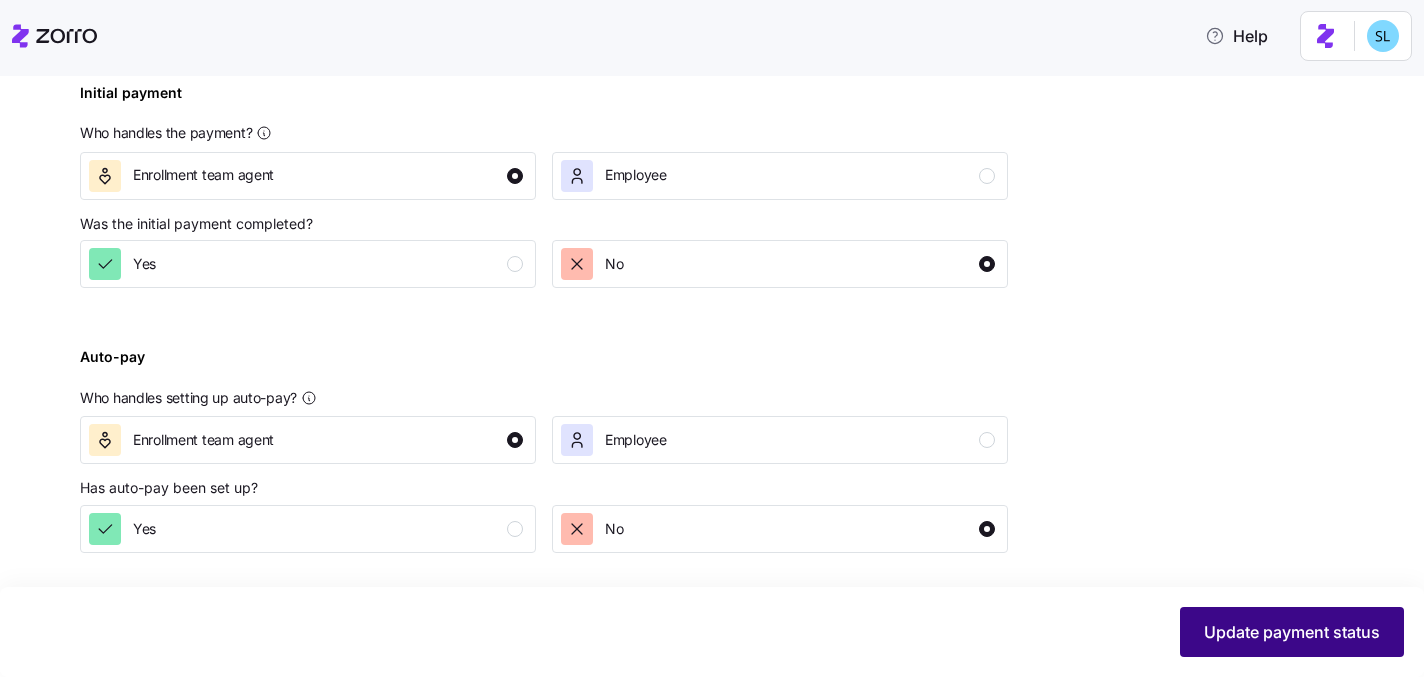 click on "Update payment status" at bounding box center (1292, 632) 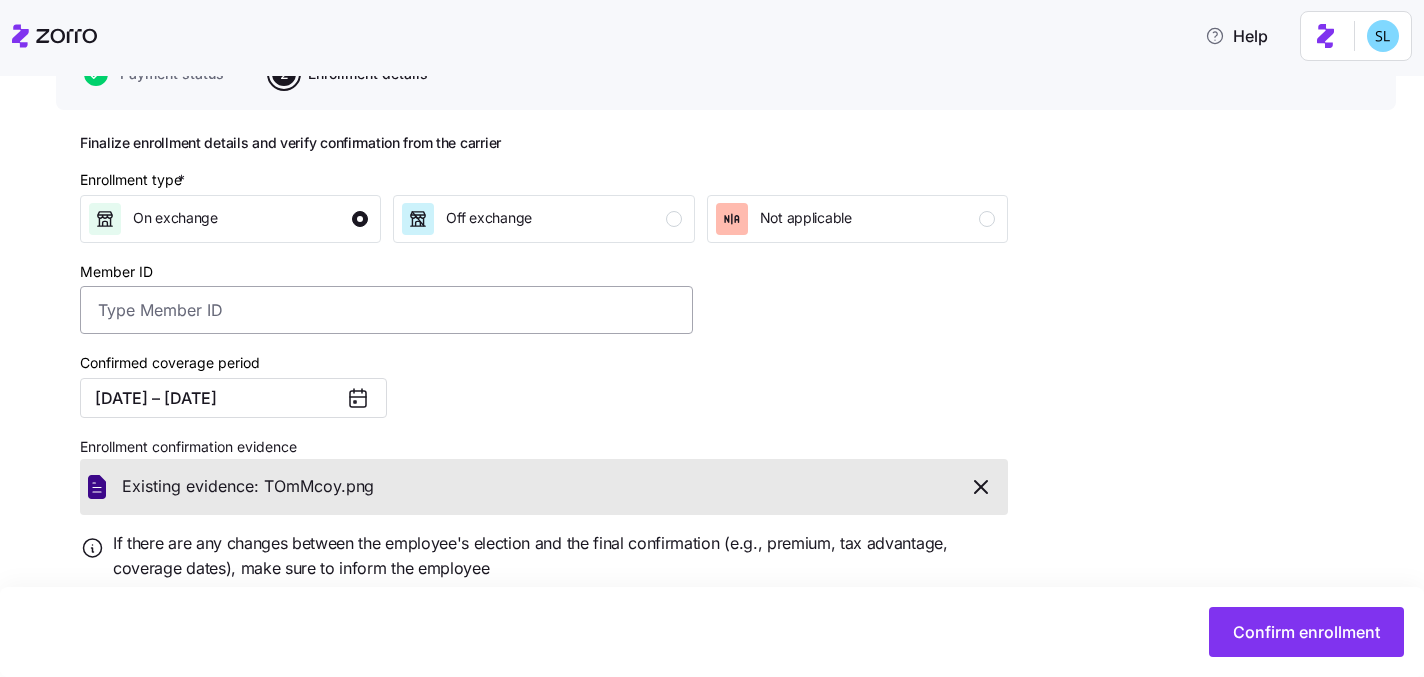 scroll, scrollTop: 274, scrollLeft: 0, axis: vertical 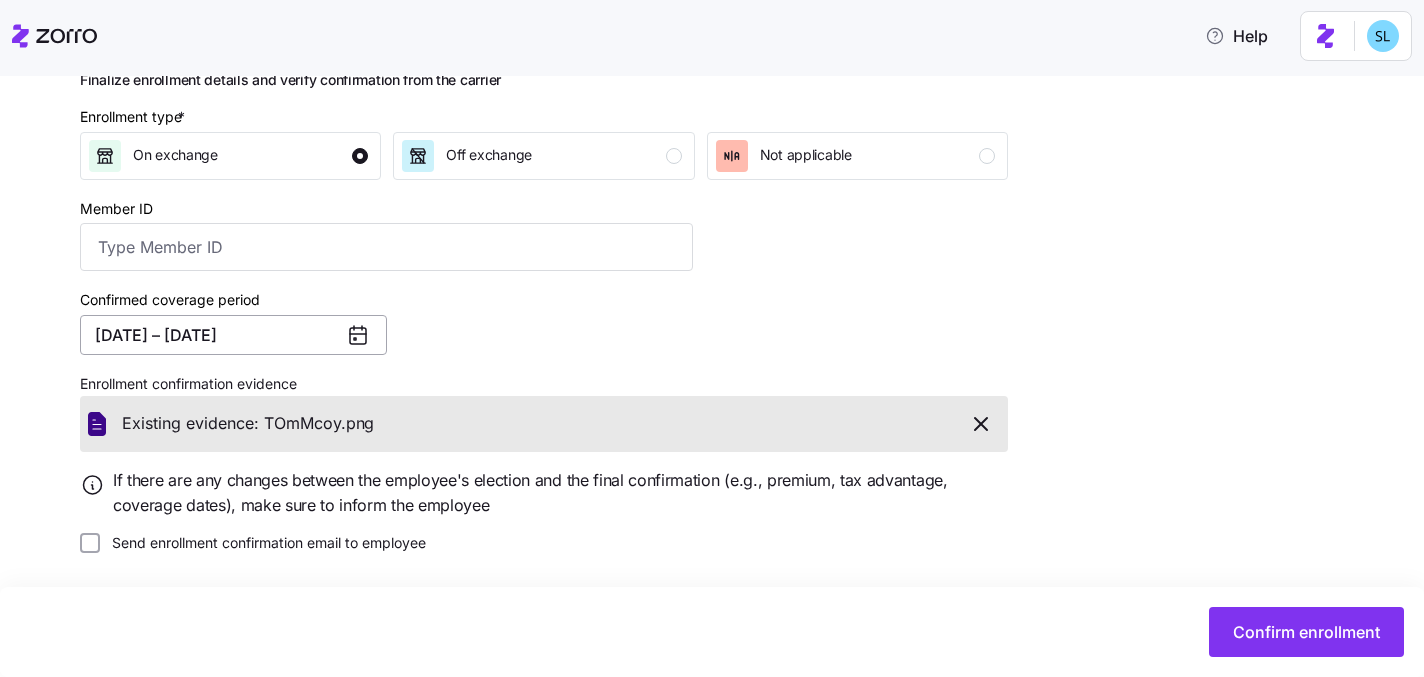 click on "[DATE] – [DATE]" at bounding box center (233, 335) 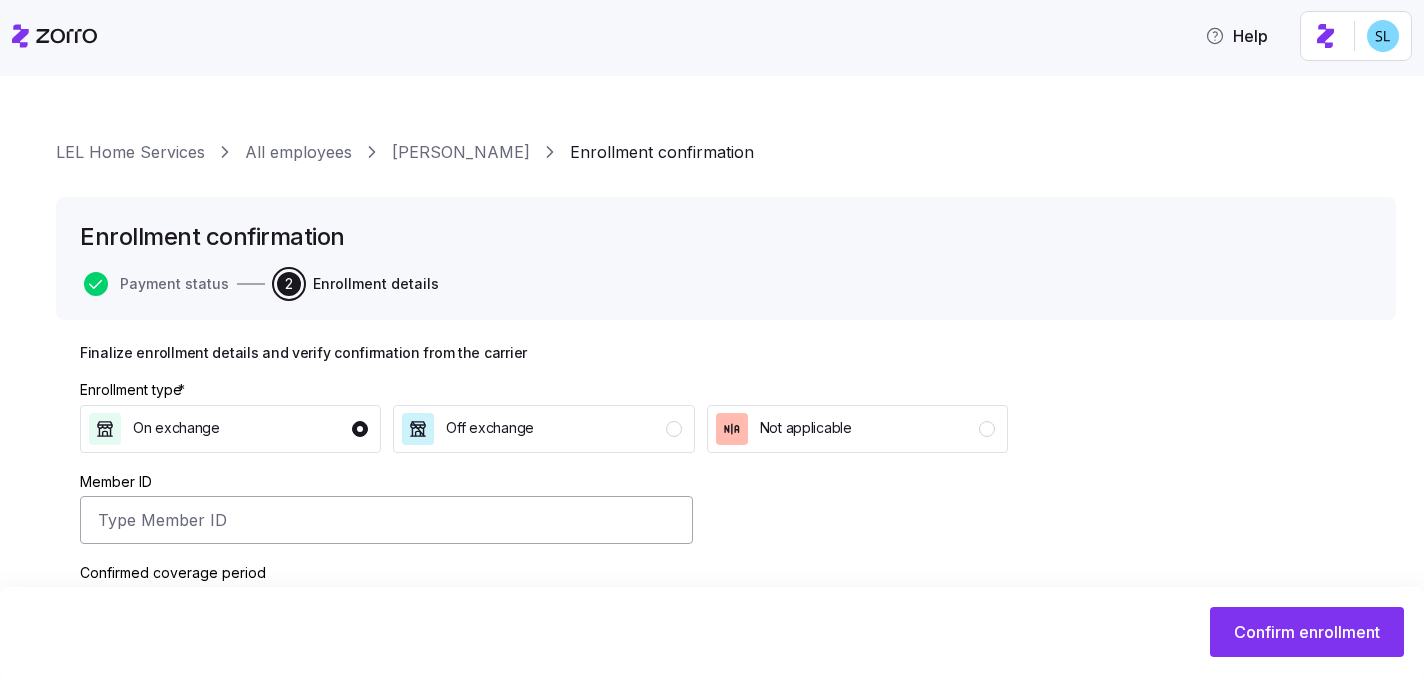 scroll, scrollTop: 0, scrollLeft: 0, axis: both 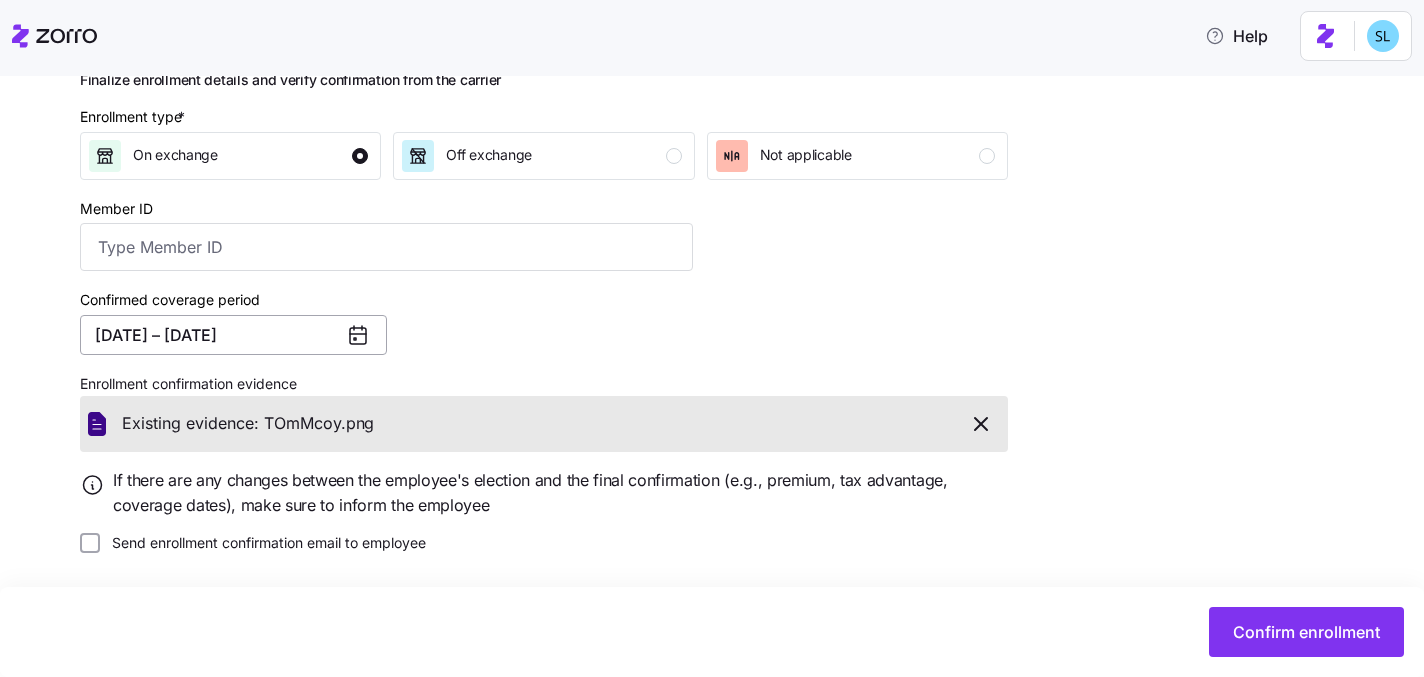click on "[DATE] – [DATE]" at bounding box center [233, 335] 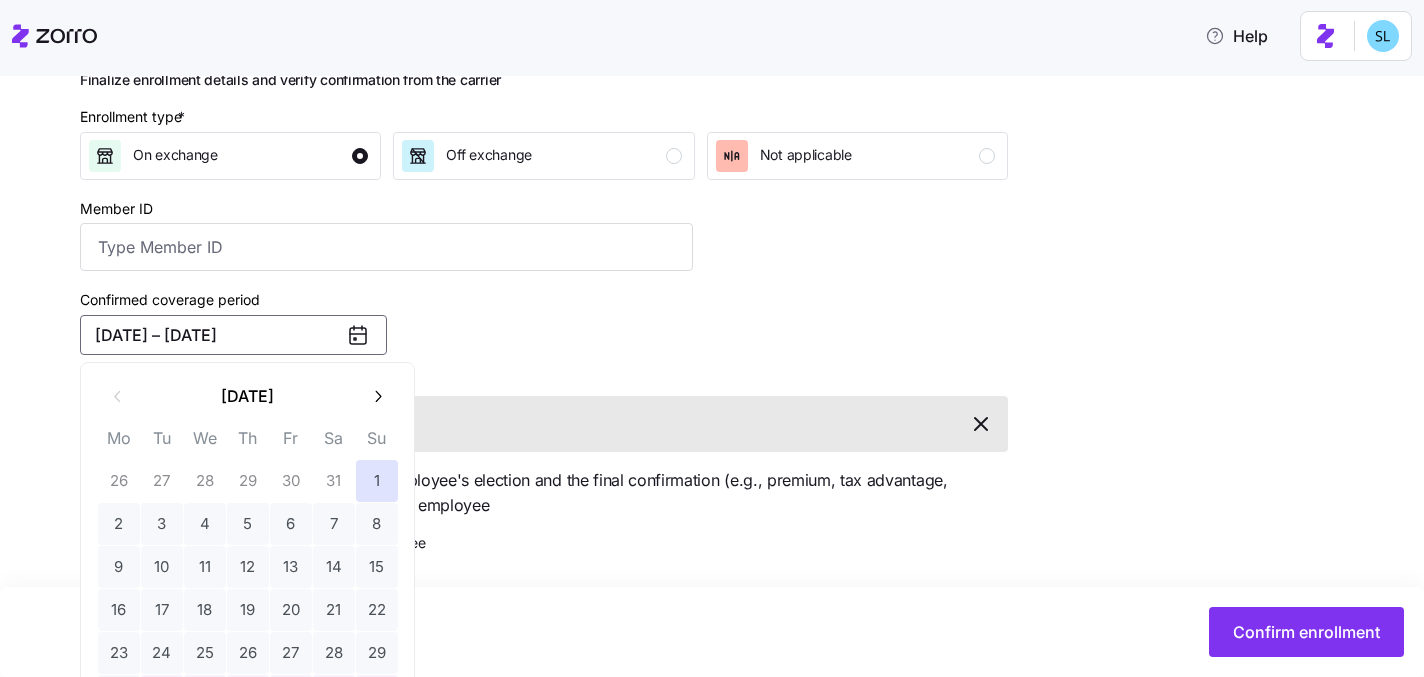 click on "Confirm enrollment" at bounding box center [712, 632] 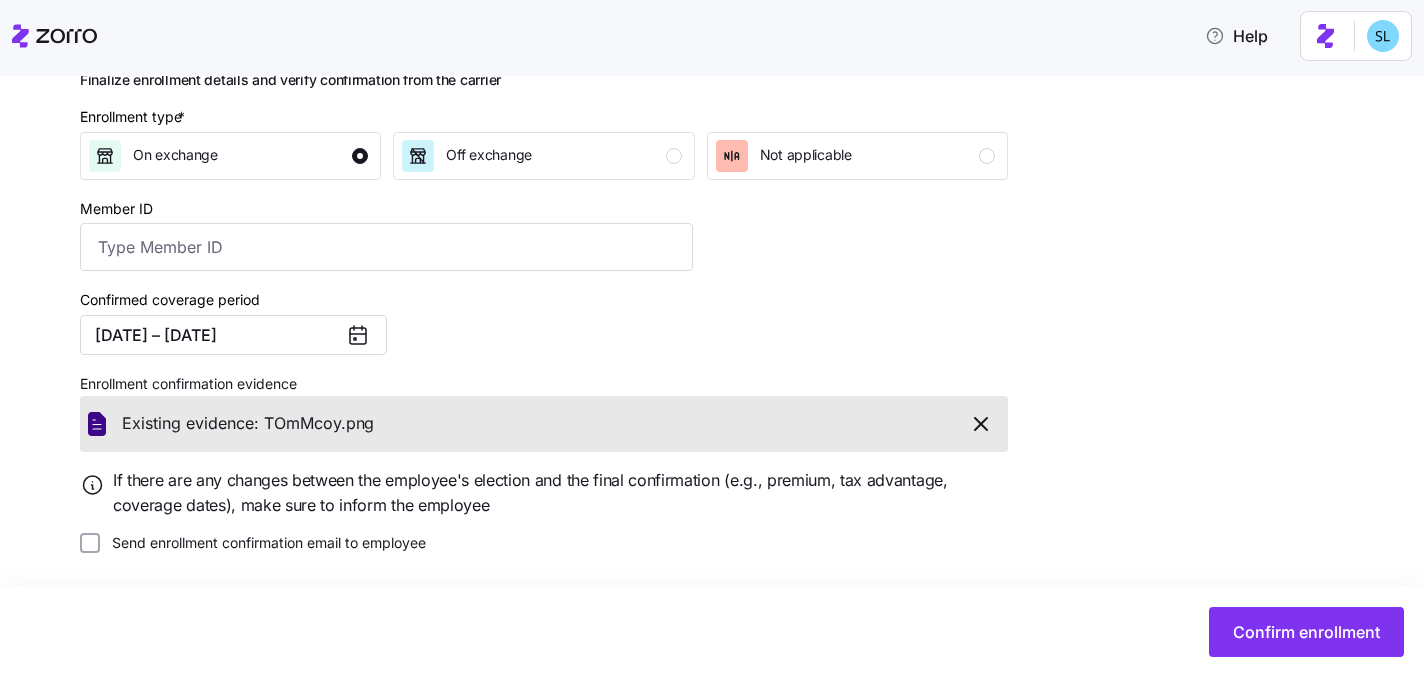 click 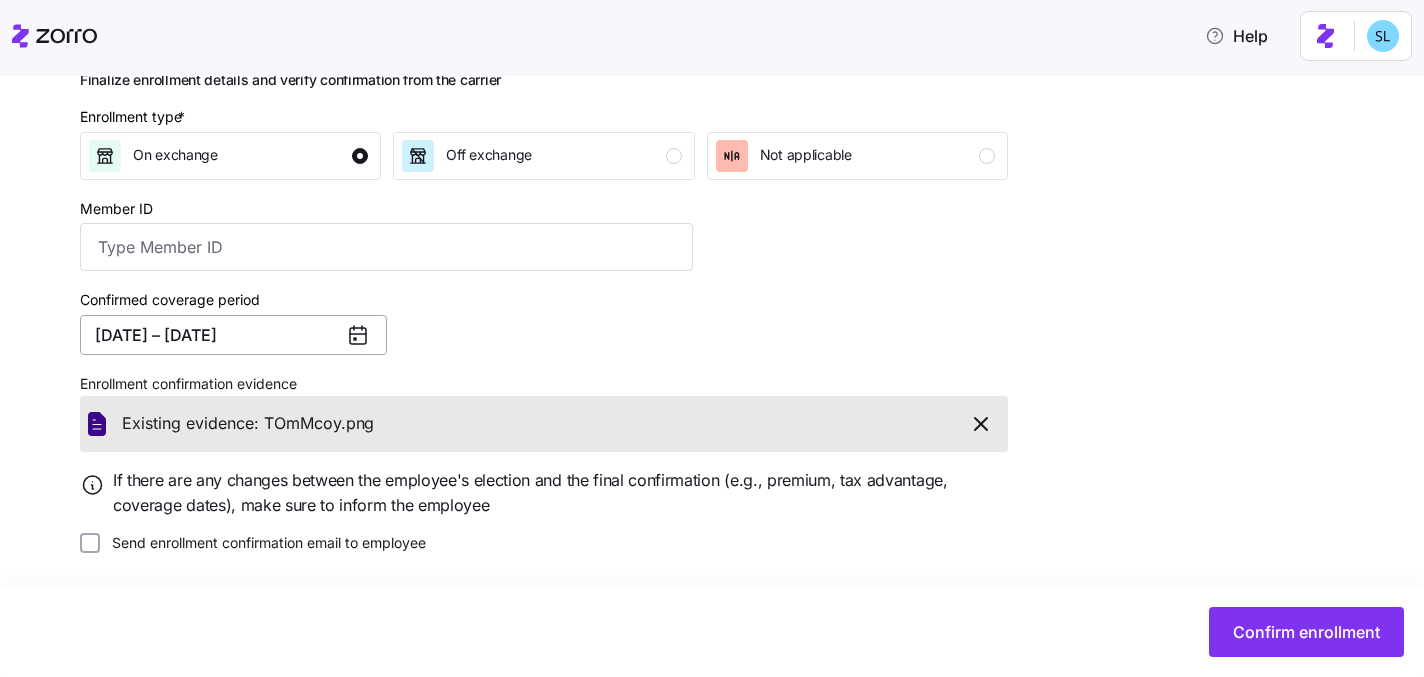 click on "[DATE] – [DATE]" at bounding box center [233, 335] 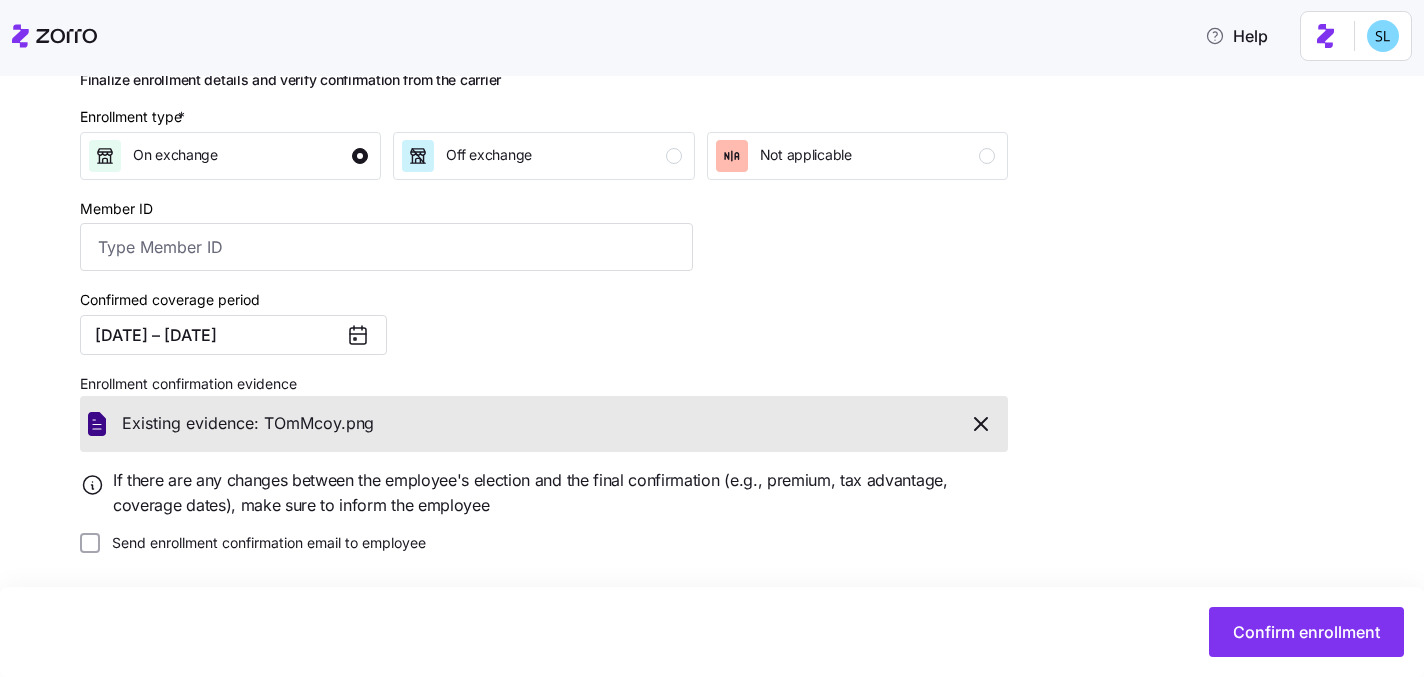 click on "Send enrollment confirmation email to employee" at bounding box center [263, 543] 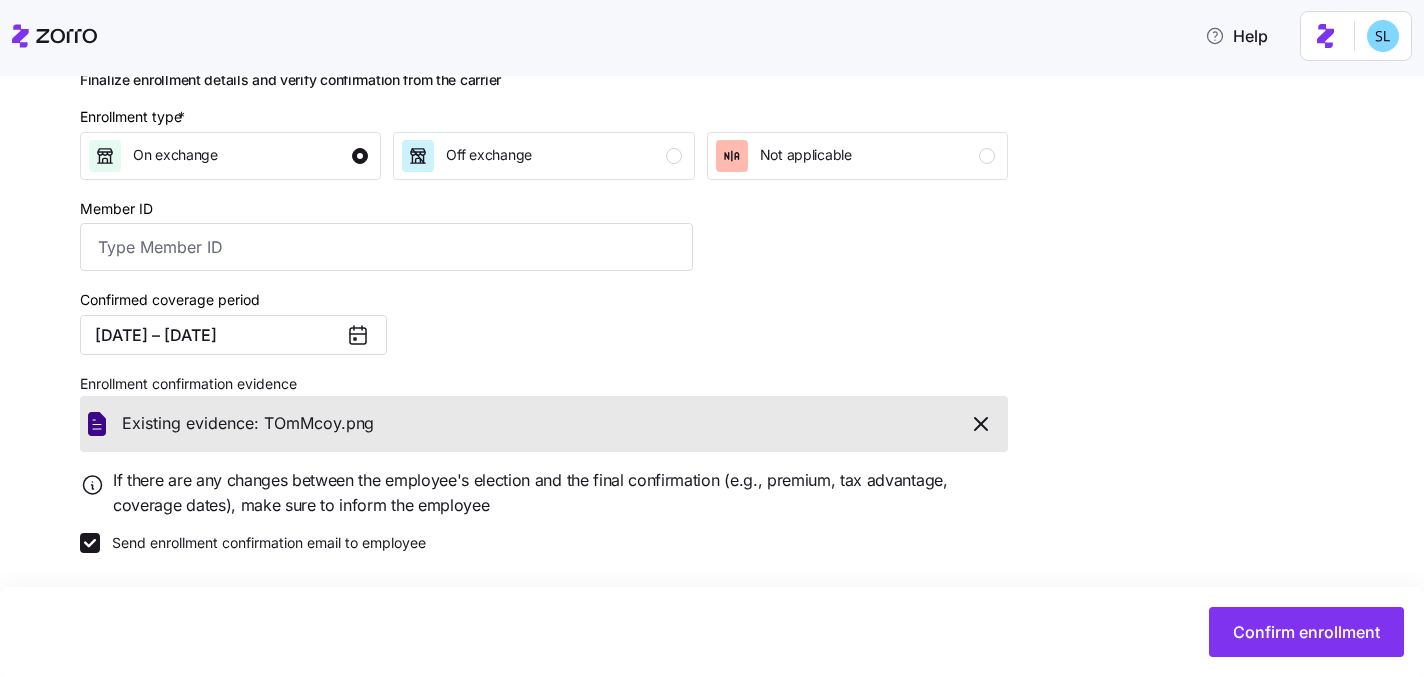 click on "Send enrollment confirmation email to employee" at bounding box center [263, 543] 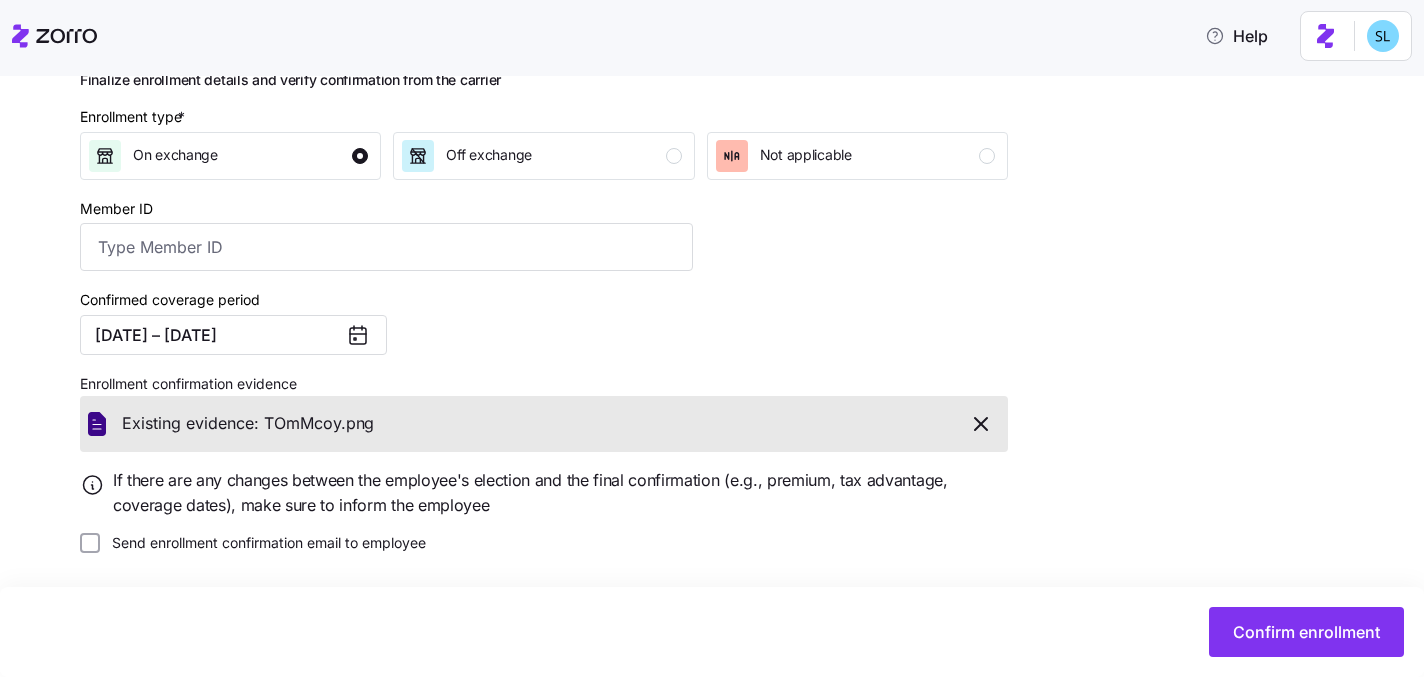 click 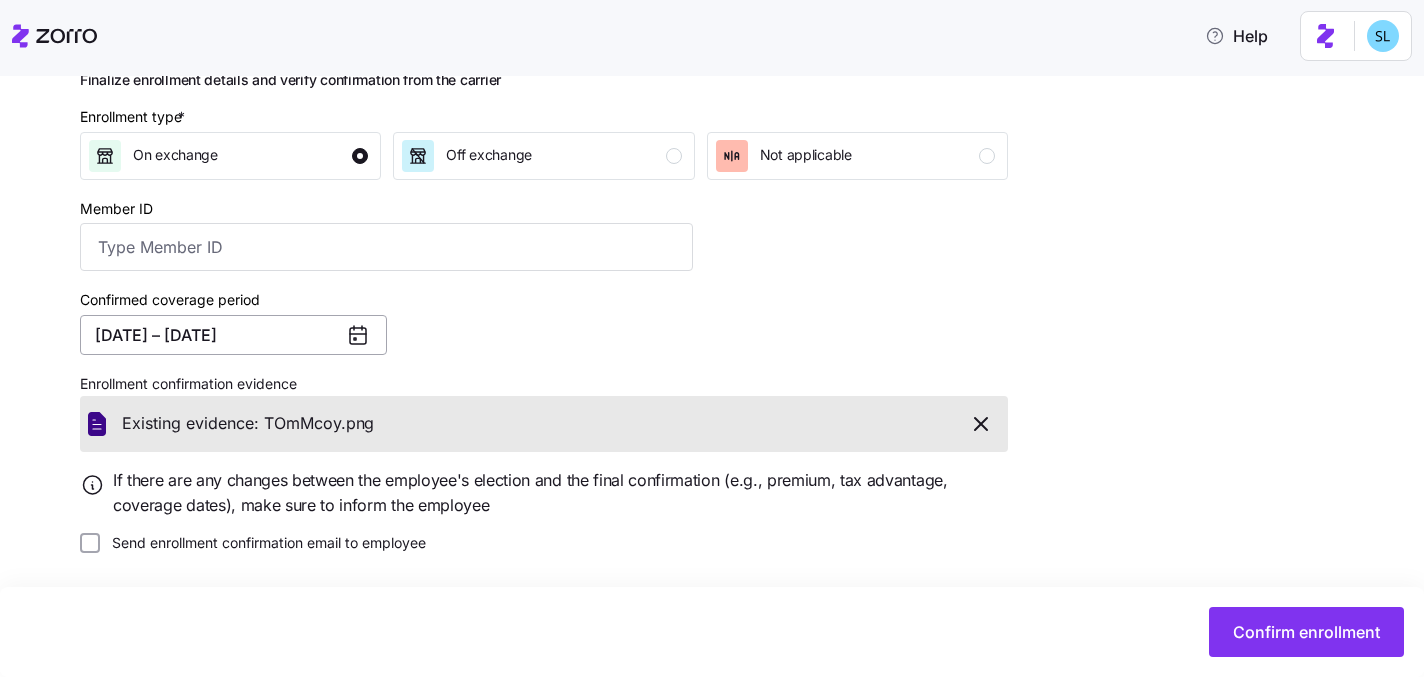 click on "[DATE] – [DATE]" at bounding box center (233, 335) 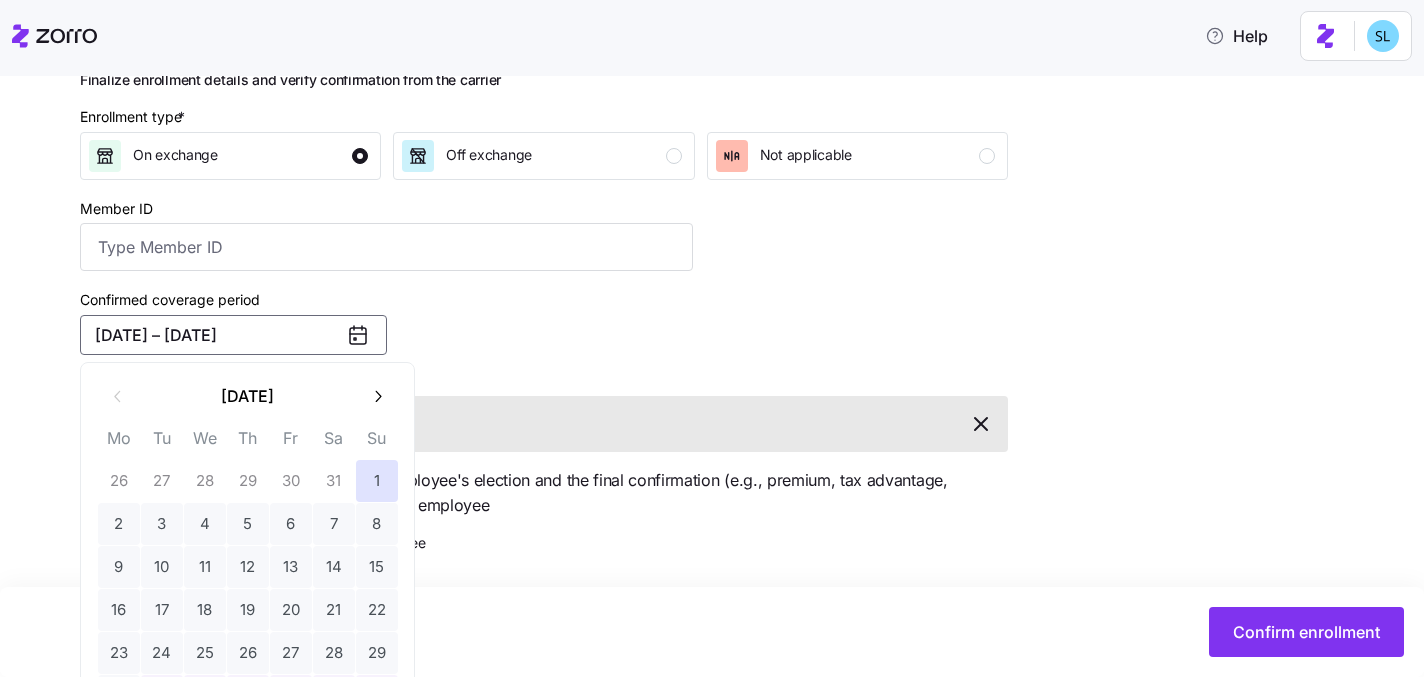 click on "[DATE] – [DATE]" at bounding box center [233, 335] 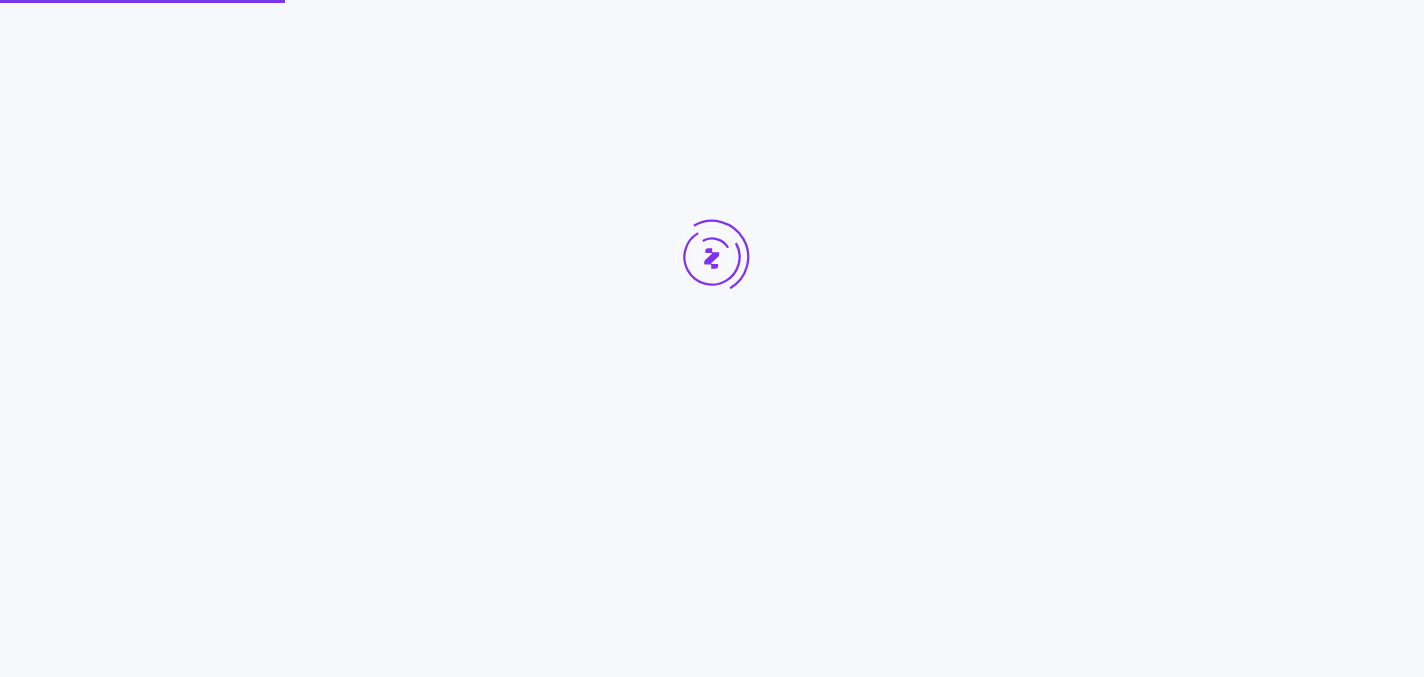 scroll, scrollTop: 0, scrollLeft: 0, axis: both 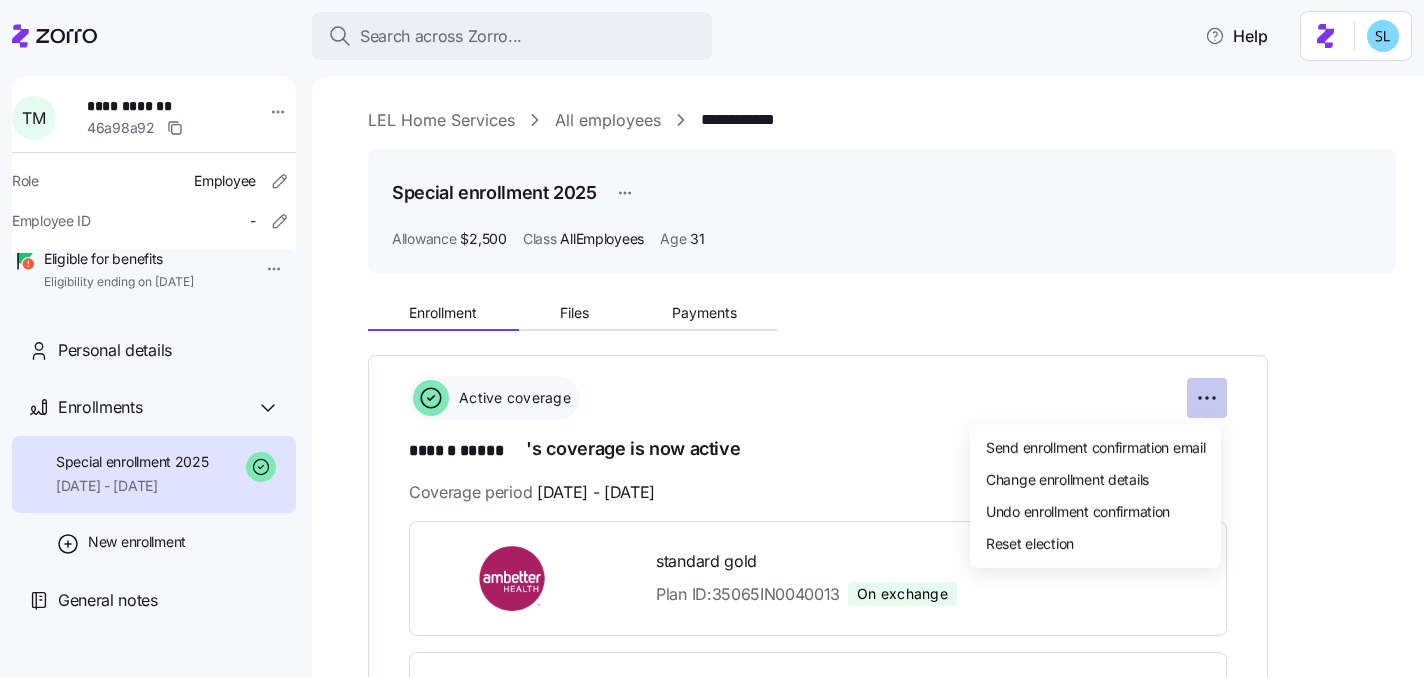 click on "**********" at bounding box center (712, 332) 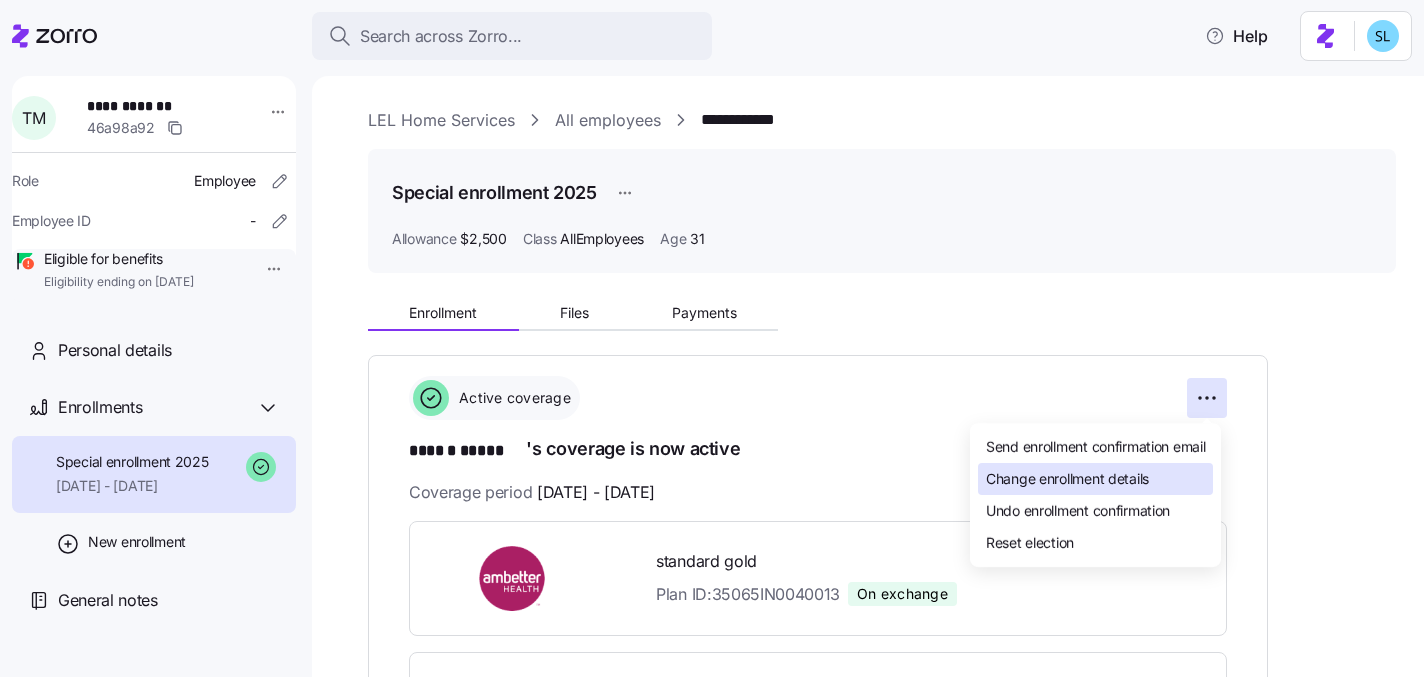 click on "Change enrollment details" at bounding box center (1095, 479) 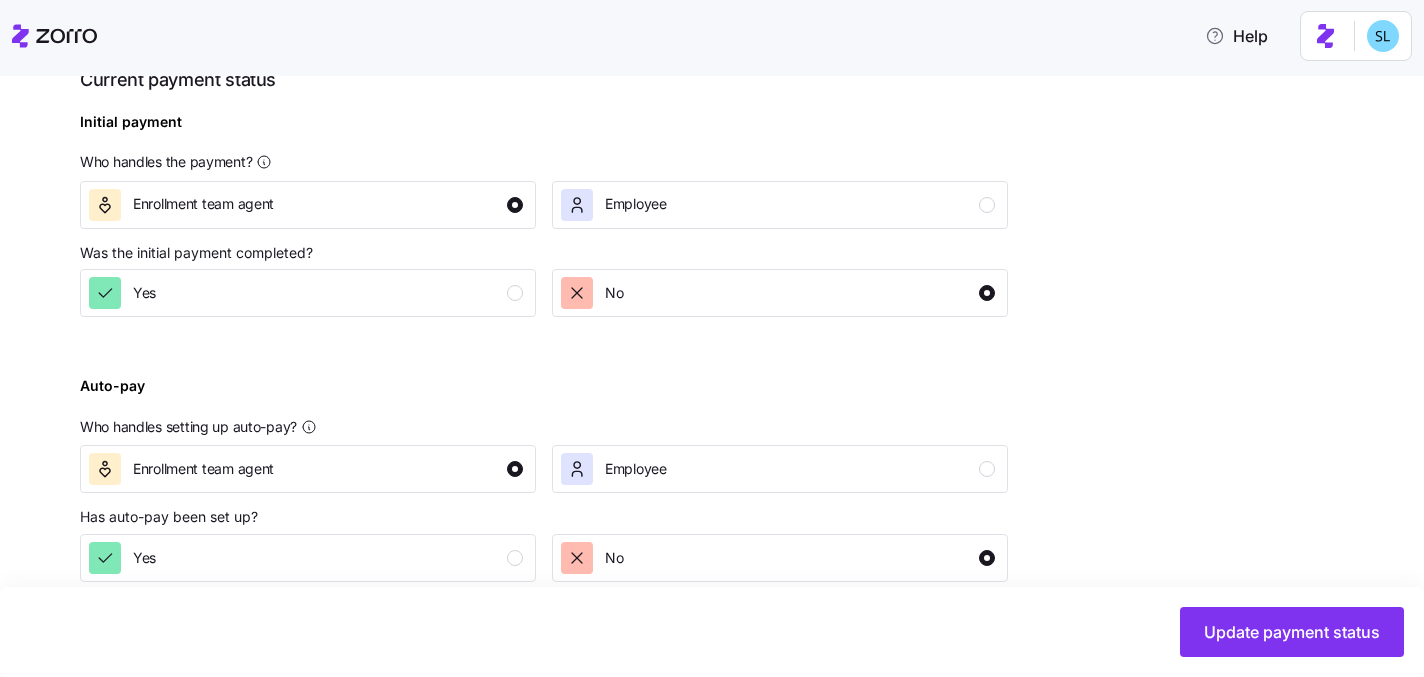 scroll, scrollTop: 766, scrollLeft: 0, axis: vertical 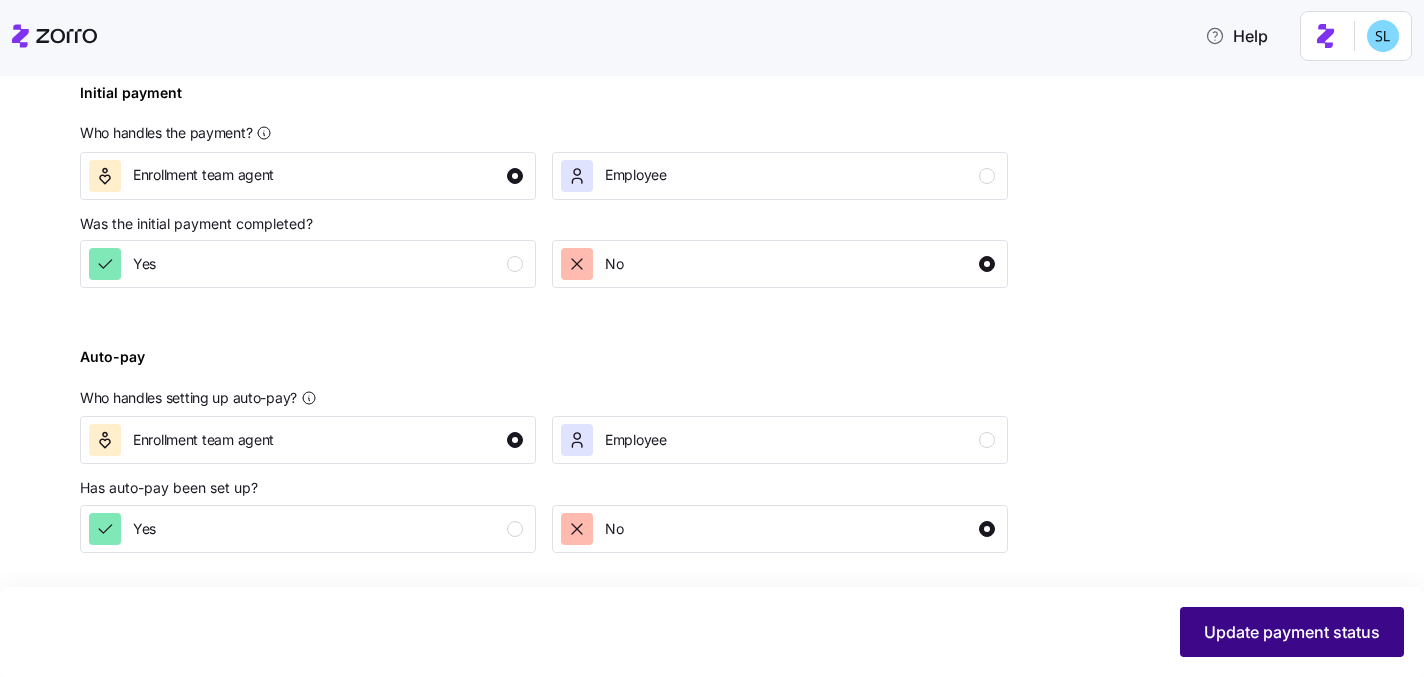 click on "Update payment status" at bounding box center (1292, 632) 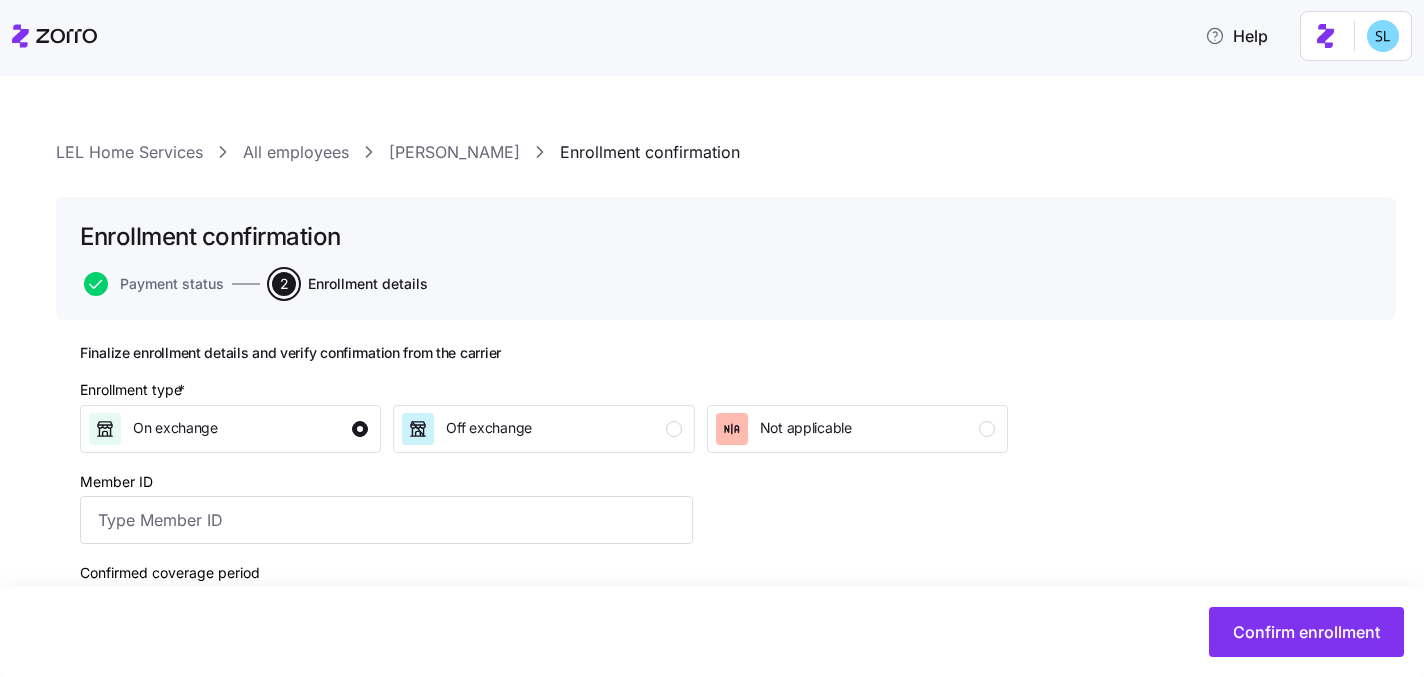 scroll, scrollTop: 274, scrollLeft: 0, axis: vertical 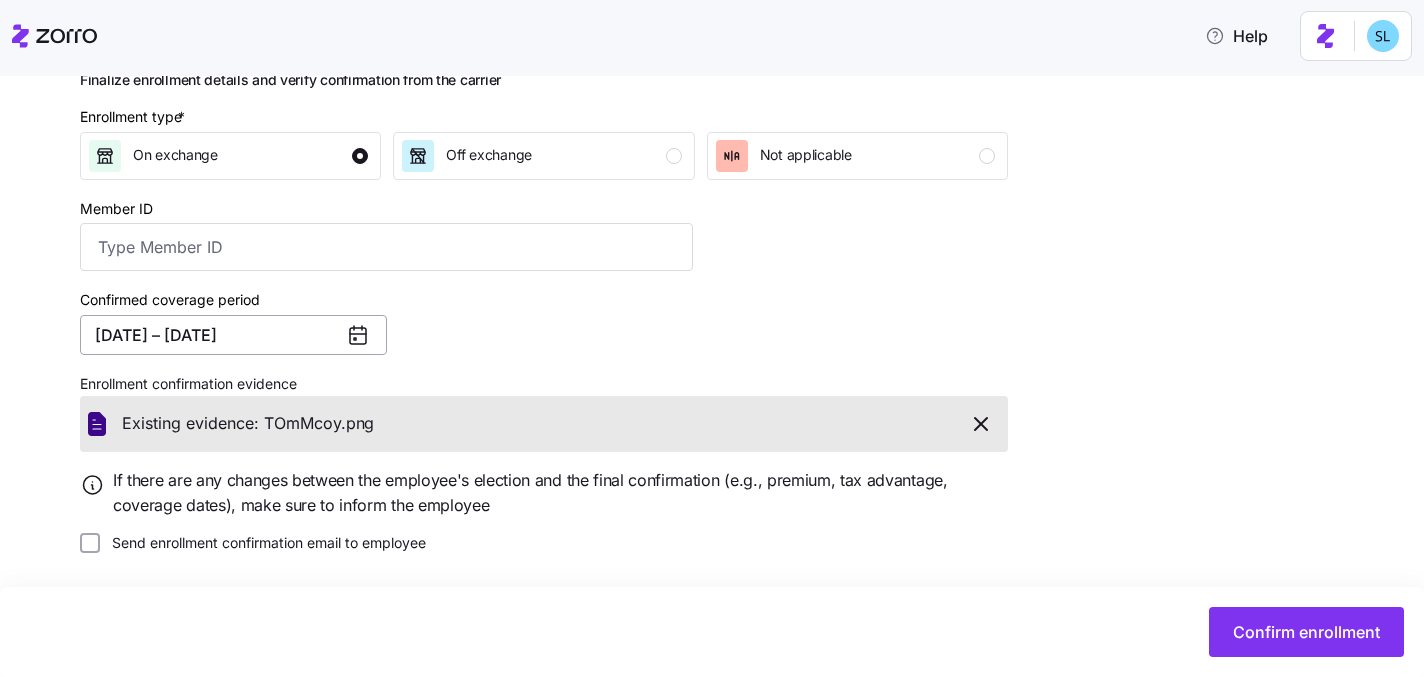 click on "[DATE] – [DATE]" at bounding box center [233, 335] 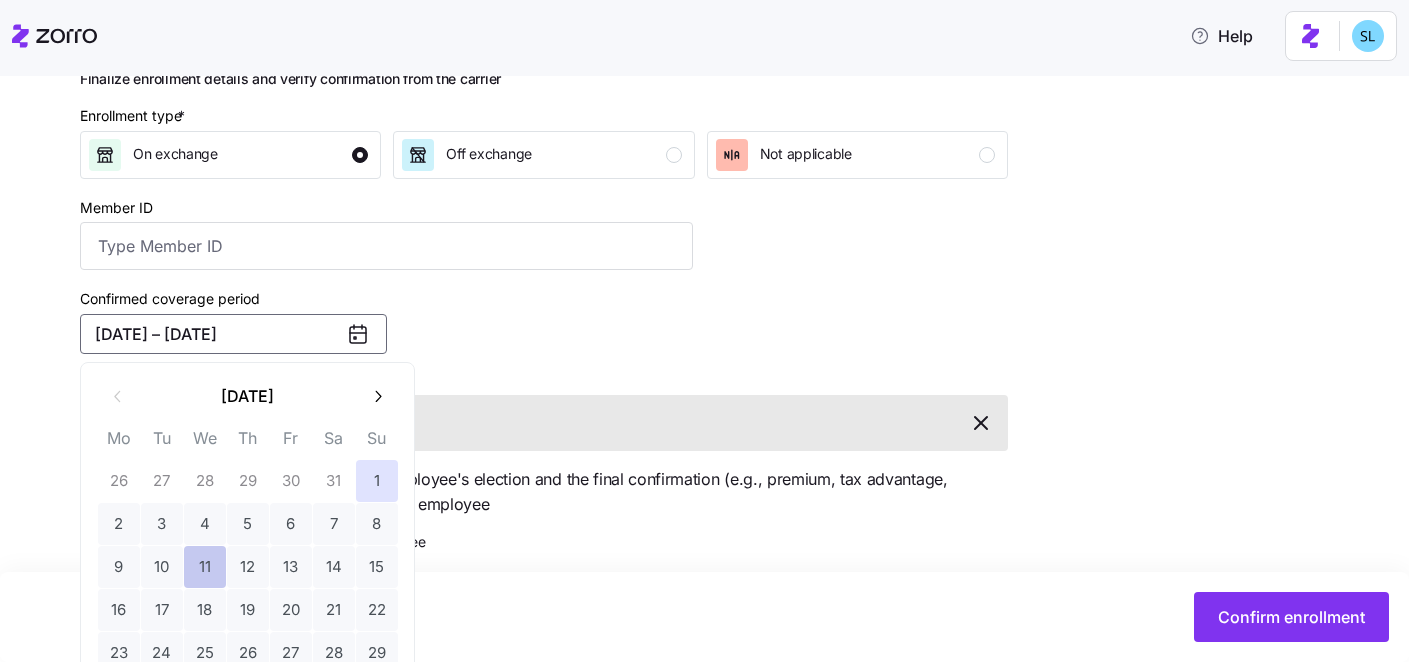 click on "11" at bounding box center (205, 567) 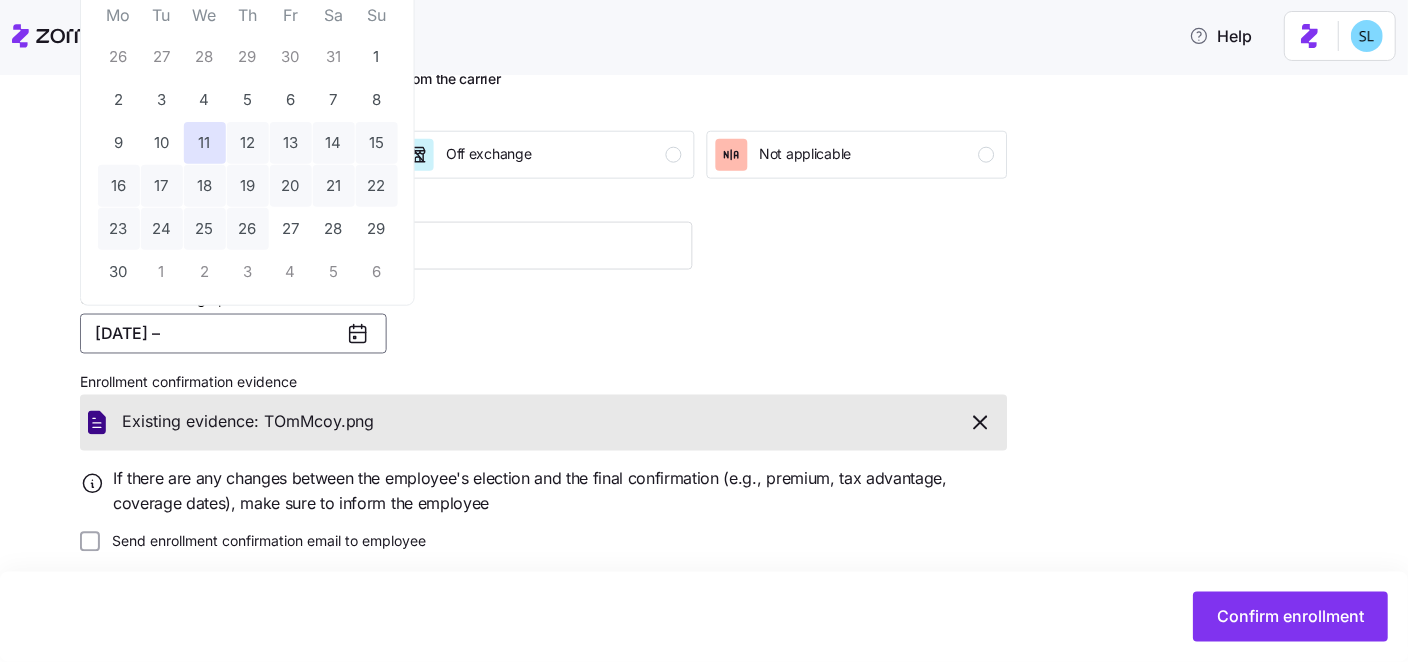 click on "Help LEL Home Services All employees [PERSON_NAME] Enrollment confirmation Enrollment confirmation Payment status 2 Enrollment details Finalize enrollment details and verify confirmation from the carrier Enrollment type  * On exchange Off exchange Not applicable Member ID Confirmed coverage period [DATE] –  Enrollment confirmation evidence Existing evidence: TOmMcoy. png If there are any changes between the employee's election and the final confirmation (e.g., premium, tax advantage, coverage dates), make sure to inform the employee Send enrollment confirmation email to employee Confirm enrollment Enrollment Details | Confirmation [DATE] Mo Tu We Th Fr Sa Su 26 27 28 29 30 31 1 2 3 4 5 6 7 8 9 10 11 12 13 14 15 16 17 18 19 20 21 22 23 24 25 26 27 28 29 30 1 2 3 4 5 6" at bounding box center [704, 325] 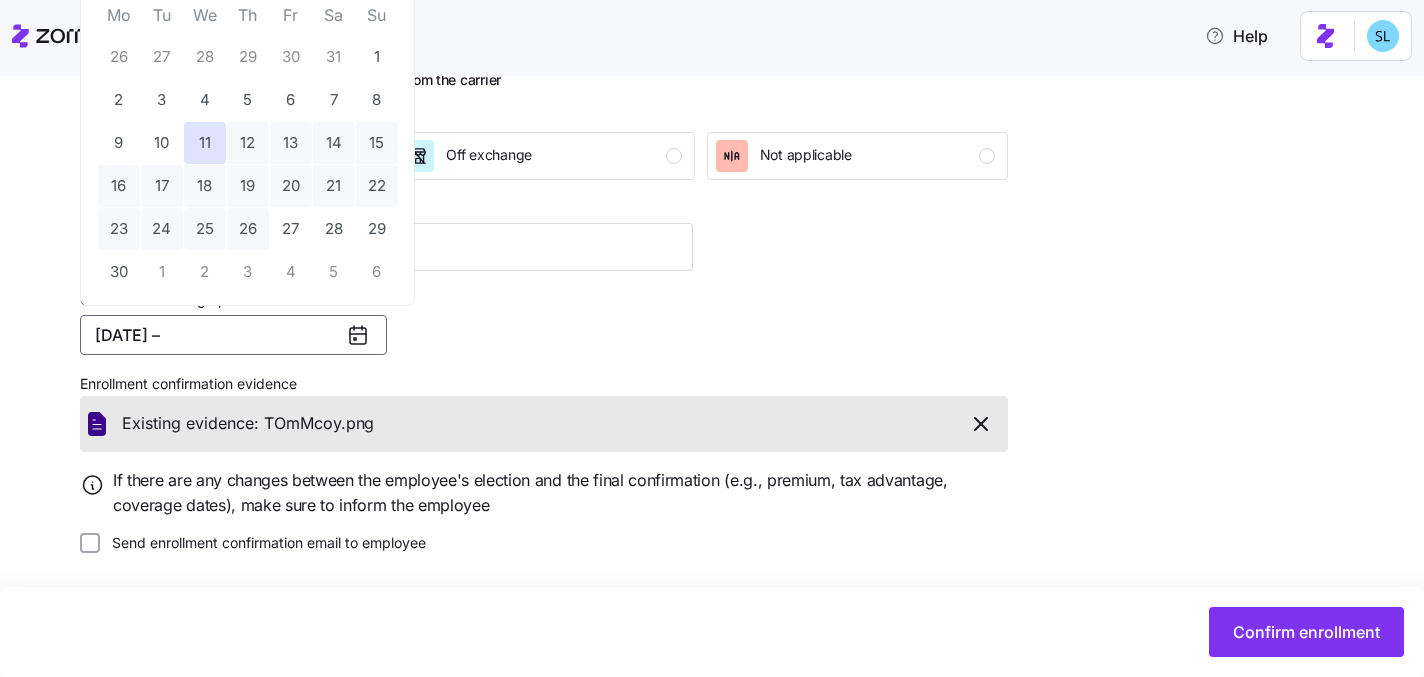click on "Confirm enrollment" at bounding box center [712, 632] 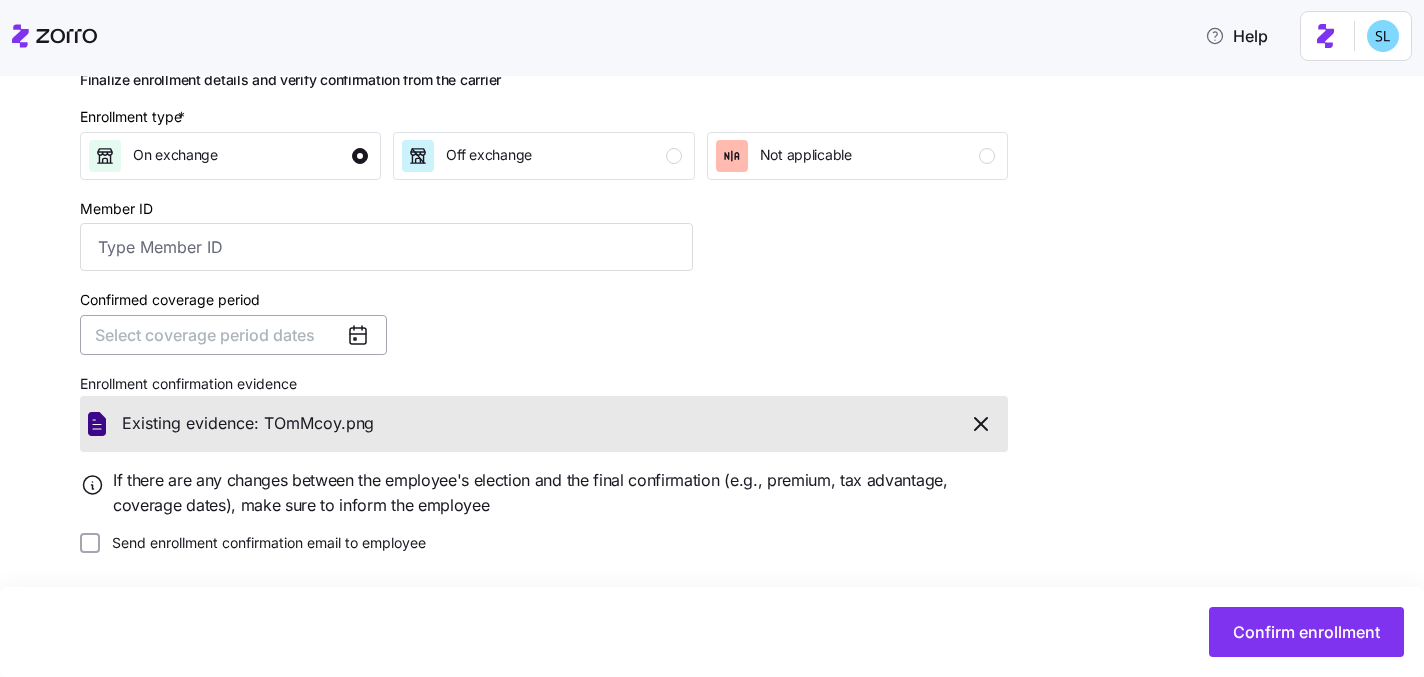 click on "Select coverage period dates" at bounding box center [205, 335] 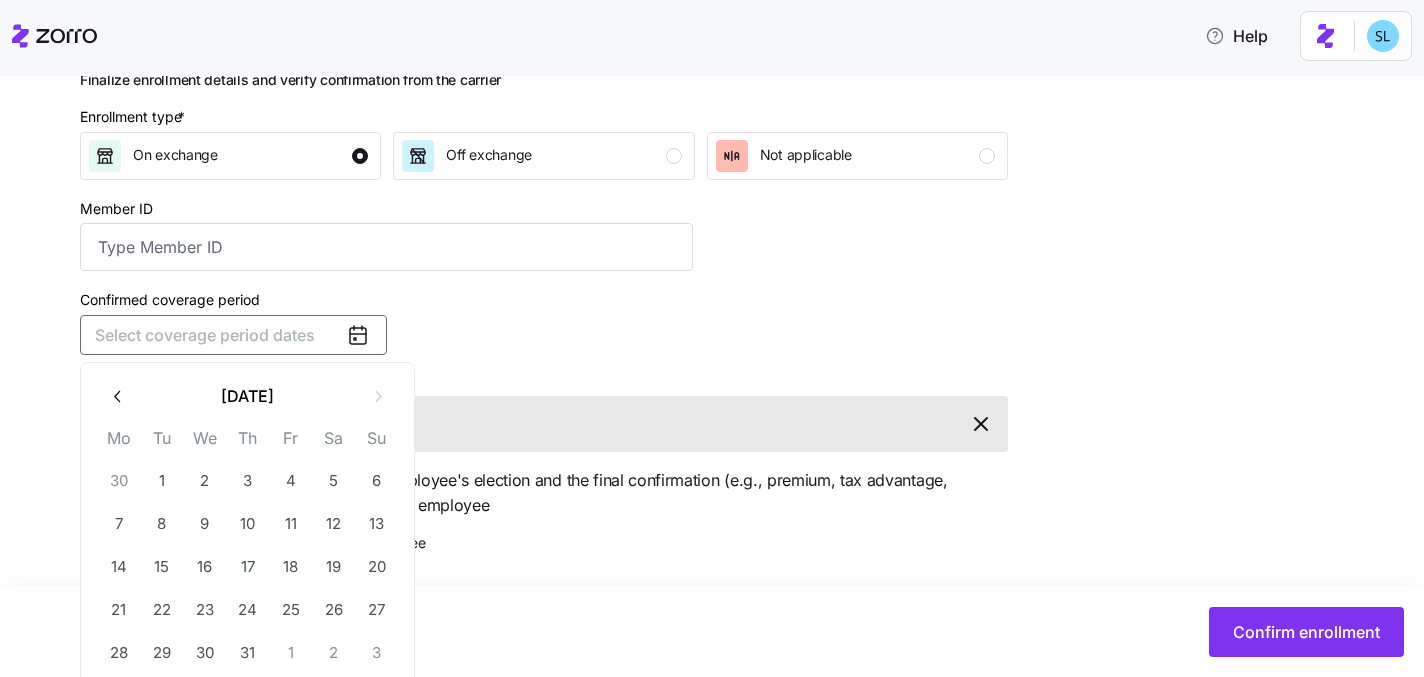 click at bounding box center (366, 335) 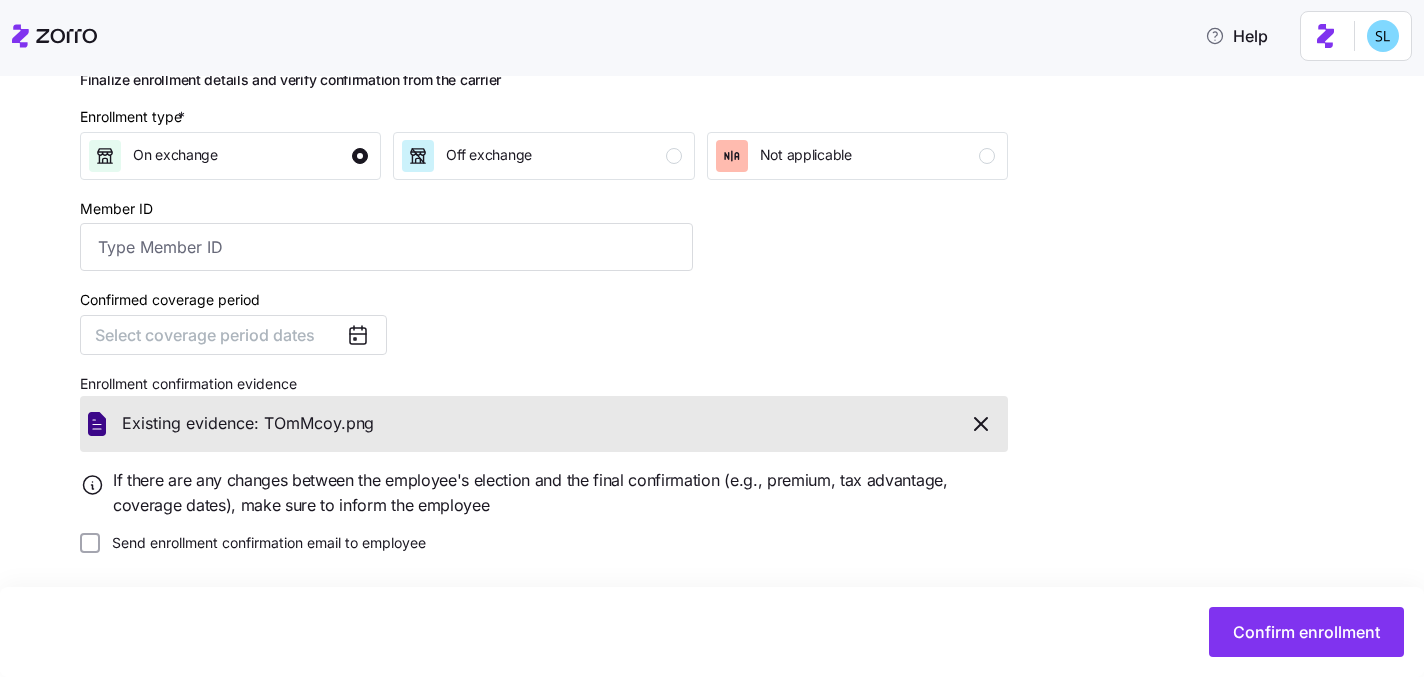 click 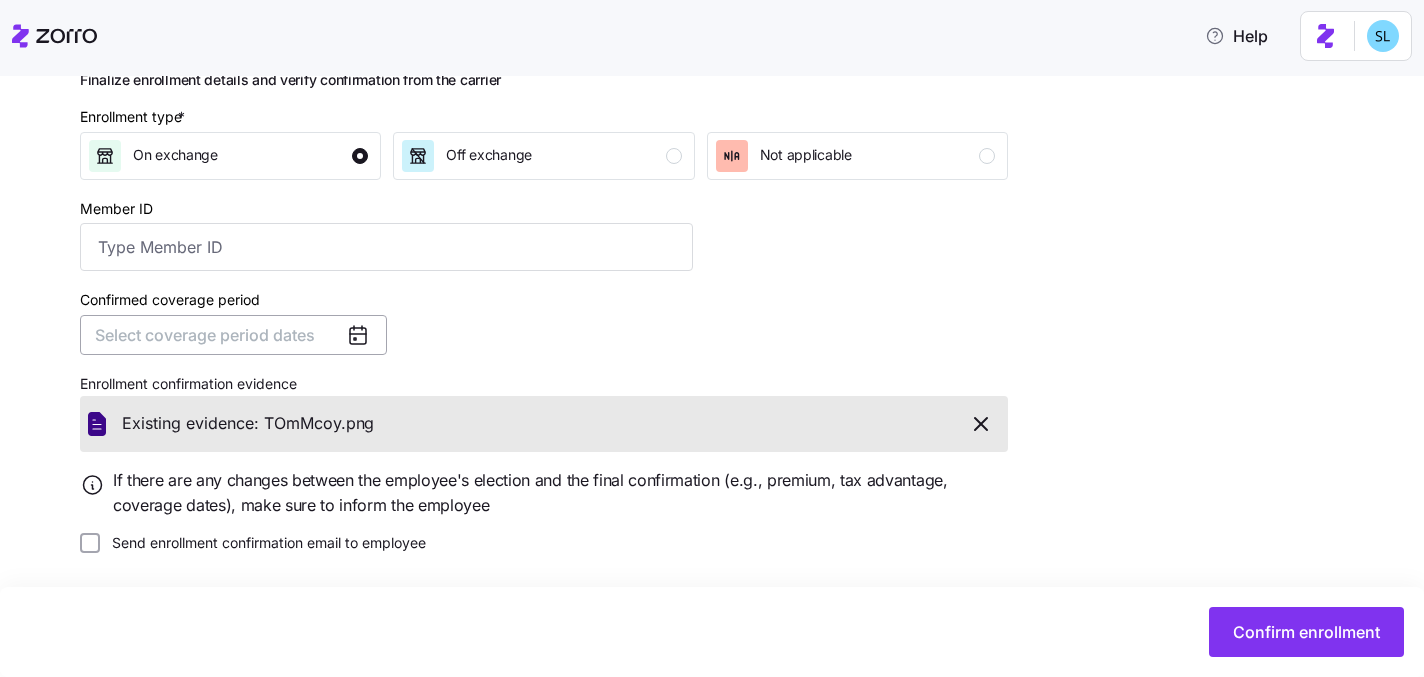 click on "Select coverage period dates" at bounding box center [205, 335] 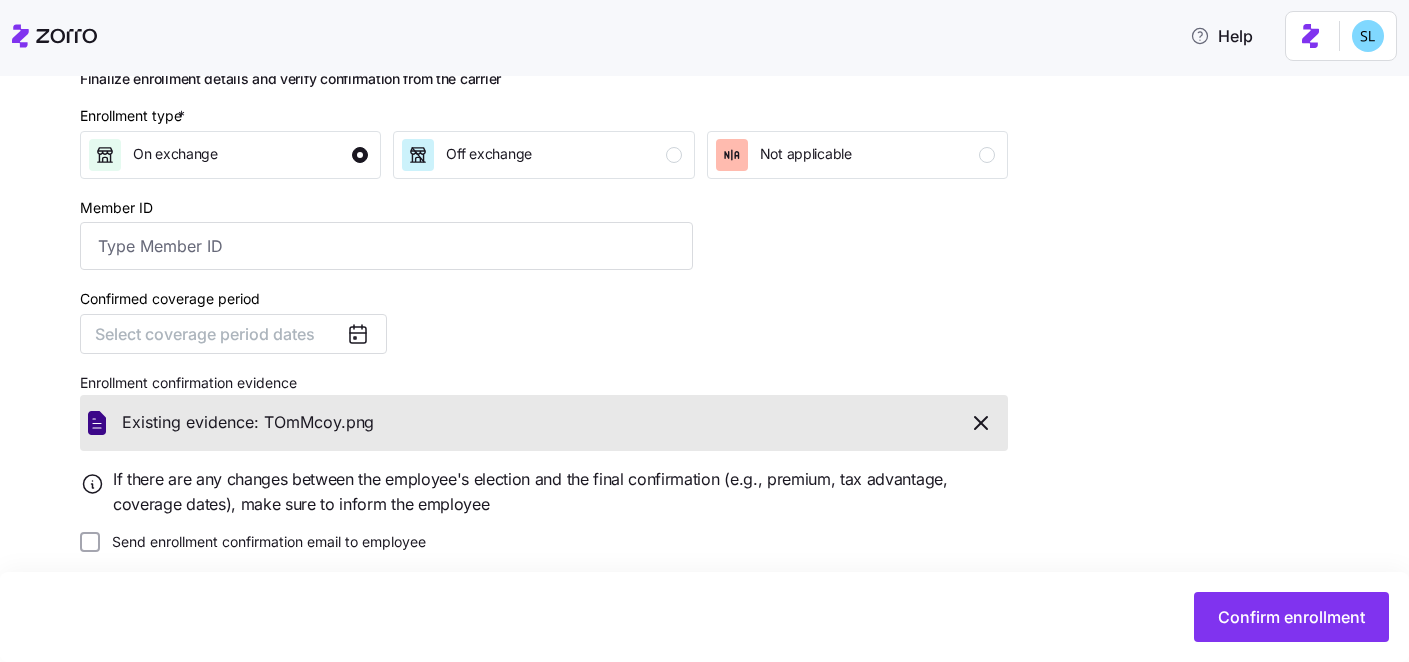 click on "Confirmed coverage period Select coverage period dates" at bounding box center [386, 320] 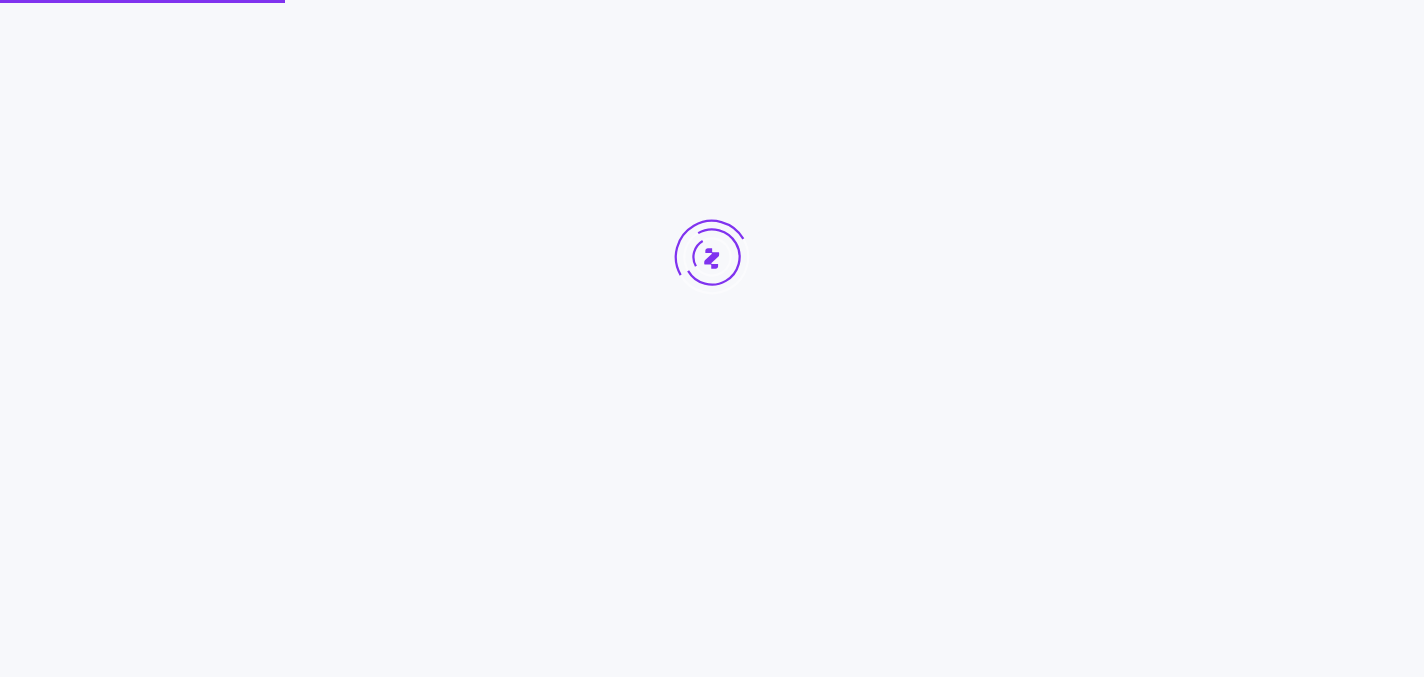 scroll, scrollTop: 0, scrollLeft: 0, axis: both 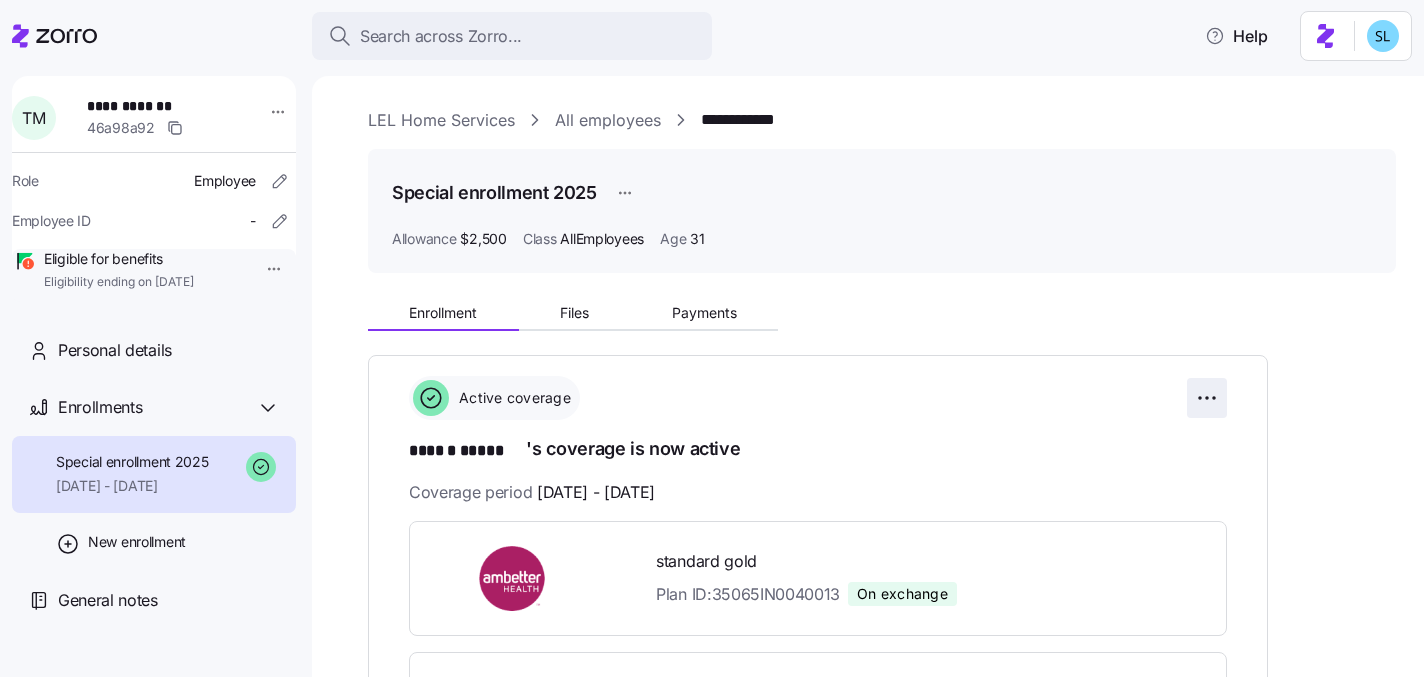 click on "**********" at bounding box center (712, 332) 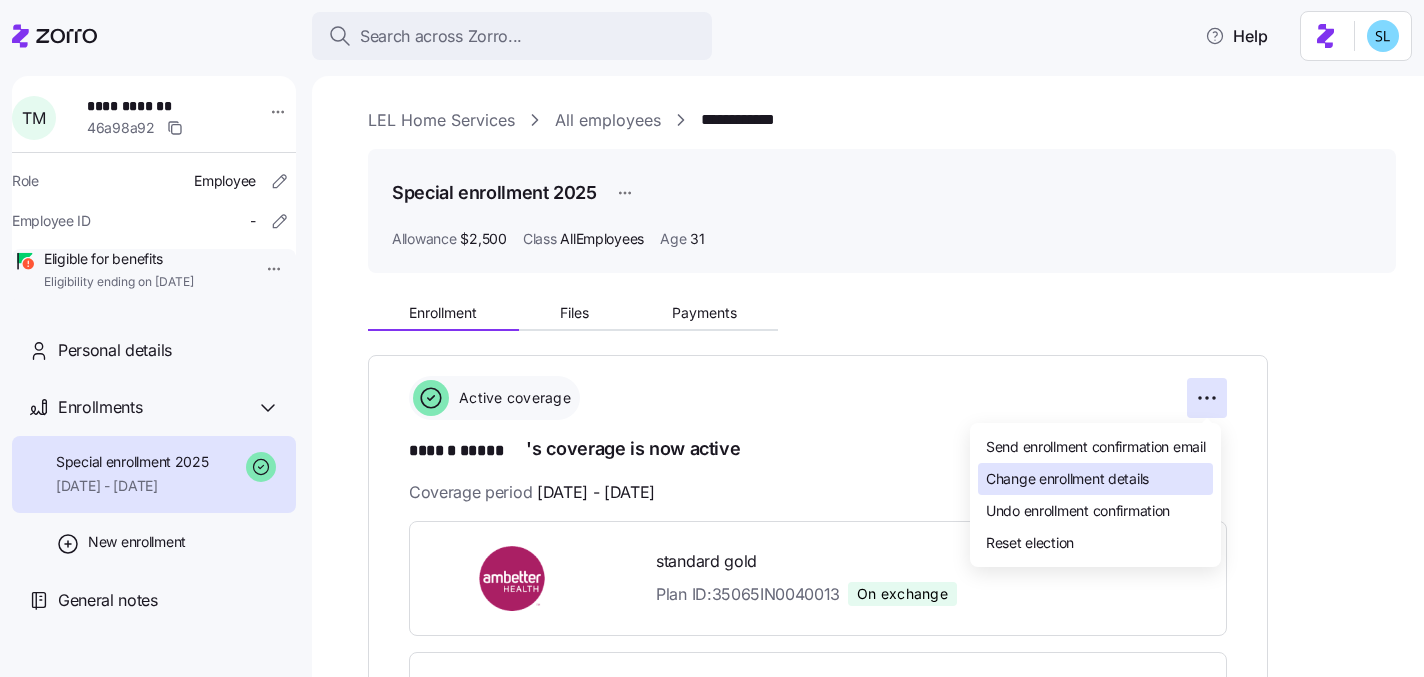 click on "Change enrollment details" at bounding box center (1095, 479) 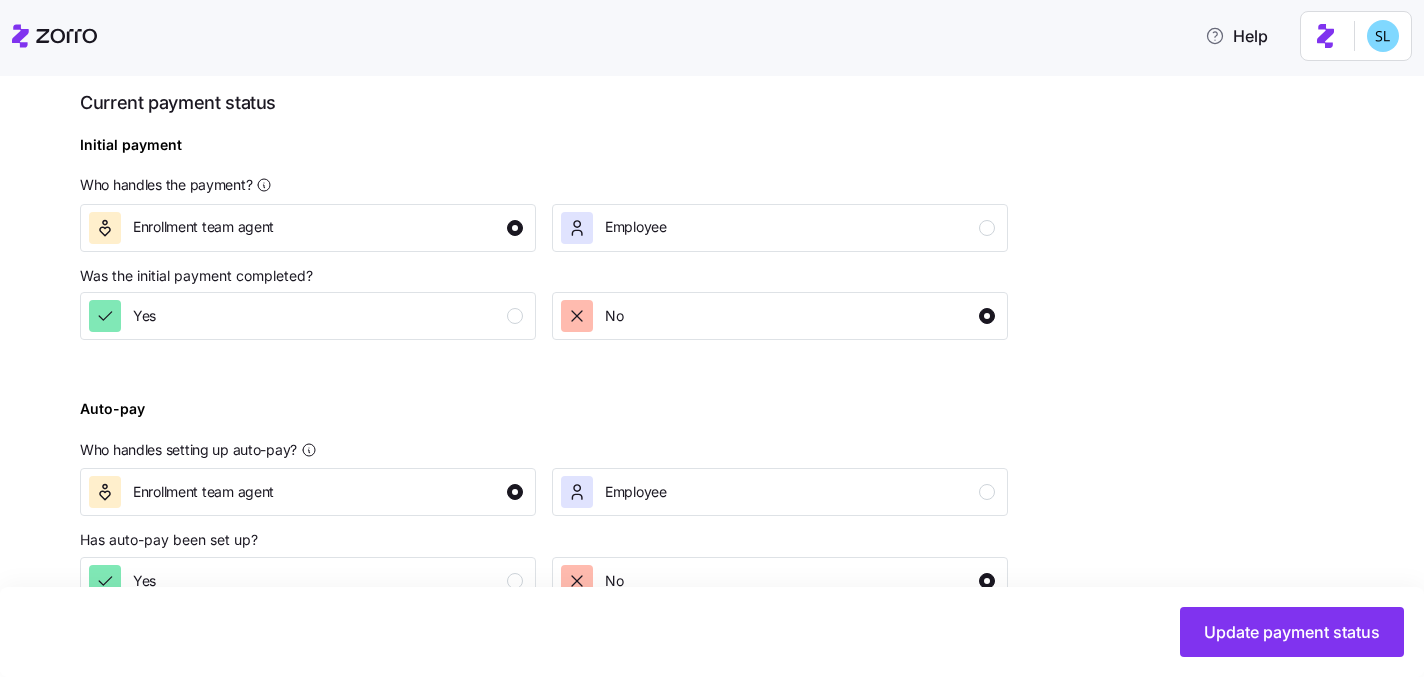 scroll, scrollTop: 766, scrollLeft: 0, axis: vertical 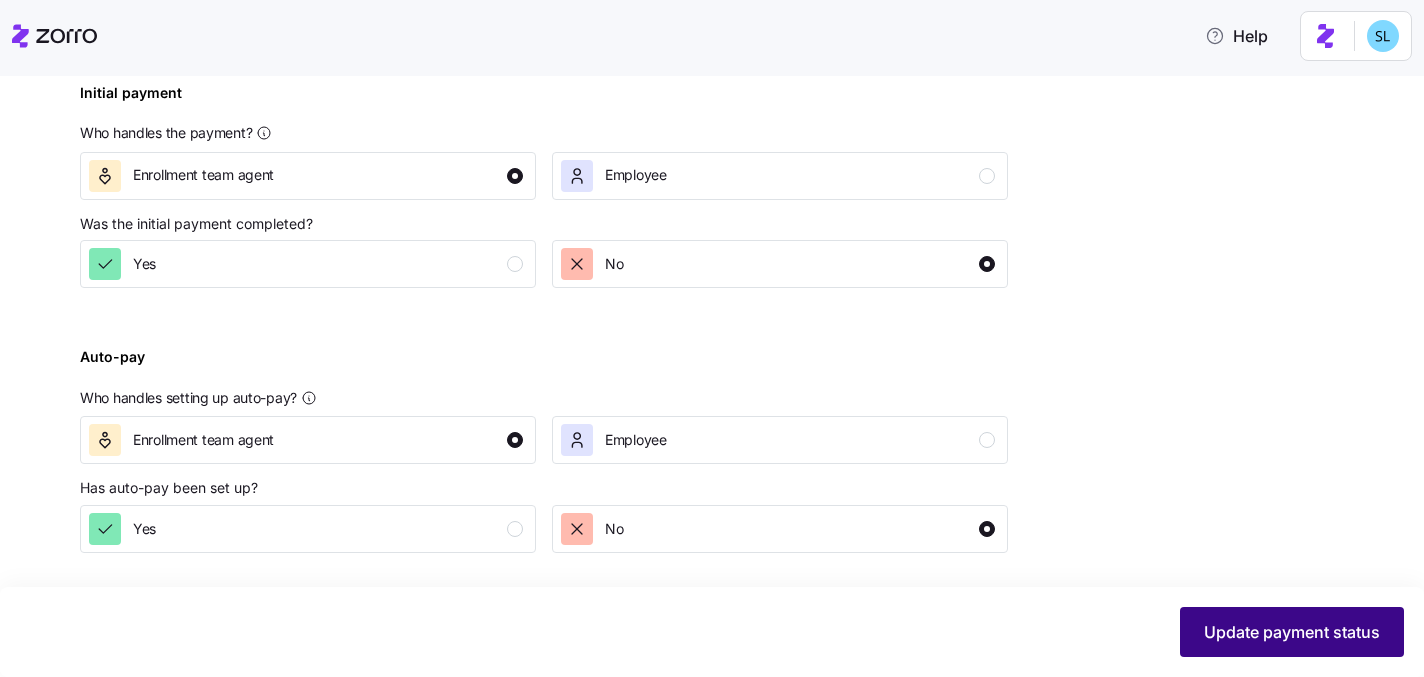 click on "Update payment status" at bounding box center [1292, 632] 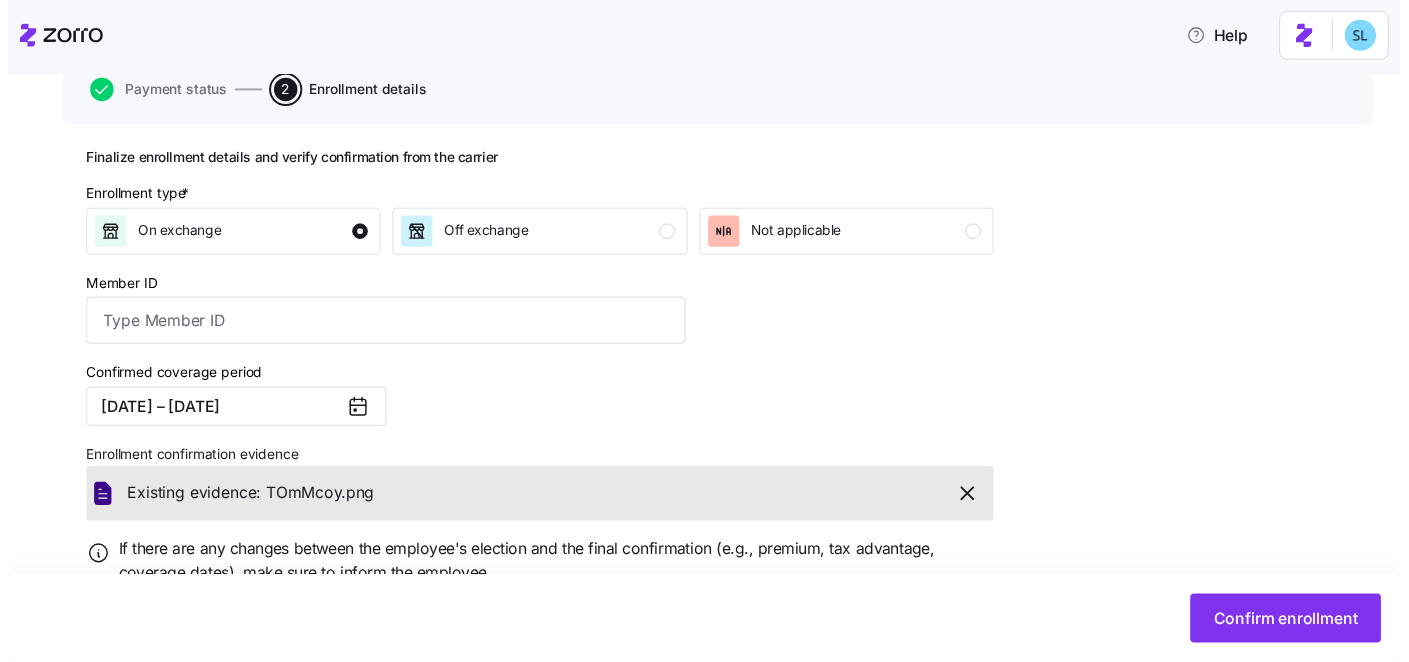 scroll, scrollTop: 274, scrollLeft: 0, axis: vertical 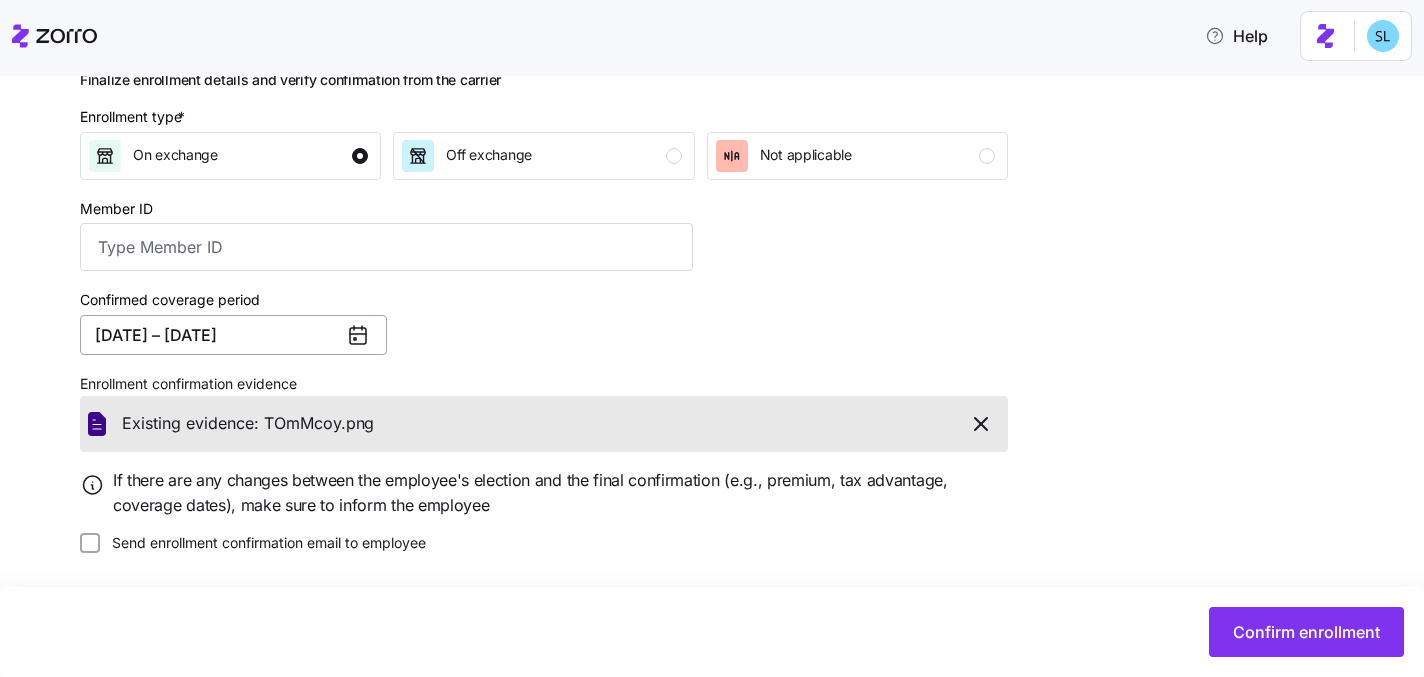 click on "[DATE] – [DATE]" at bounding box center [233, 335] 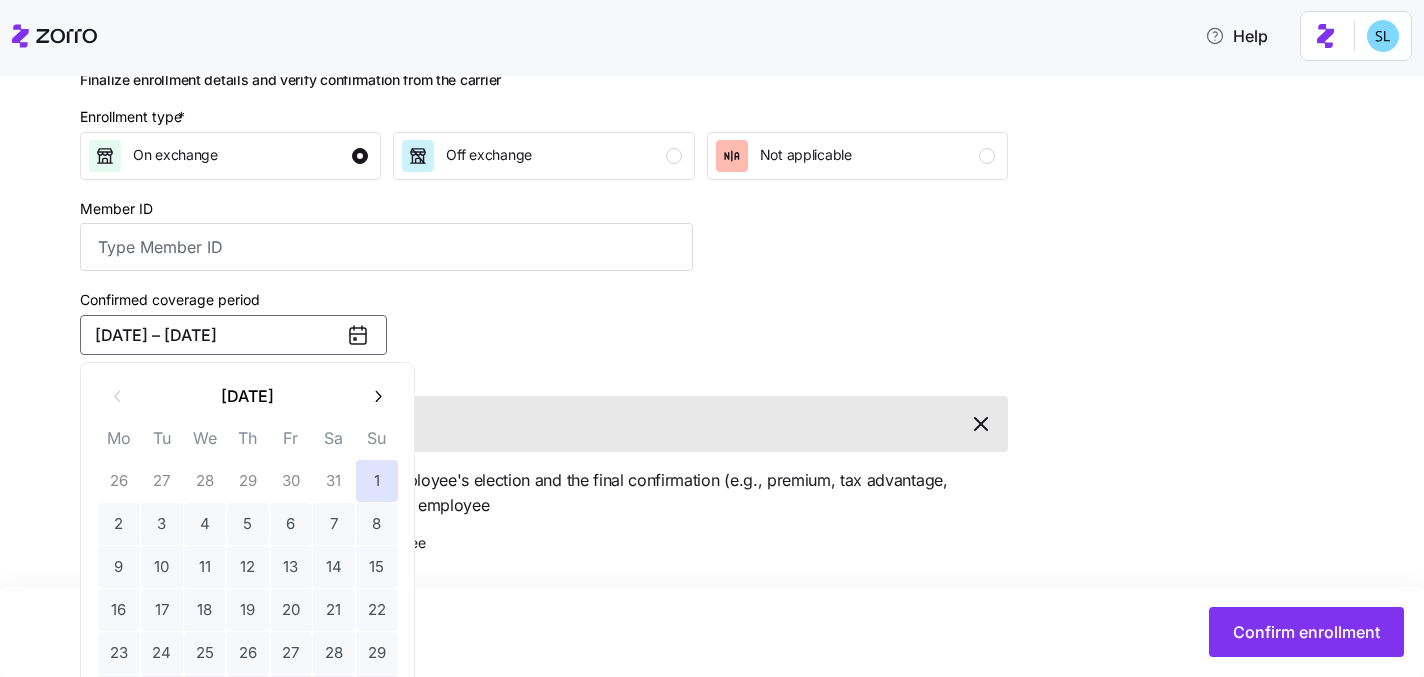 click on "Enrollment confirmation evidence Existing evidence: TOmMcoy. png" at bounding box center [544, 411] 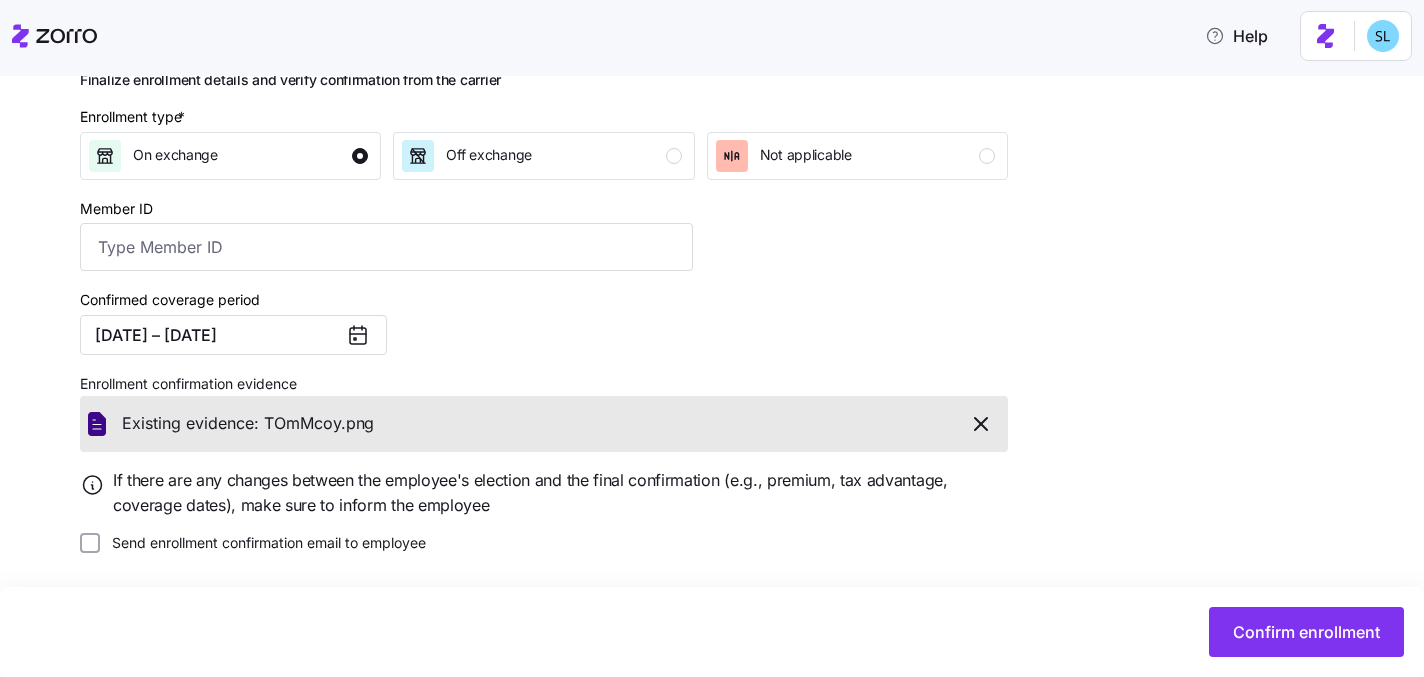 click 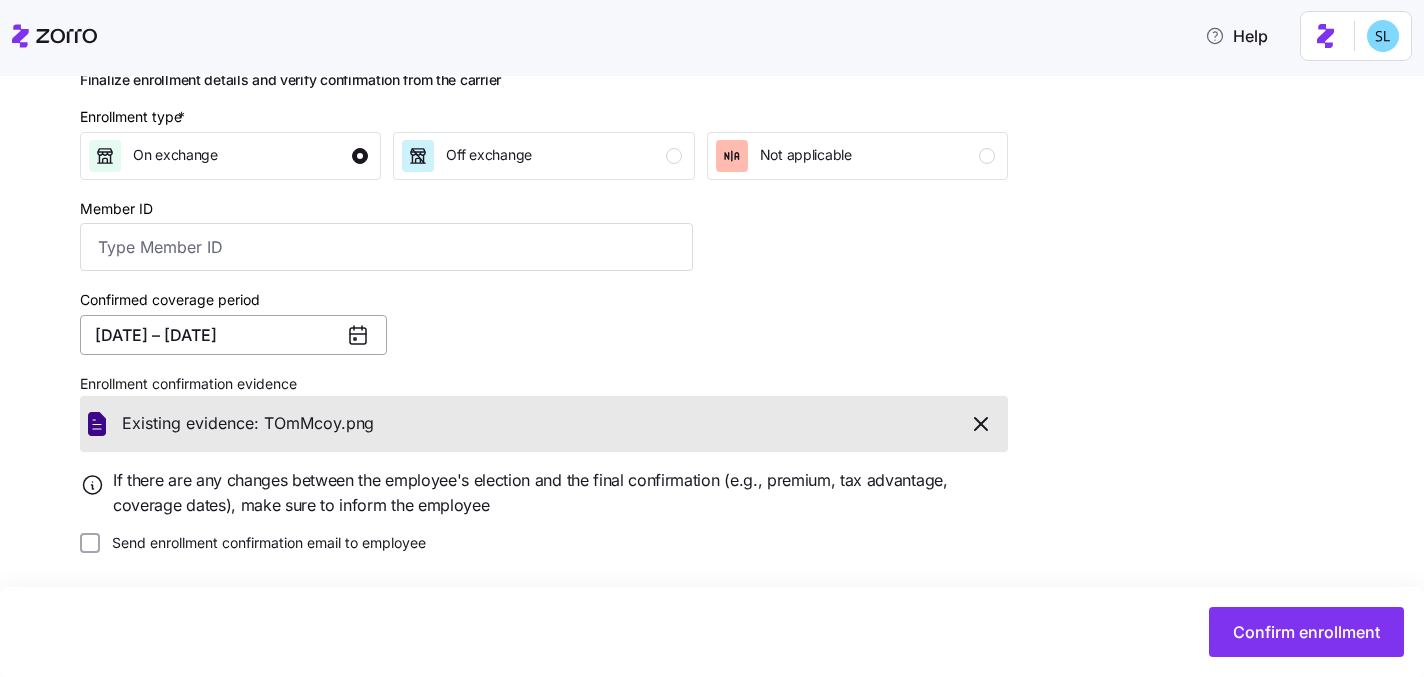 click on "06/01/2025 – 12/31/2025" at bounding box center (233, 335) 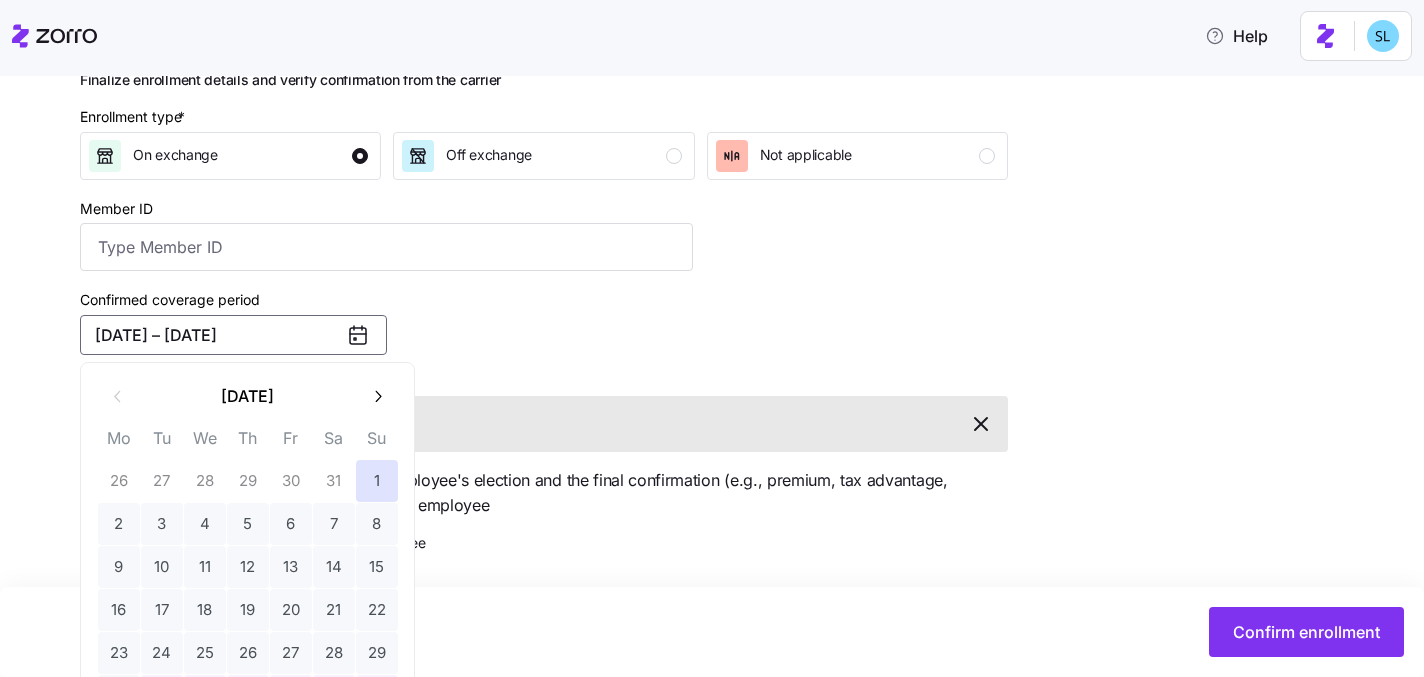 type 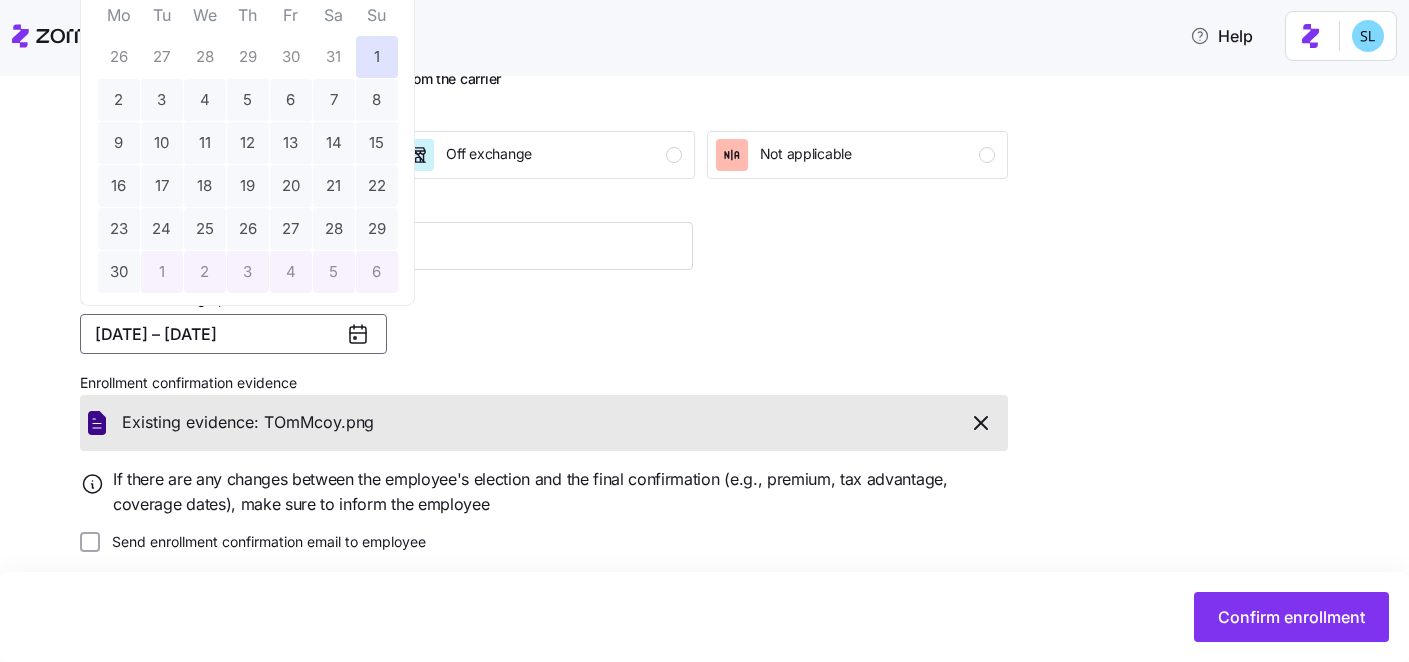 click on "Enrollment type  * On exchange Off exchange Not applicable Member ID Confirmed coverage period 06/01/2025 – 12/31/2025 Enrollment confirmation evidence Existing evidence: TOmMcoy. png If there are any changes between the employee's election and the final confirmation (e.g., premium, tax advantage, coverage dates), make sure to inform the employee Send enrollment confirmation email to employee" at bounding box center [544, 328] 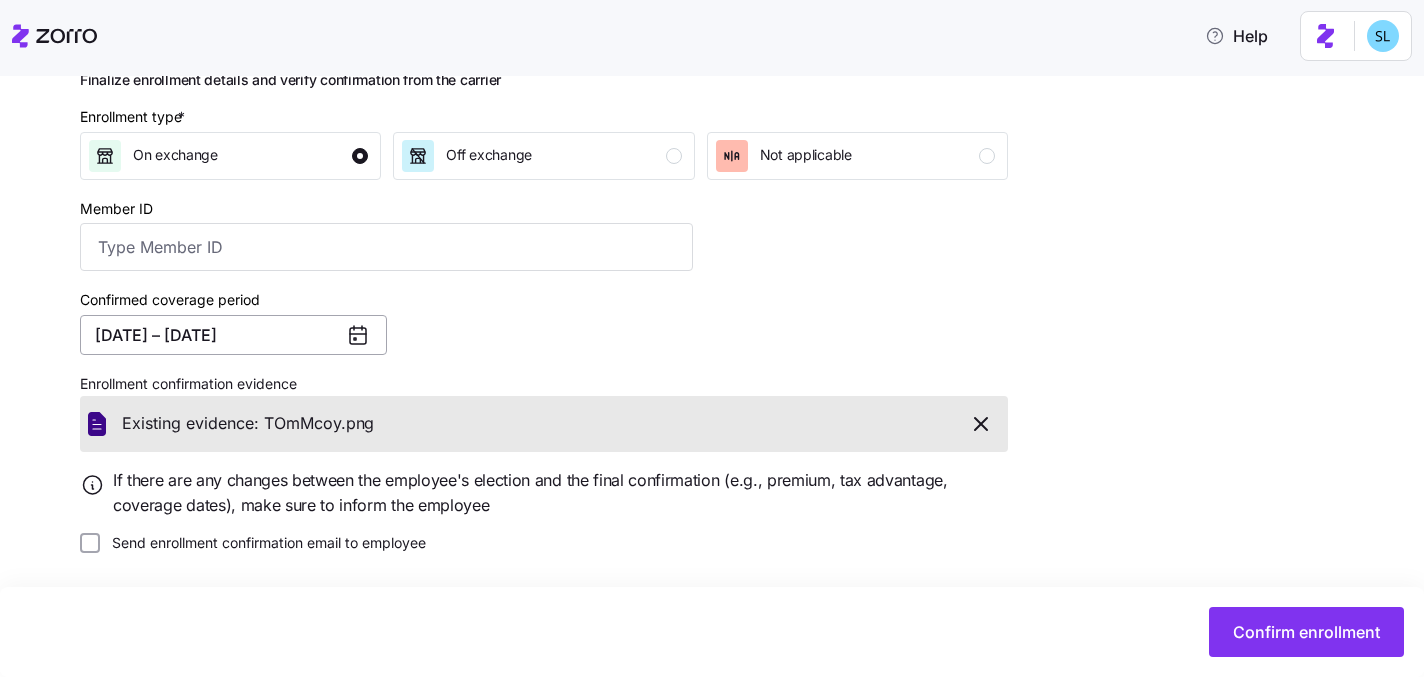 click on "[DATE] – [DATE]" at bounding box center (233, 335) 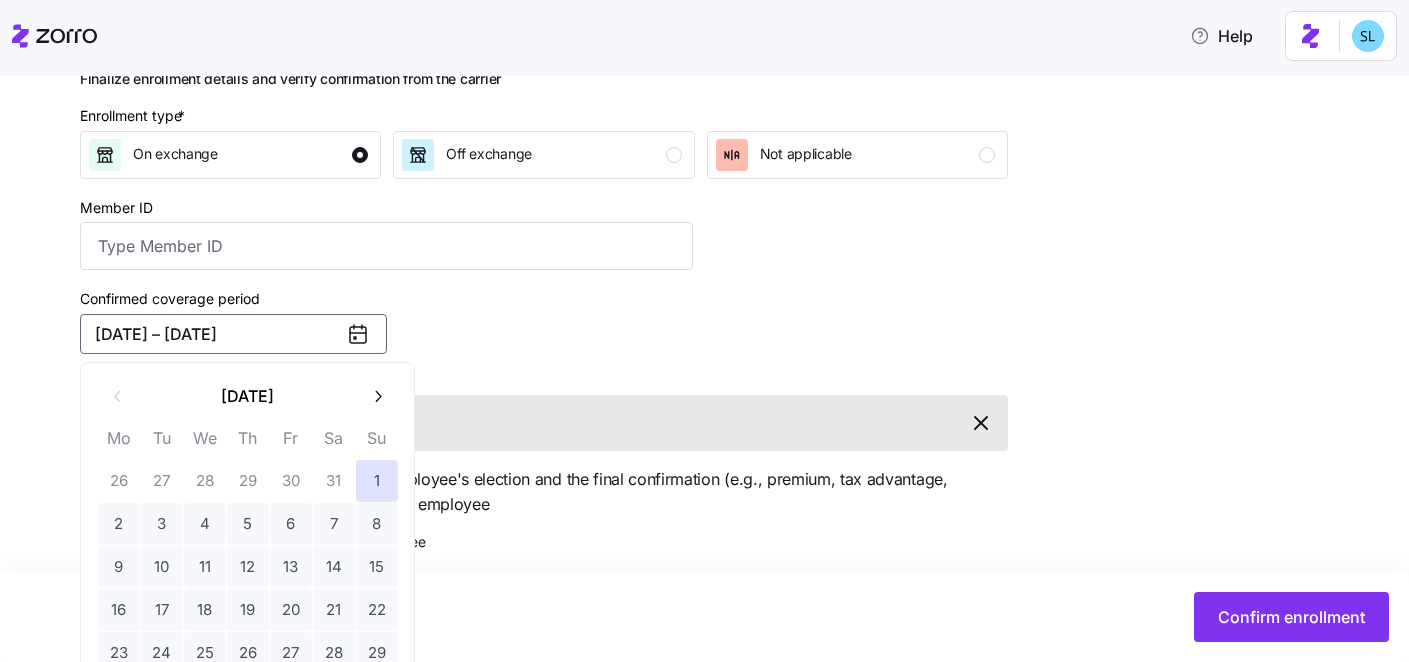 click on "Confirmed coverage period 06/01/2025 – 12/31/2025" at bounding box center (386, 320) 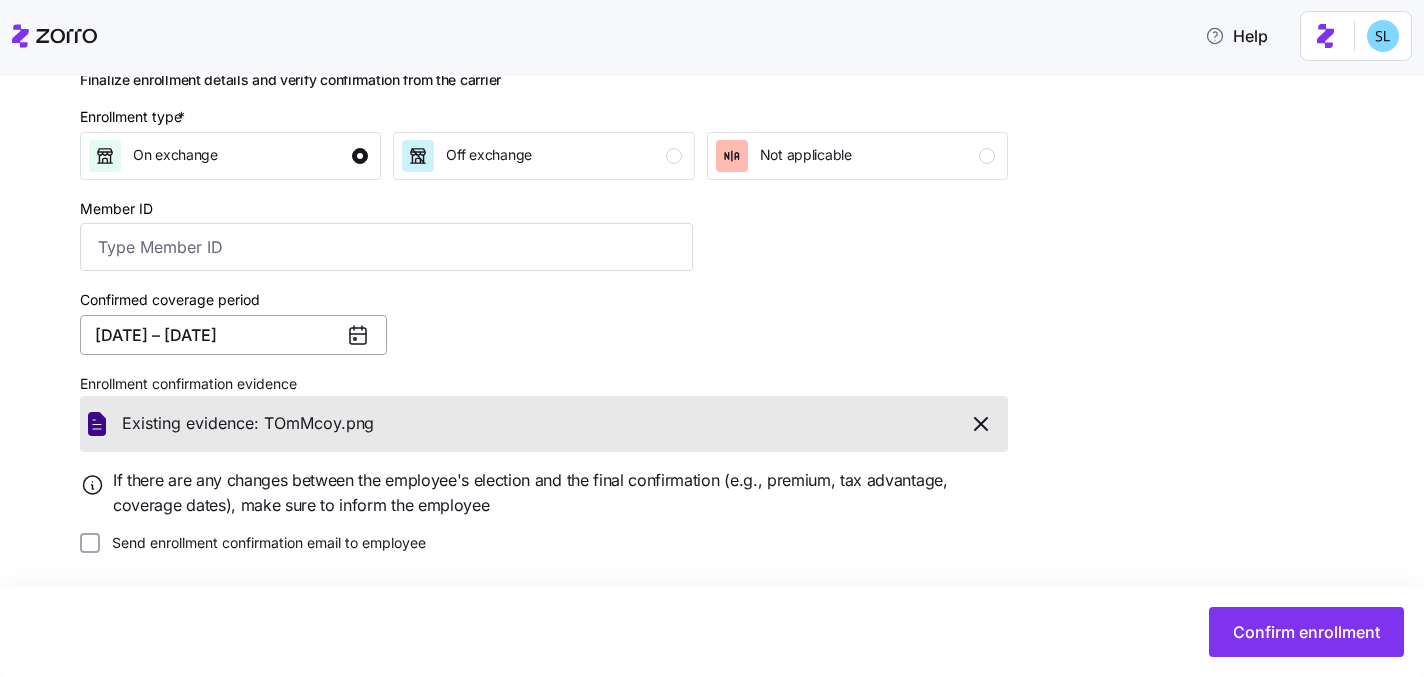 click on "[DATE] – [DATE]" at bounding box center (233, 335) 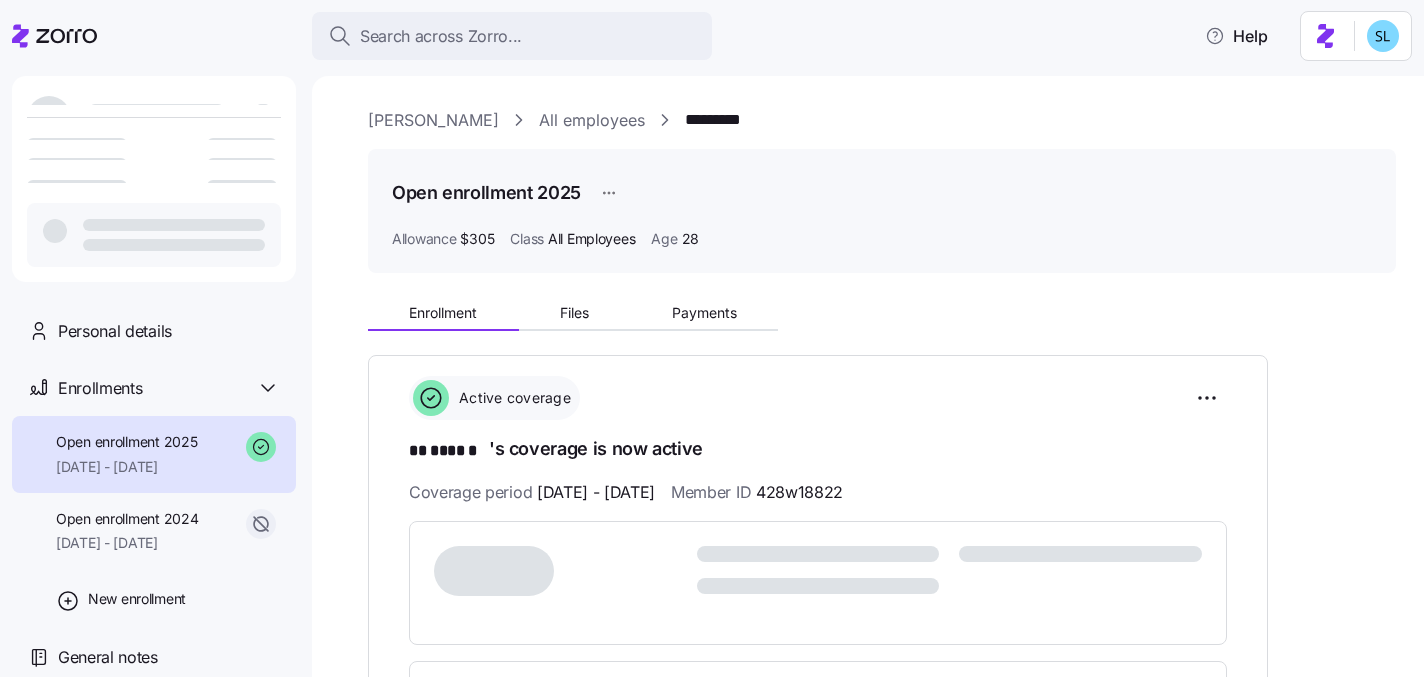 scroll, scrollTop: 0, scrollLeft: 0, axis: both 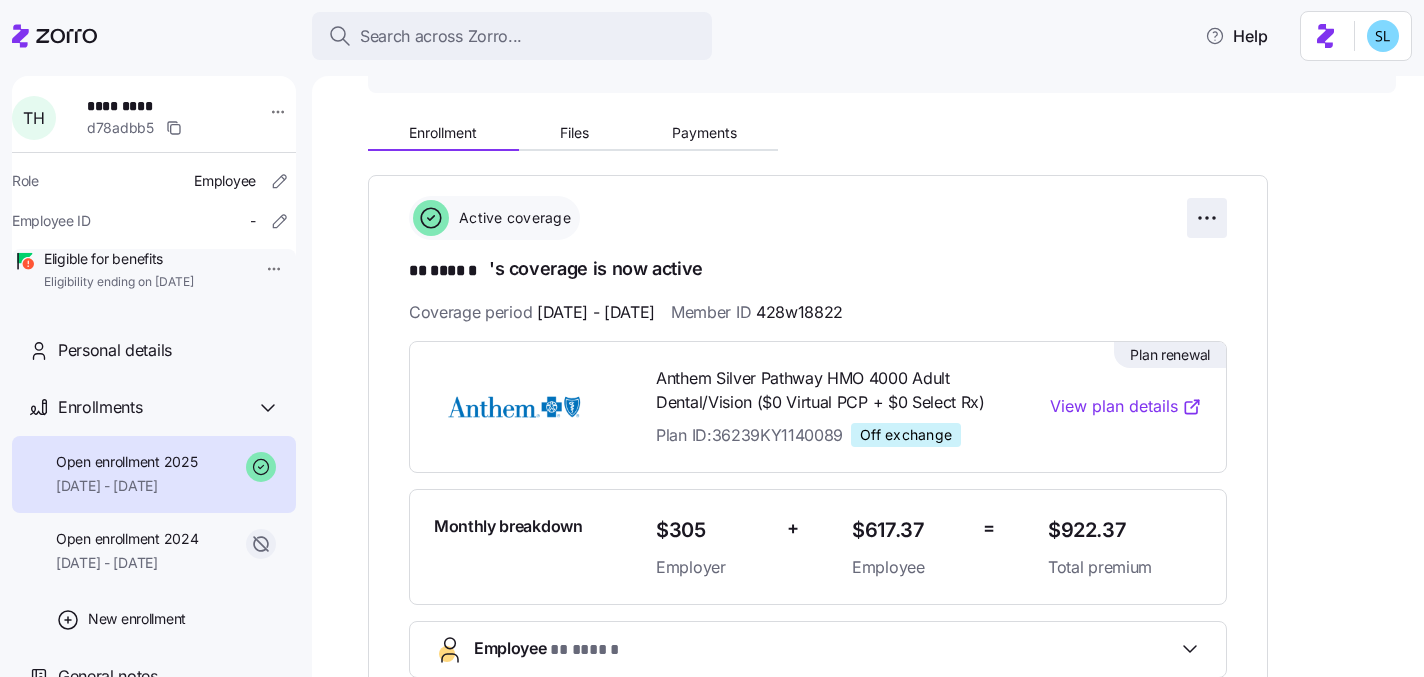 click on "**********" at bounding box center (712, 332) 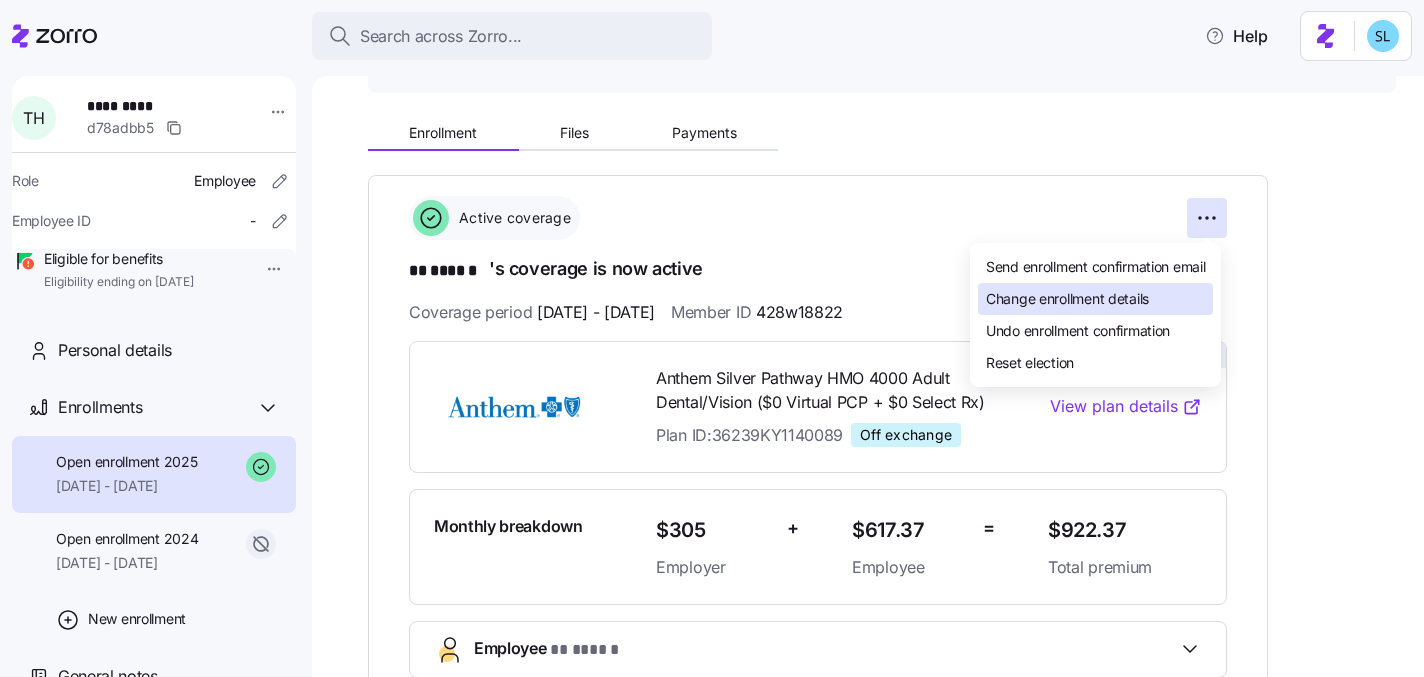 click on "Change enrollment details" at bounding box center (1095, 299) 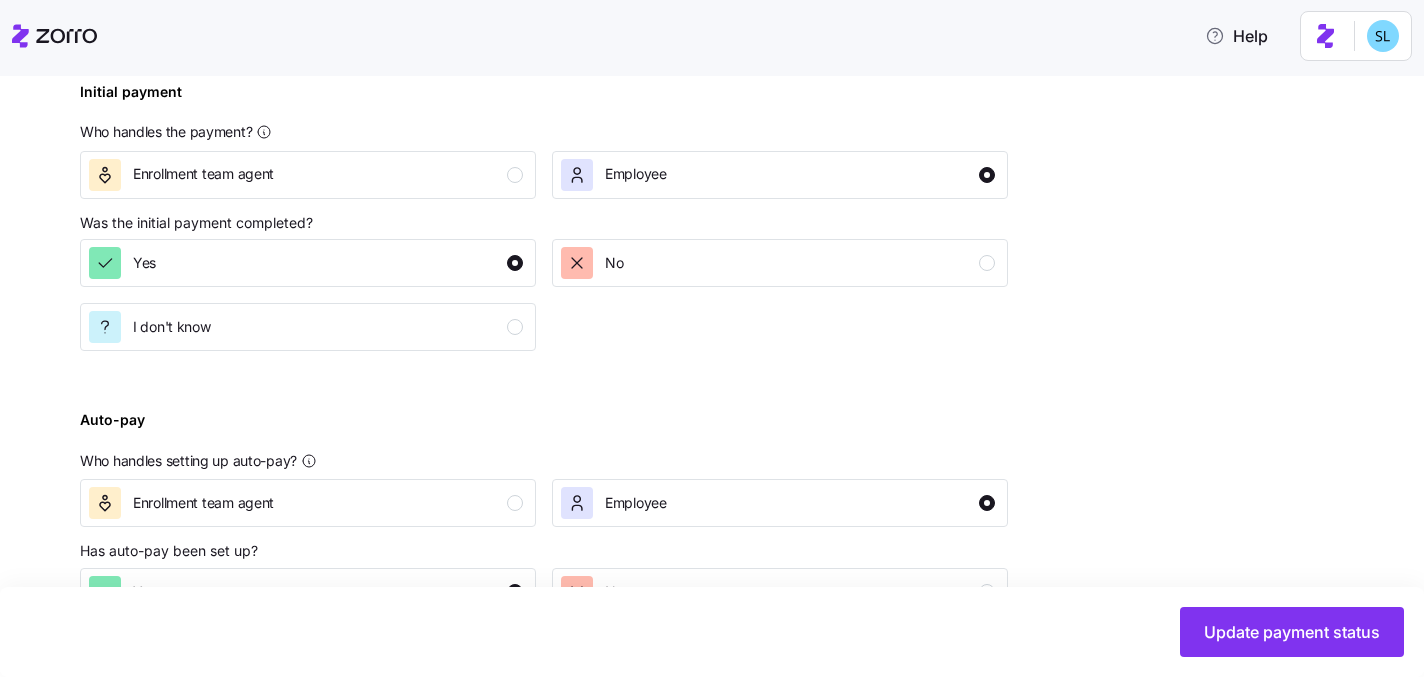 scroll, scrollTop: 894, scrollLeft: 0, axis: vertical 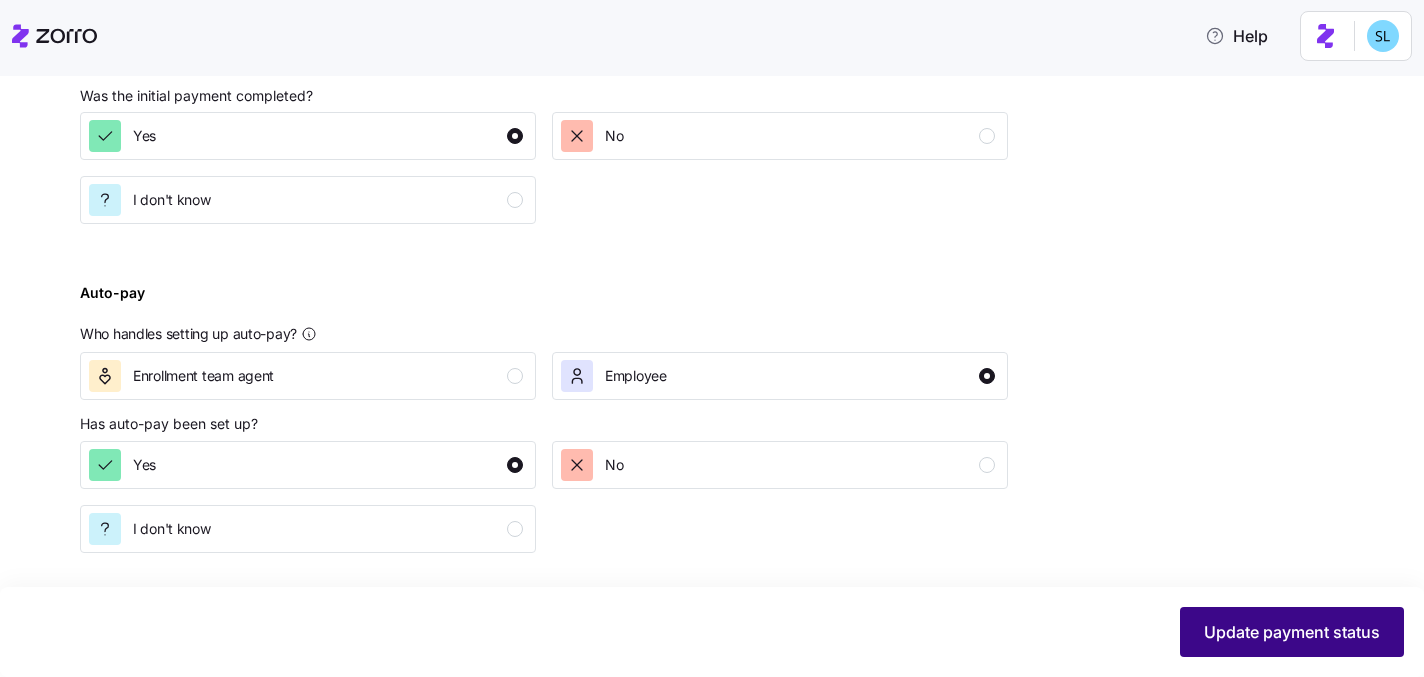 click on "Update payment status" at bounding box center (1292, 632) 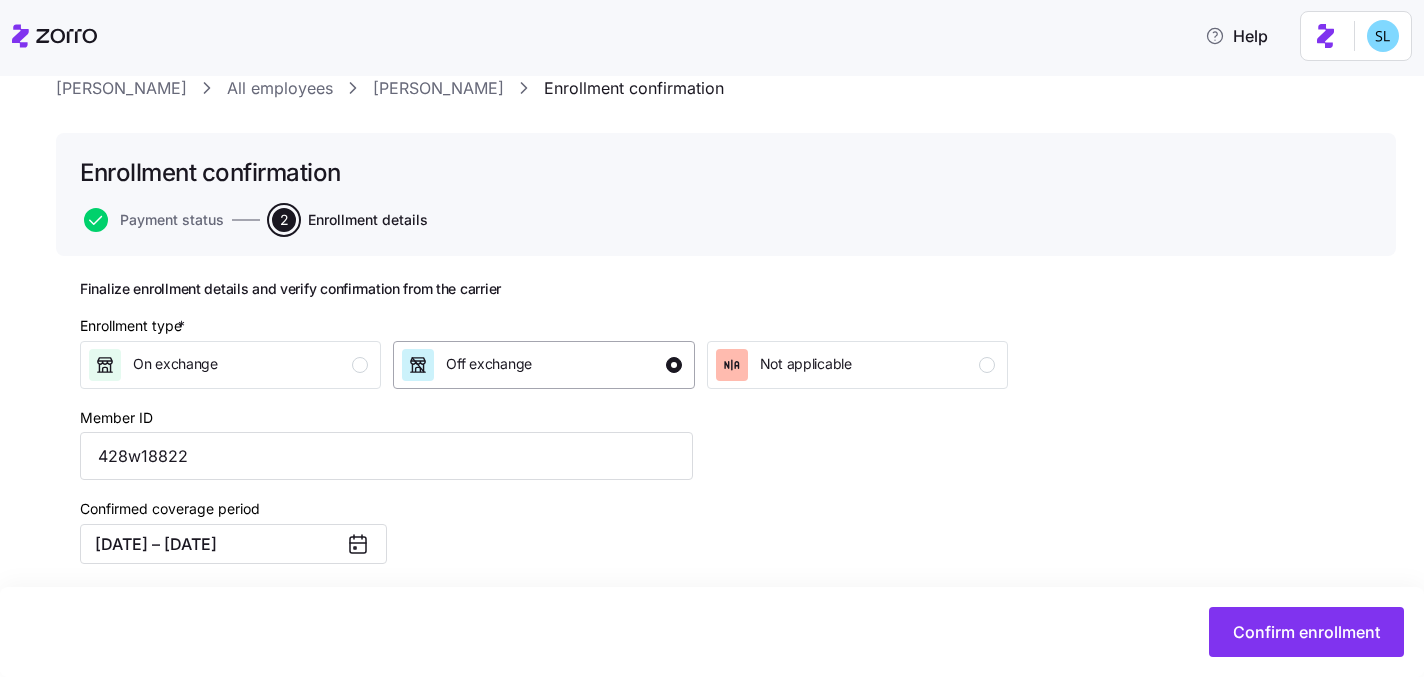 scroll, scrollTop: 149, scrollLeft: 0, axis: vertical 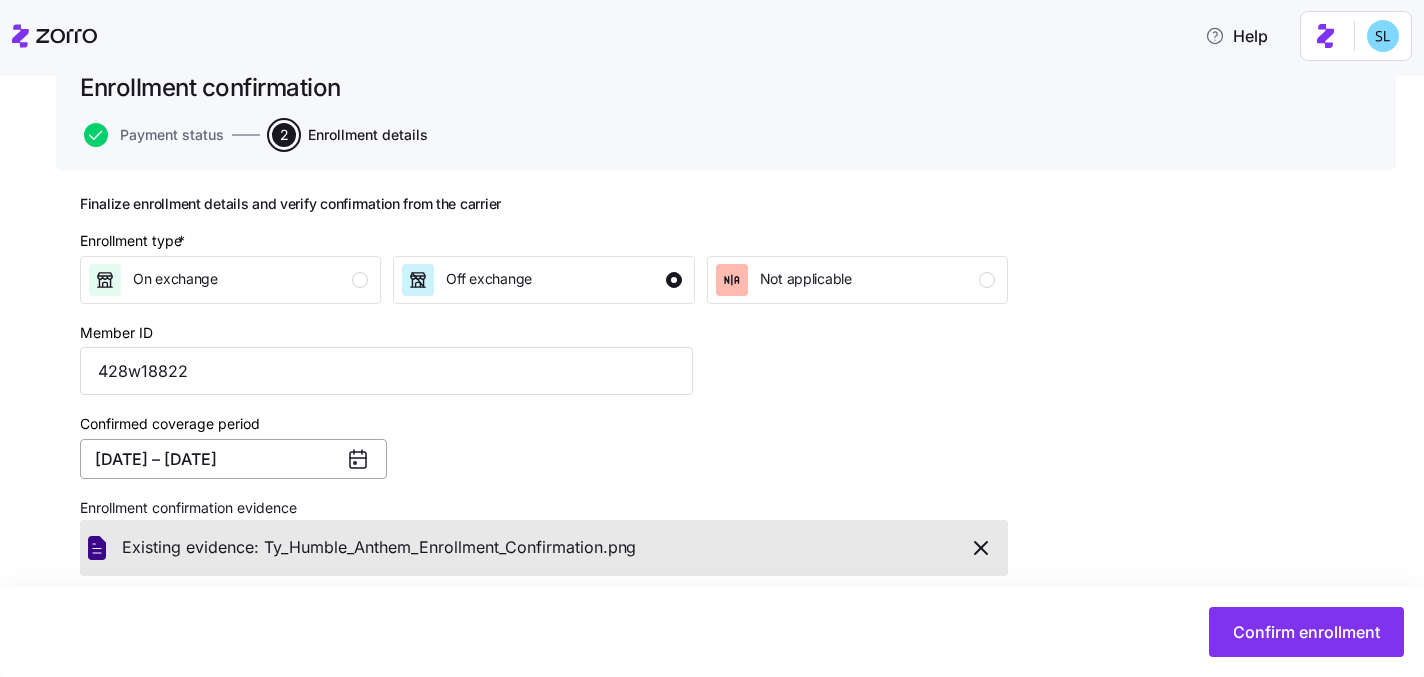 click on "[DATE] – [DATE]" at bounding box center (233, 459) 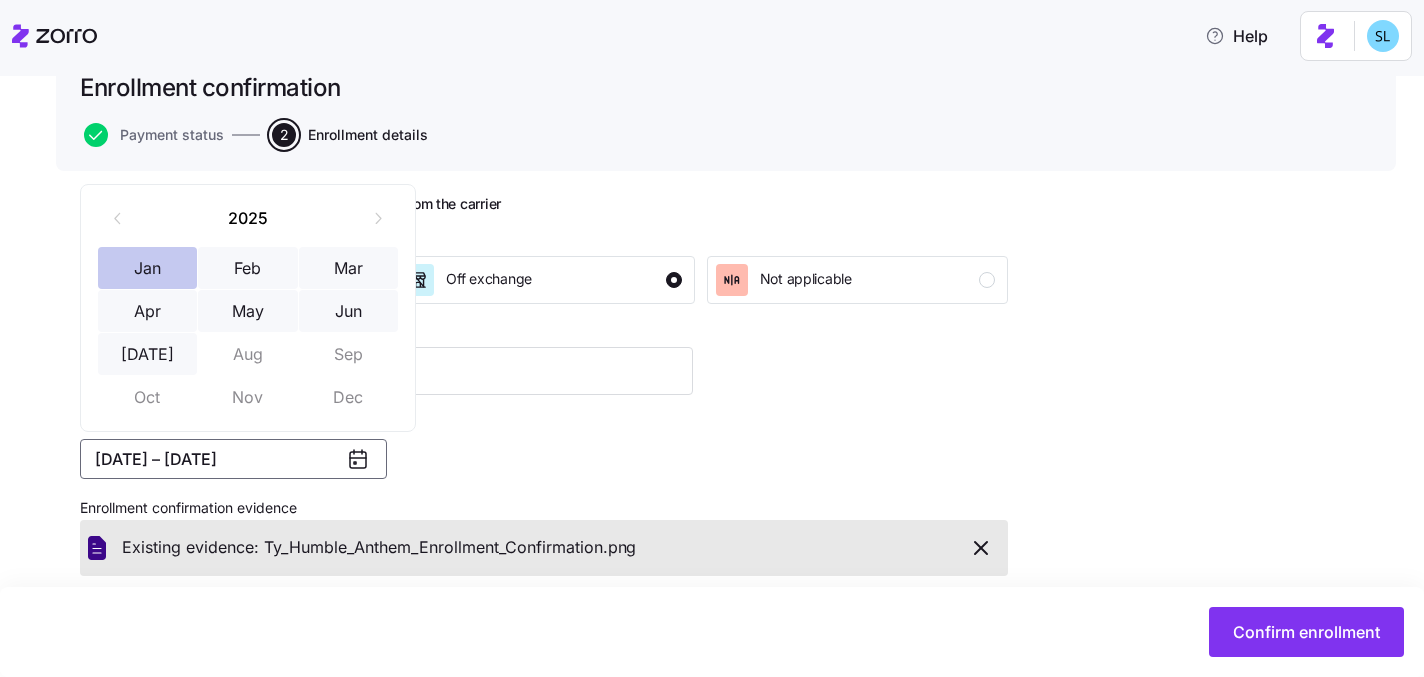 click on "Jan" at bounding box center (148, 268) 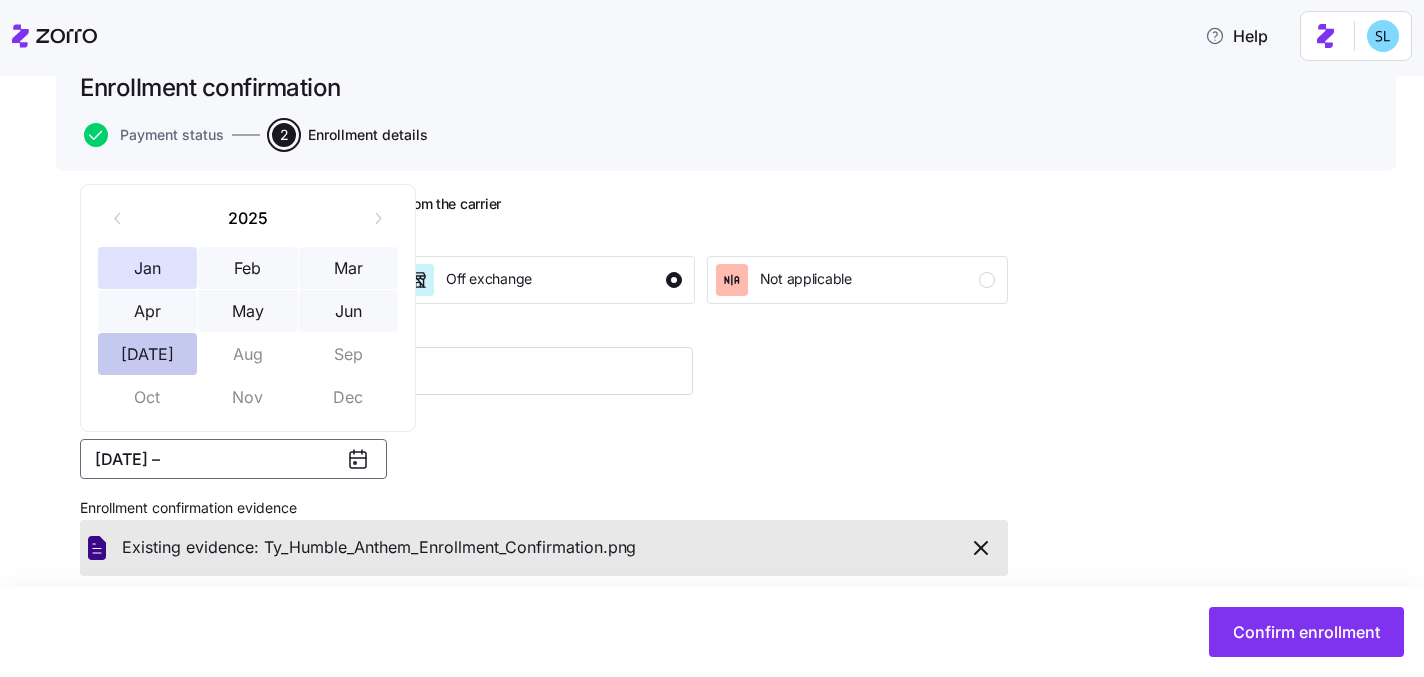 click on "[DATE]" at bounding box center (148, 354) 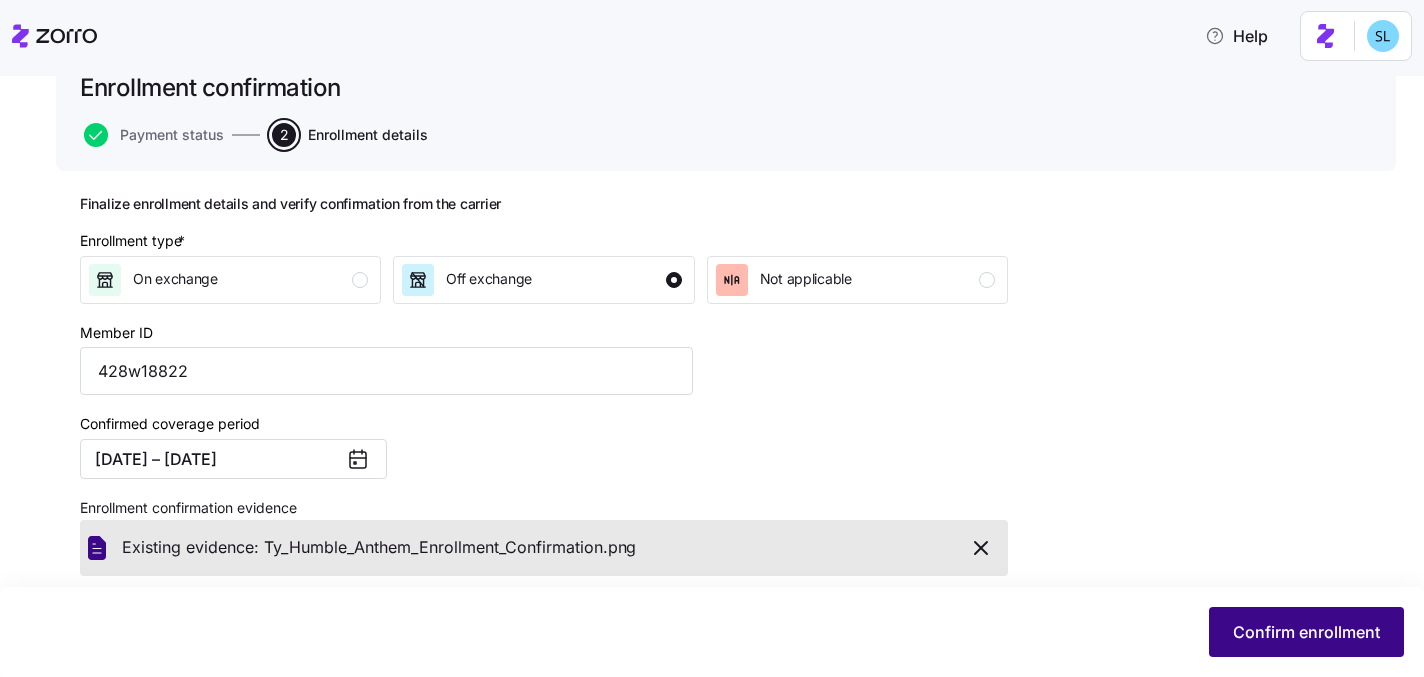 click on "Confirm enrollment" at bounding box center [1306, 632] 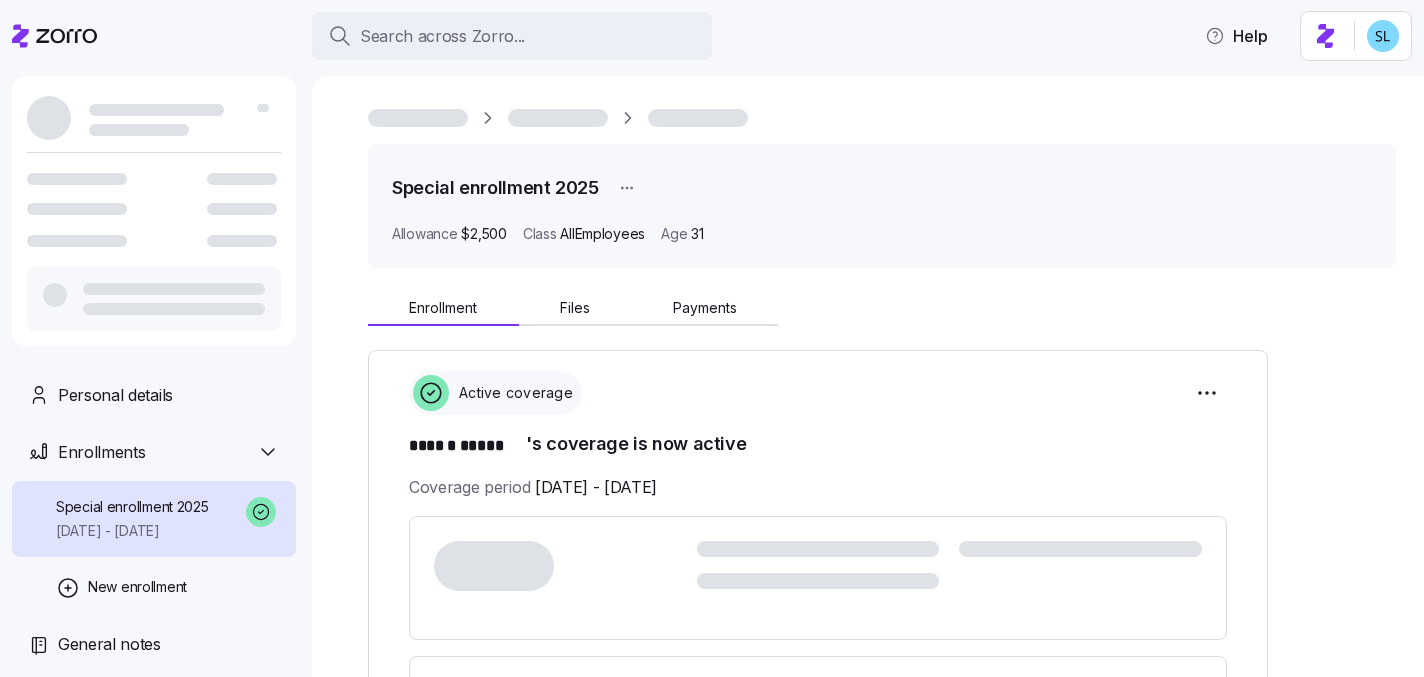 scroll, scrollTop: 0, scrollLeft: 0, axis: both 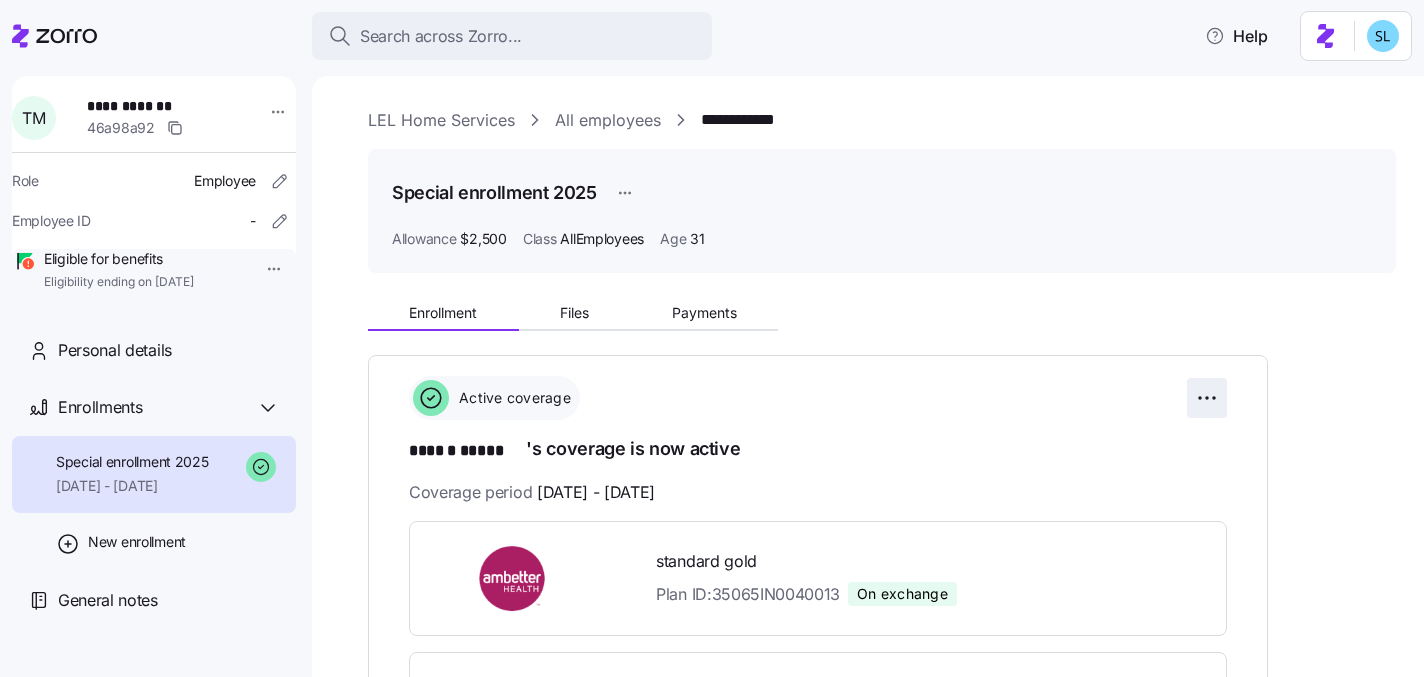 click on "**********" at bounding box center [712, 332] 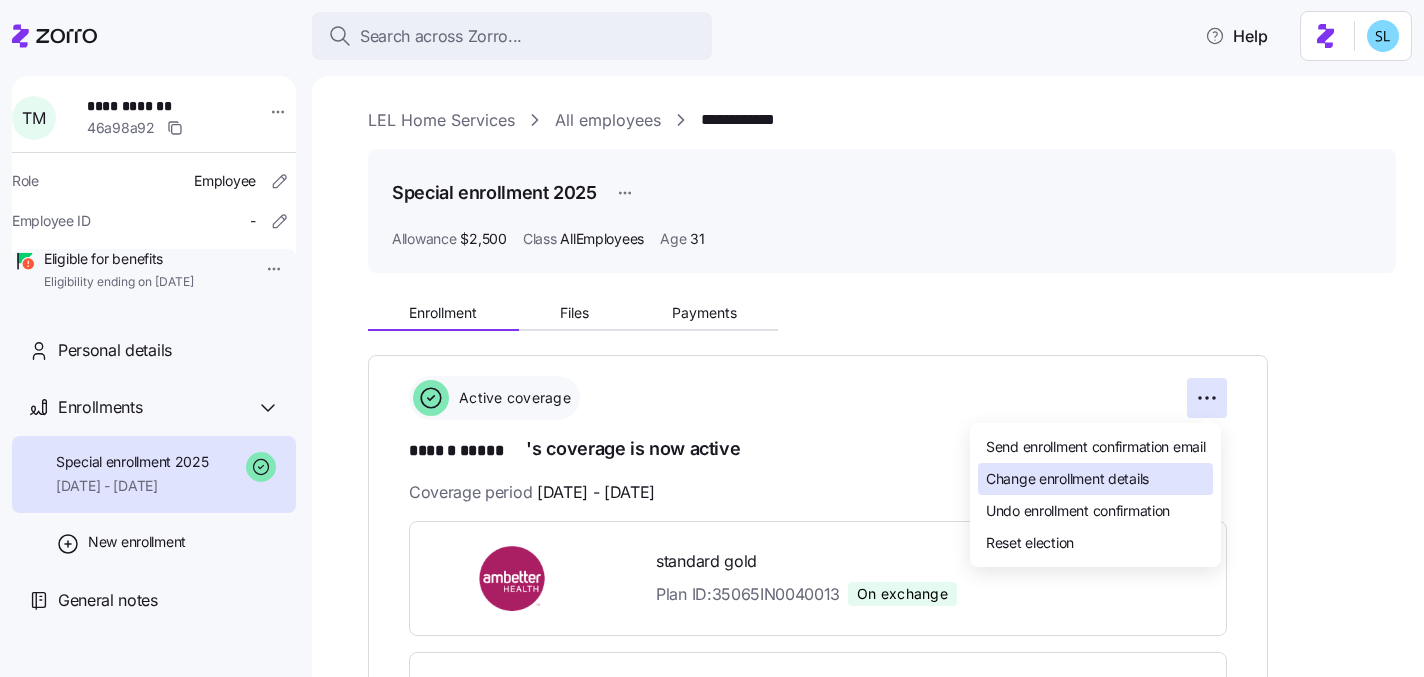 click on "Change enrollment details" at bounding box center [1067, 479] 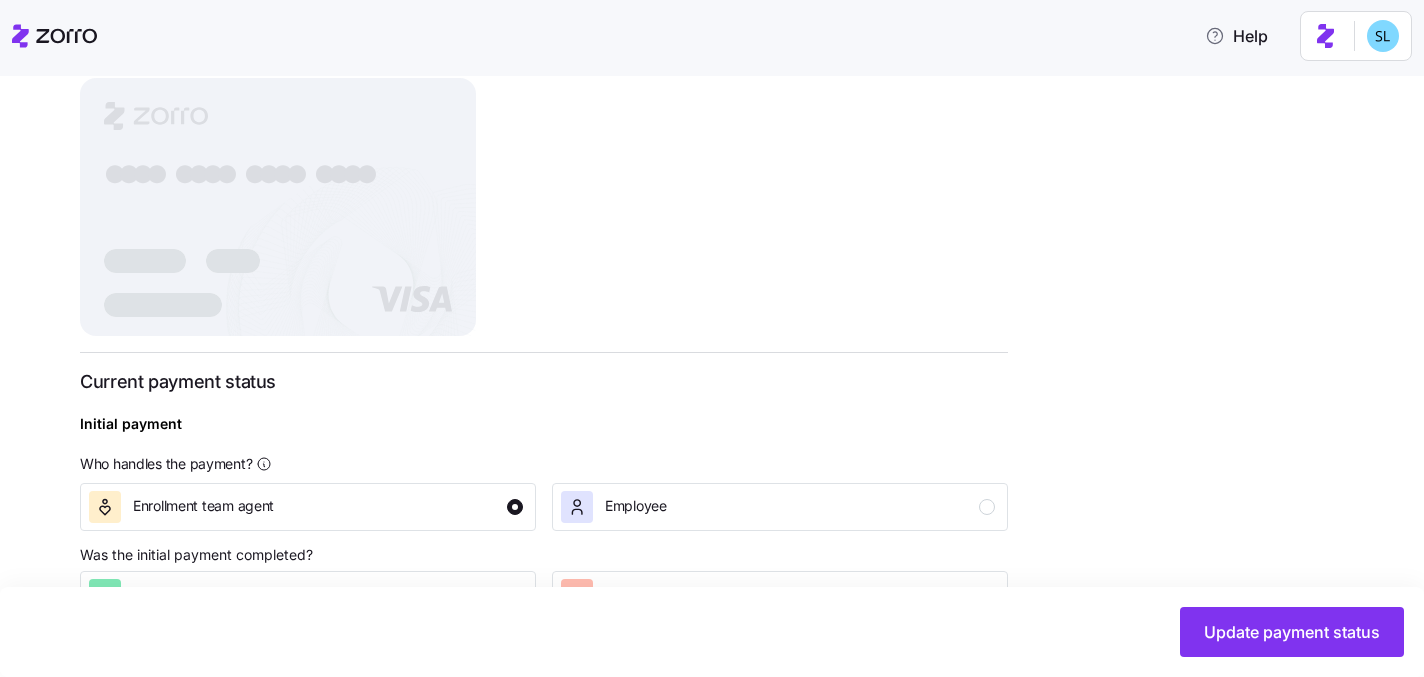 scroll, scrollTop: 766, scrollLeft: 0, axis: vertical 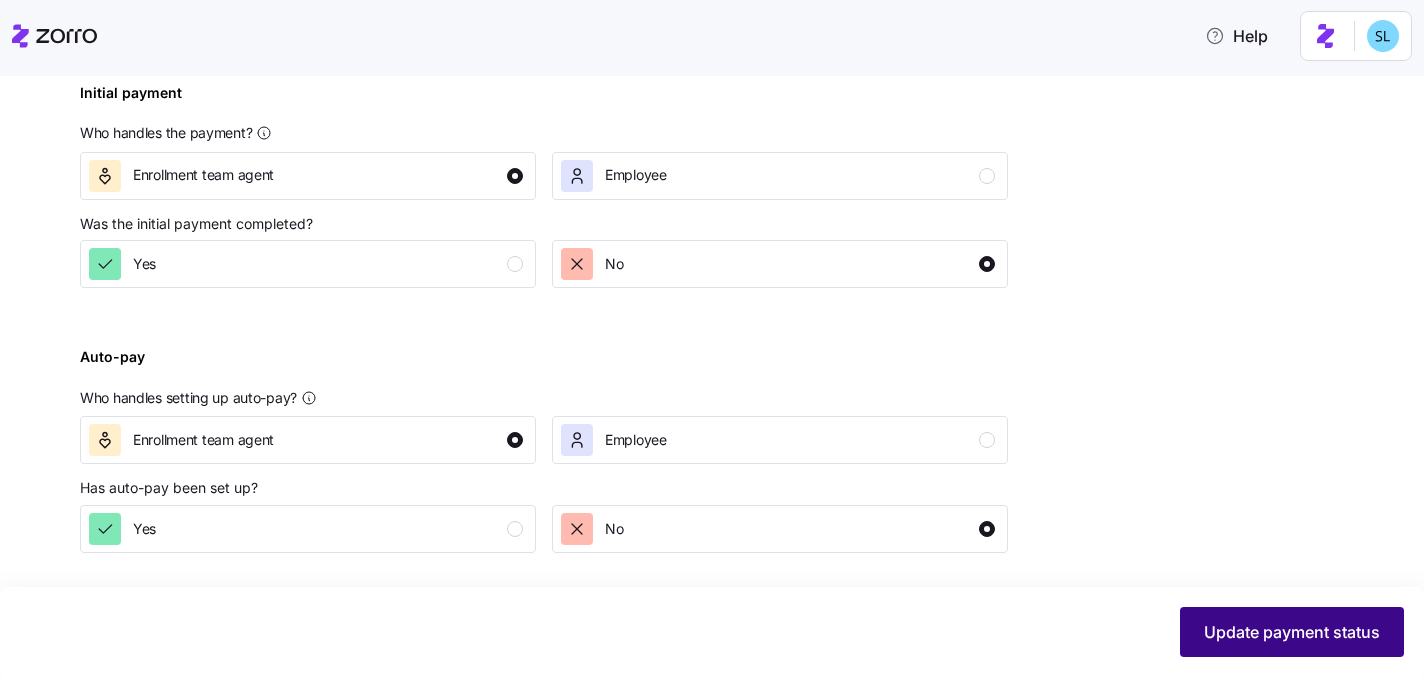 click on "Update payment status" at bounding box center [1292, 632] 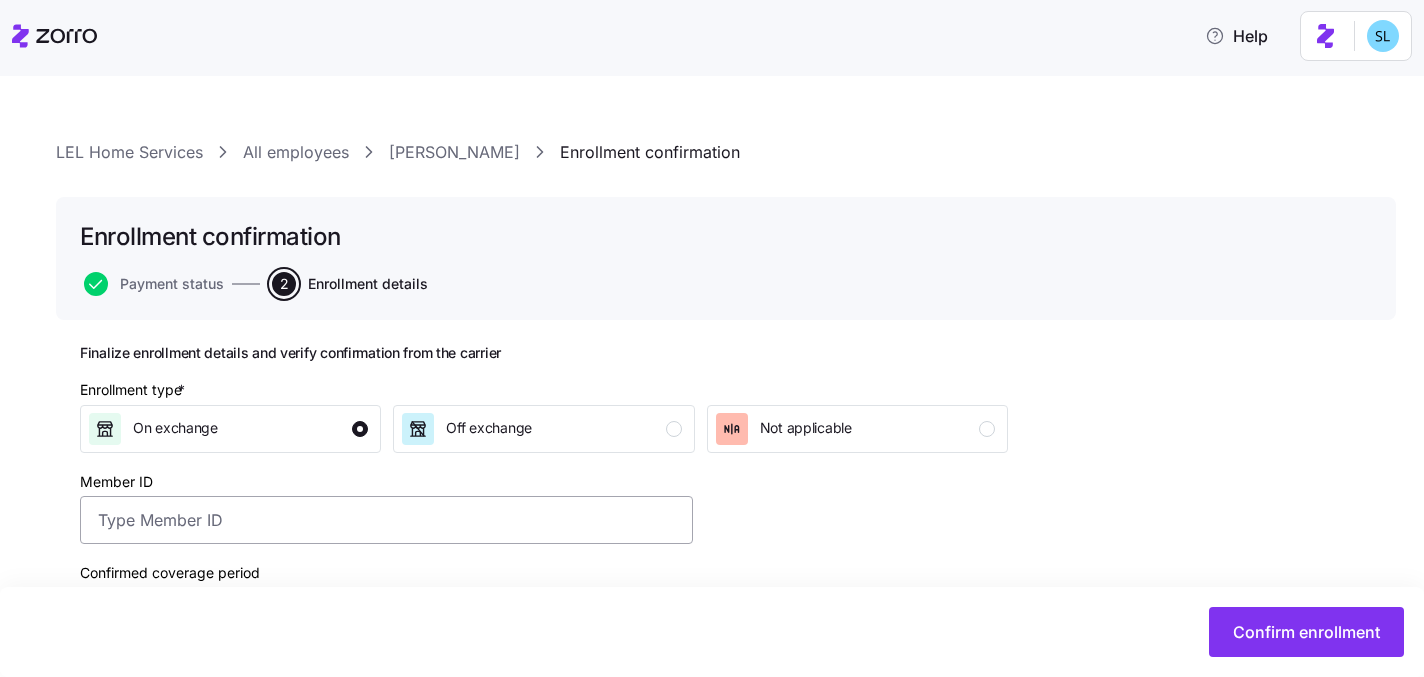 scroll, scrollTop: 274, scrollLeft: 0, axis: vertical 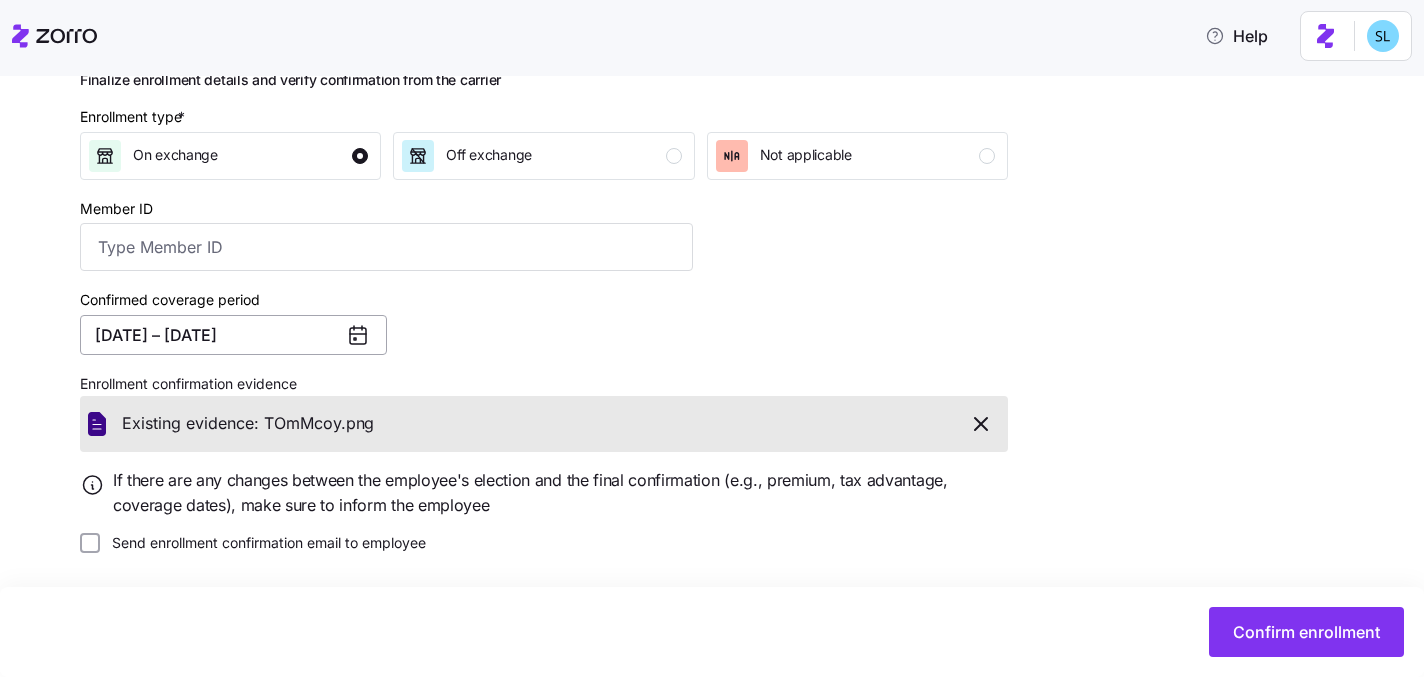 click on "[DATE] – [DATE]" at bounding box center (233, 335) 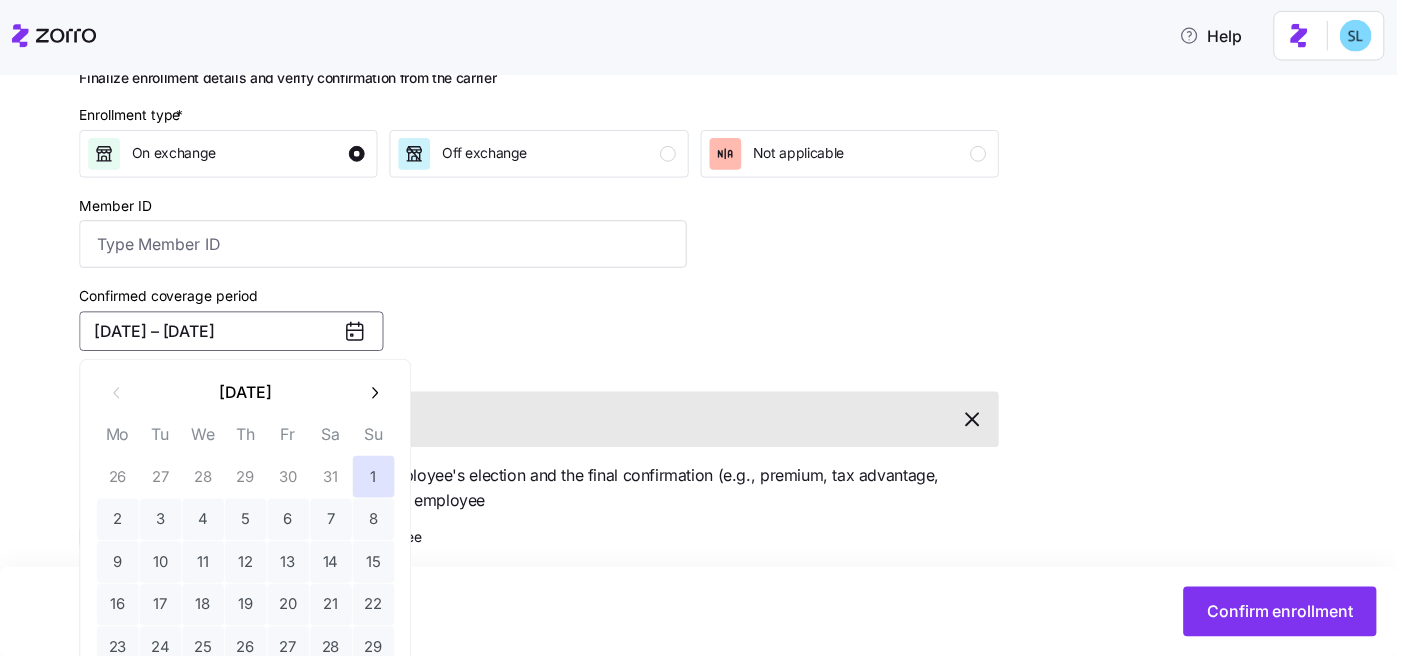 type 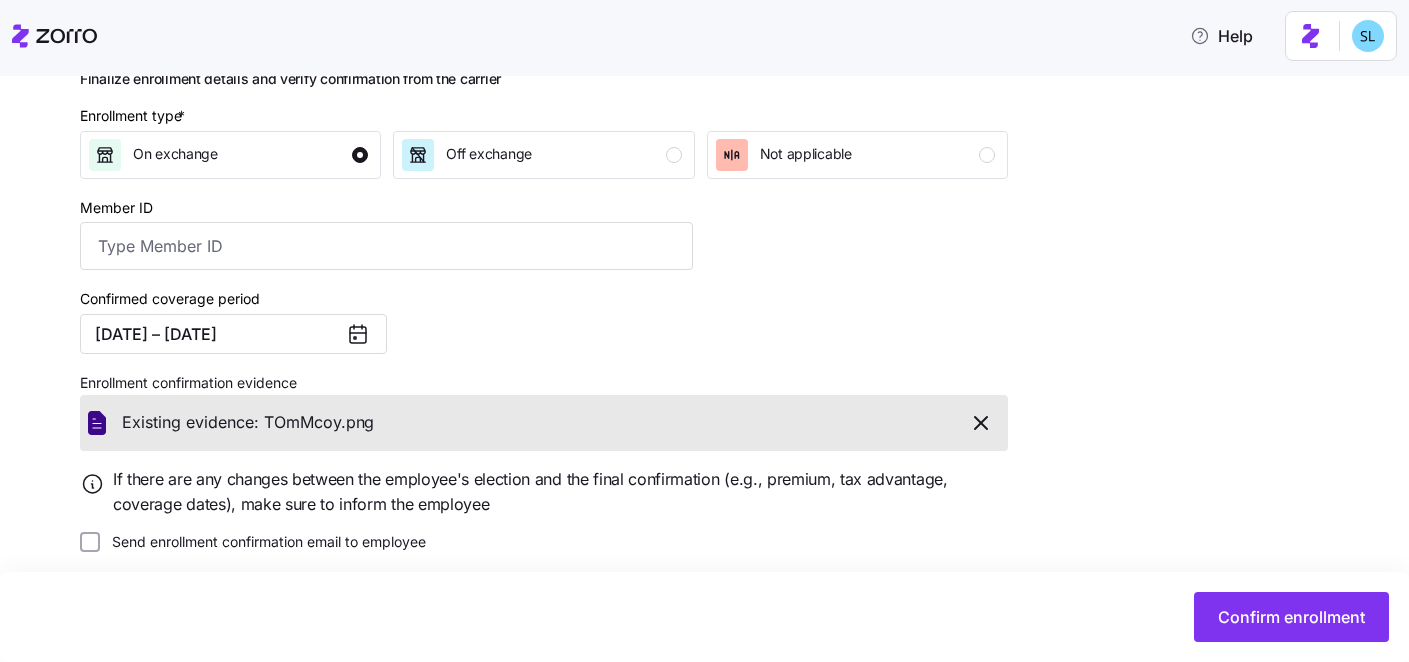 type 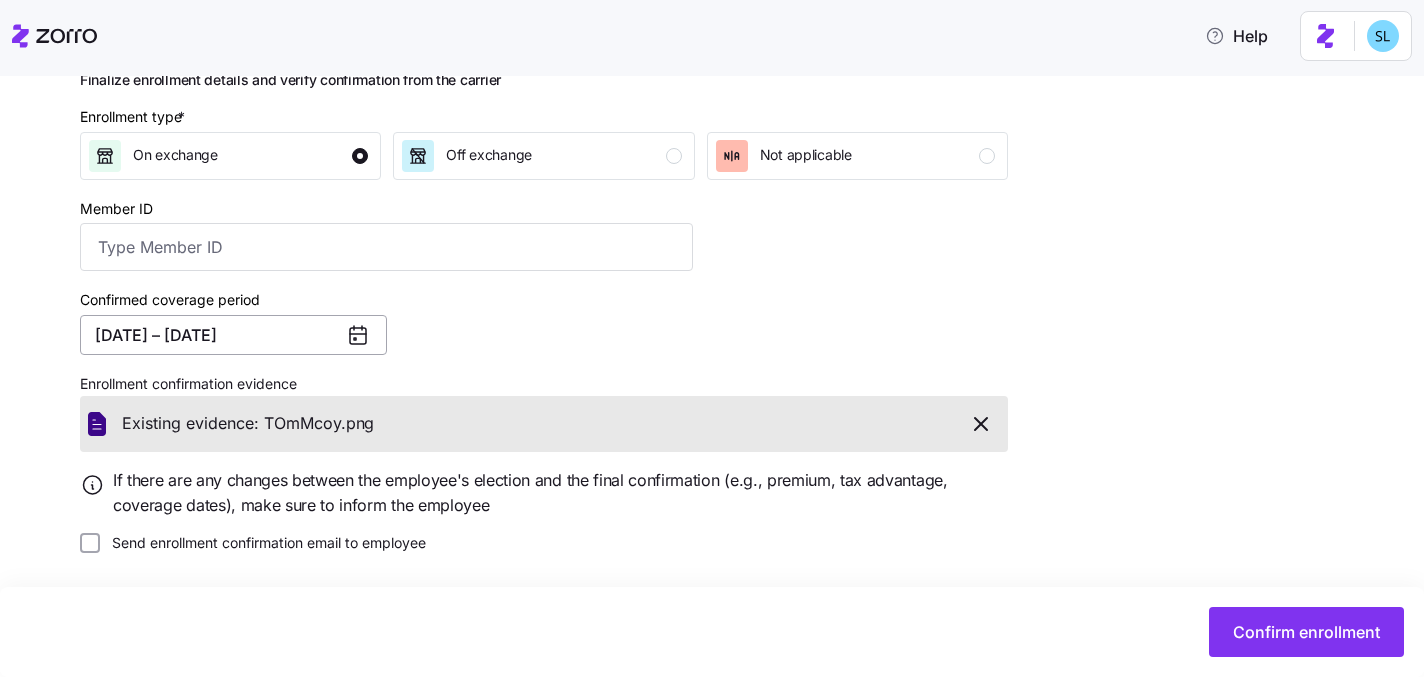 click on "[DATE] – [DATE]" at bounding box center [233, 335] 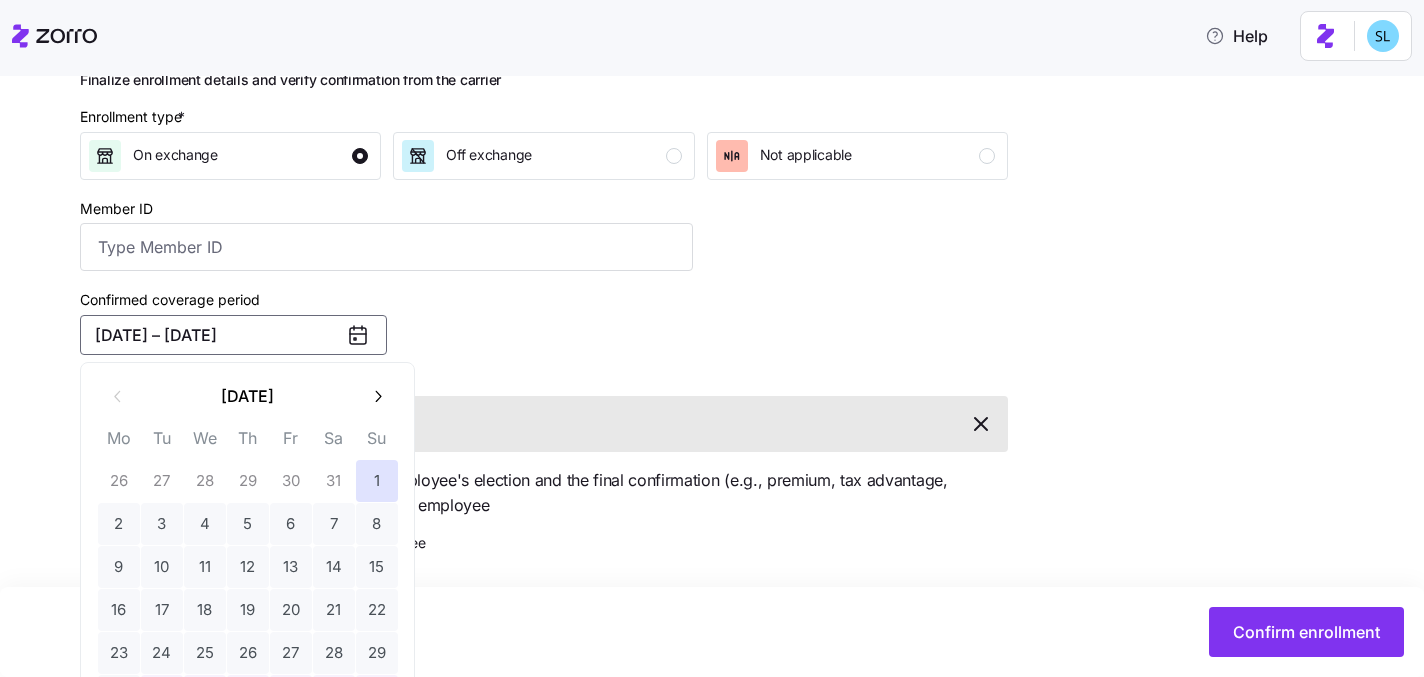 type 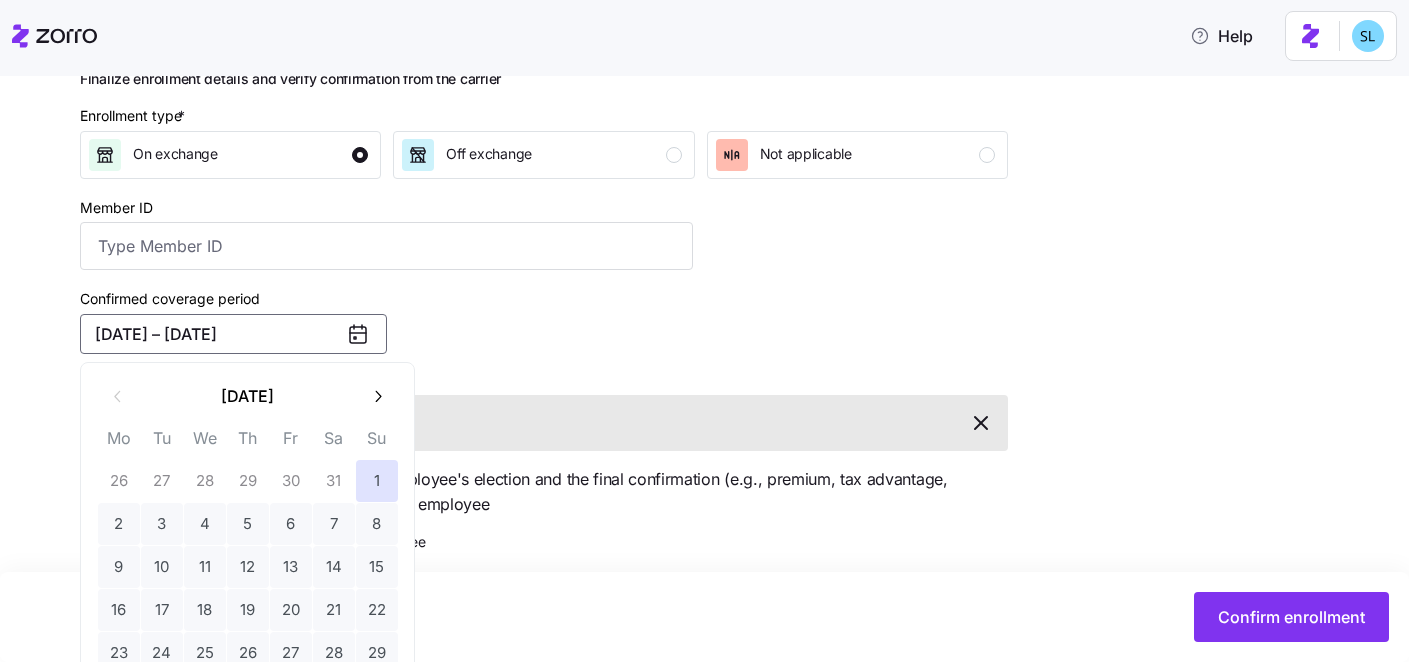 click on "Finalize enrollment details and verify confirmation from the carrier Enrollment type  * On exchange Off exchange Not applicable Member ID Confirmed coverage period 06/01/2025 – 12/31/2025 Enrollment confirmation evidence Existing evidence: TOmMcoy. png If there are any changes between the employee's election and the final confirmation (e.g., premium, tax advantage, coverage dates), make sure to inform the employee Send enrollment confirmation email to employee" at bounding box center (718, 361) 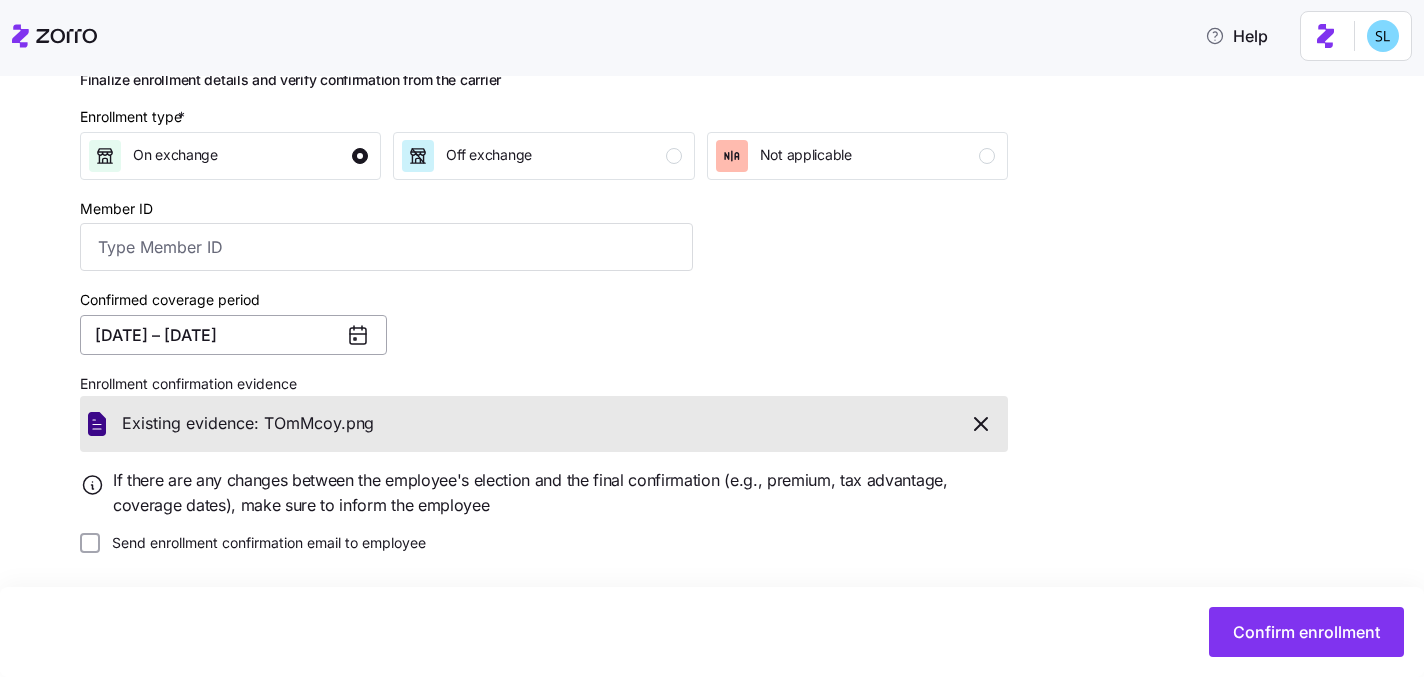 click on "[DATE] – [DATE]" at bounding box center [233, 335] 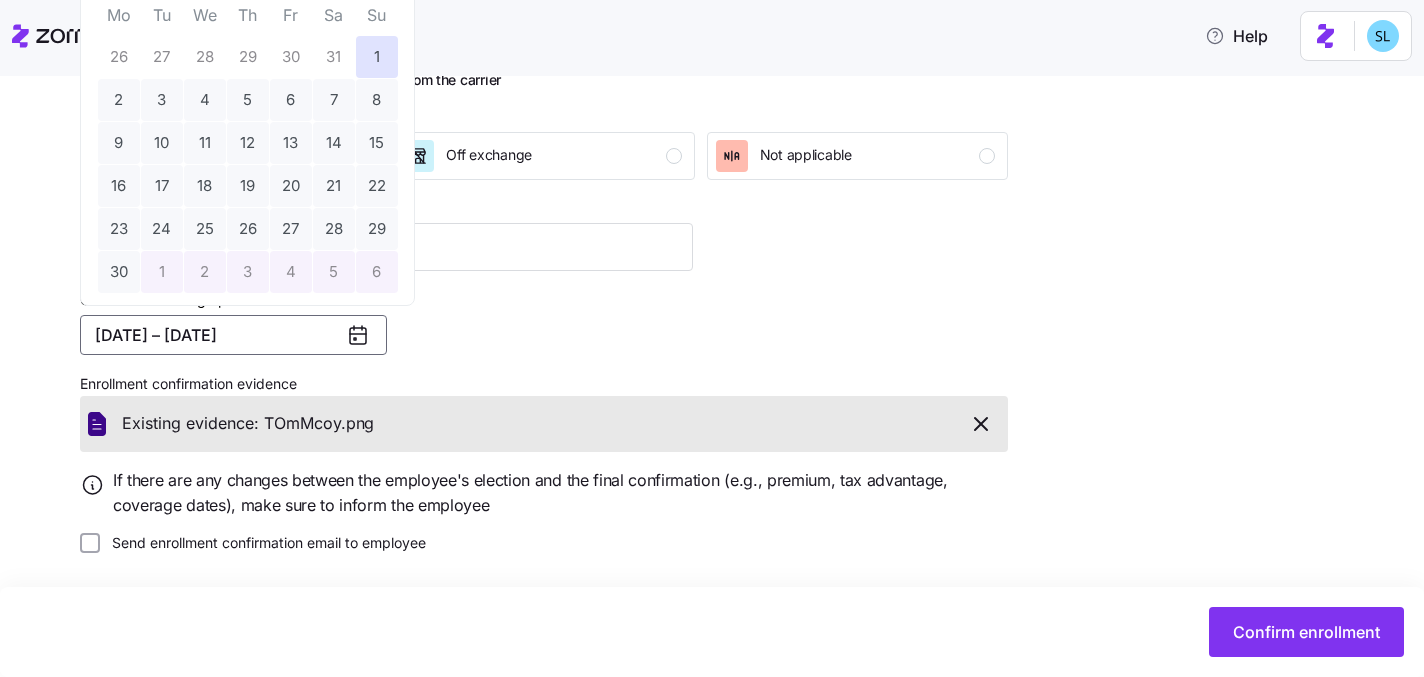 type 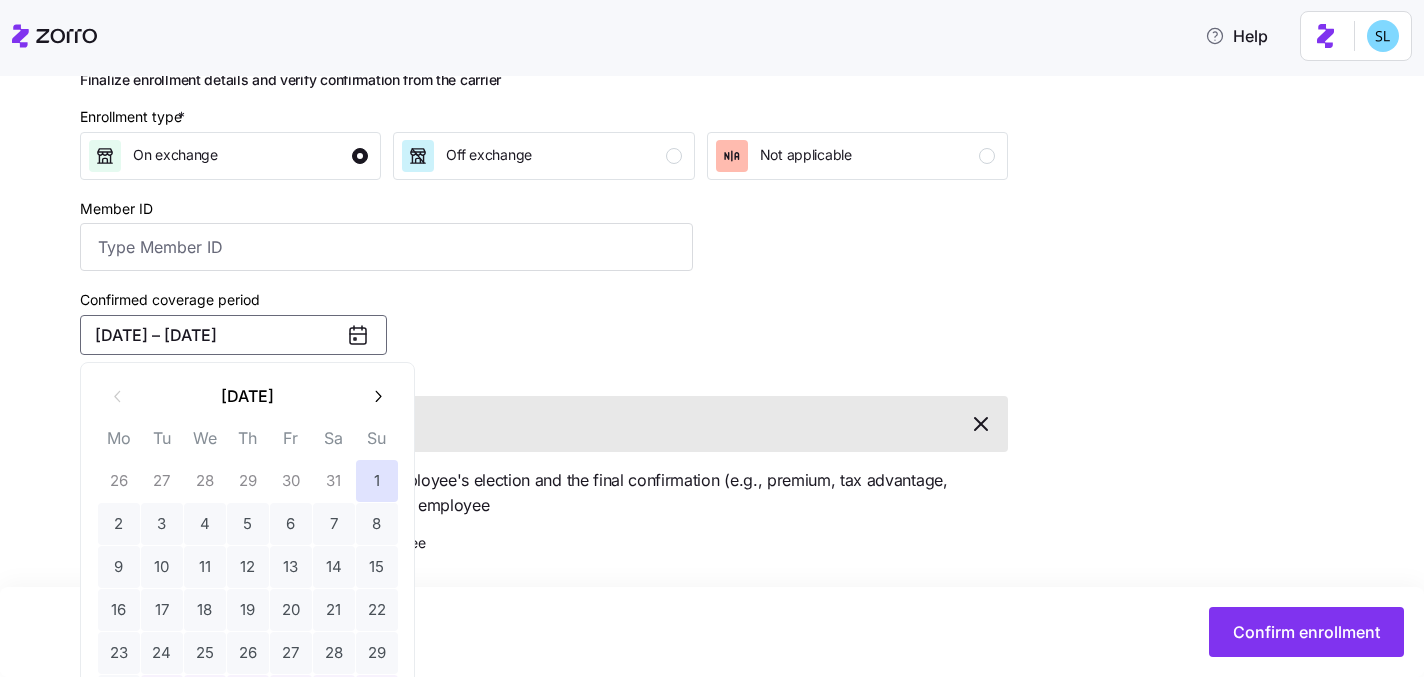 click on "Finalize enrollment details and verify confirmation from the carrier Enrollment type  * On exchange Off exchange Not applicable Member ID Confirmed coverage period 06/01/2025 – 12/31/2025 Enrollment confirmation evidence Existing evidence: TOmMcoy. png If there are any changes between the employee's election and the final confirmation (e.g., premium, tax advantage, coverage dates), make sure to inform the employee Send enrollment confirmation email to employee" at bounding box center (726, 362) 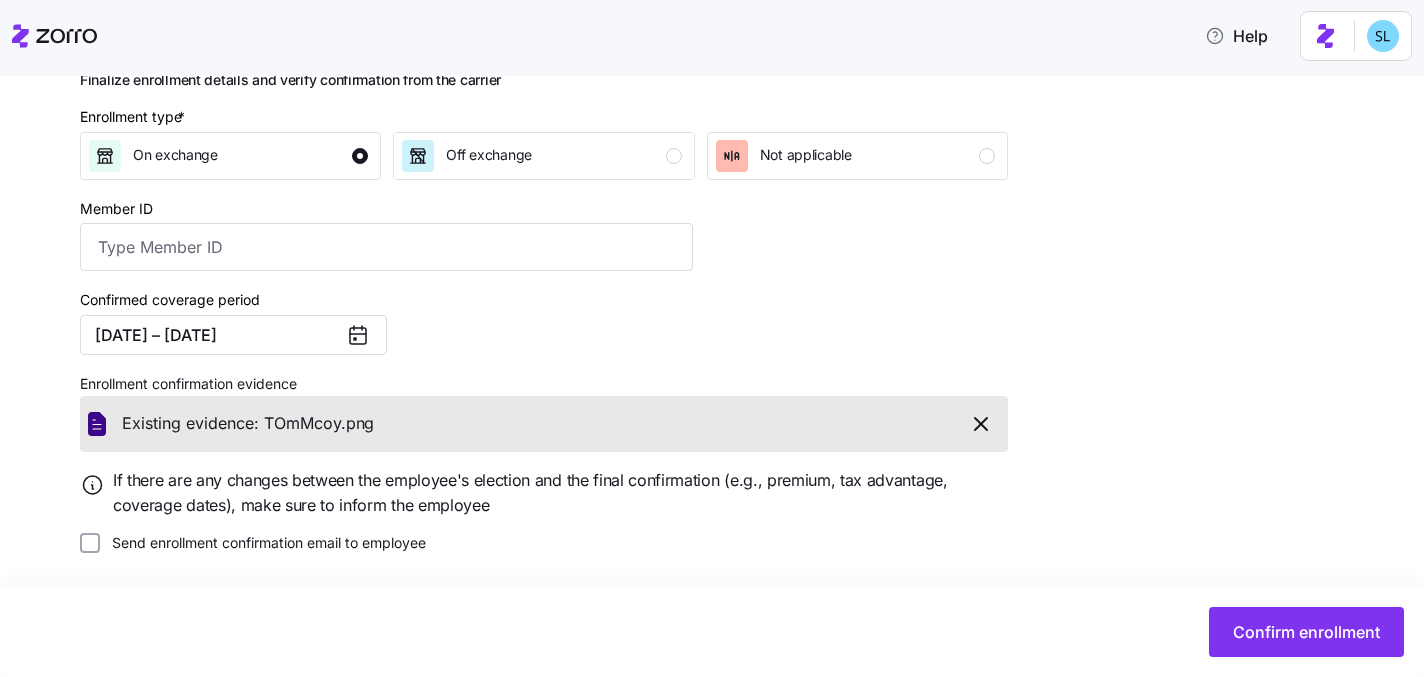 click 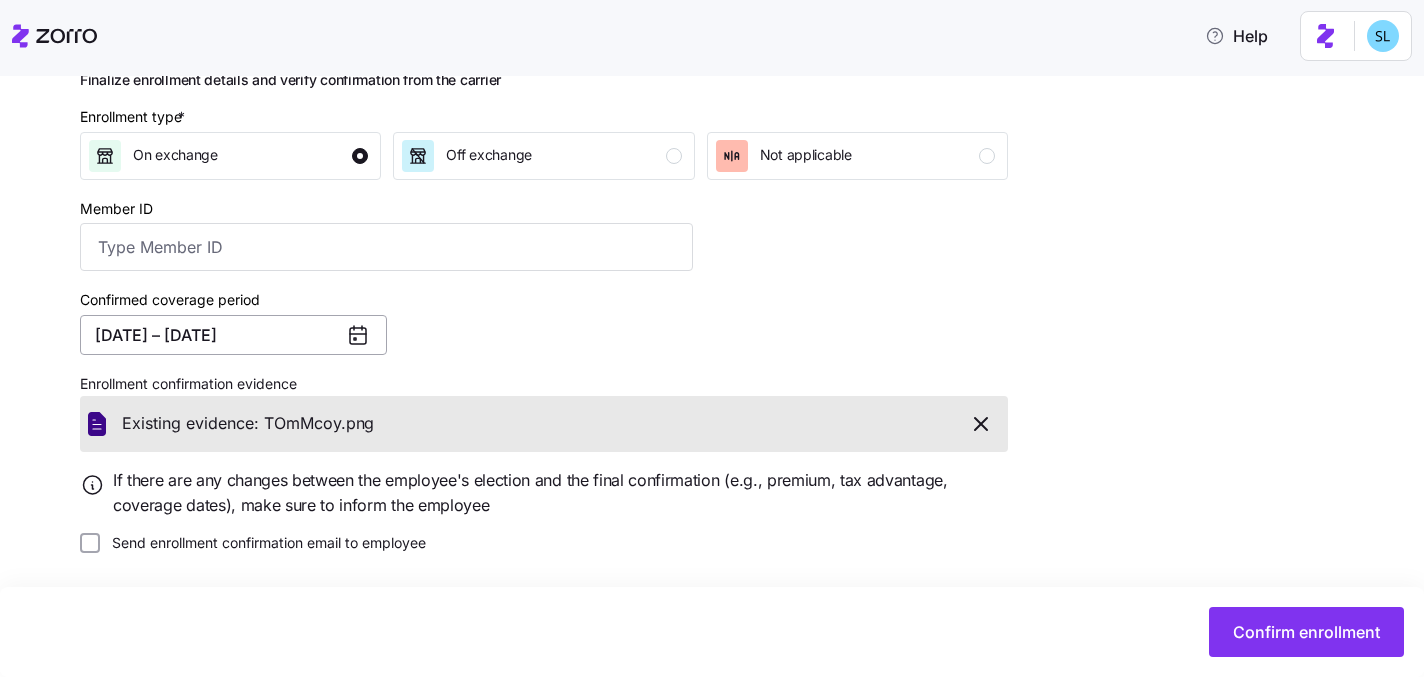 click on "[DATE] – [DATE]" at bounding box center (233, 335) 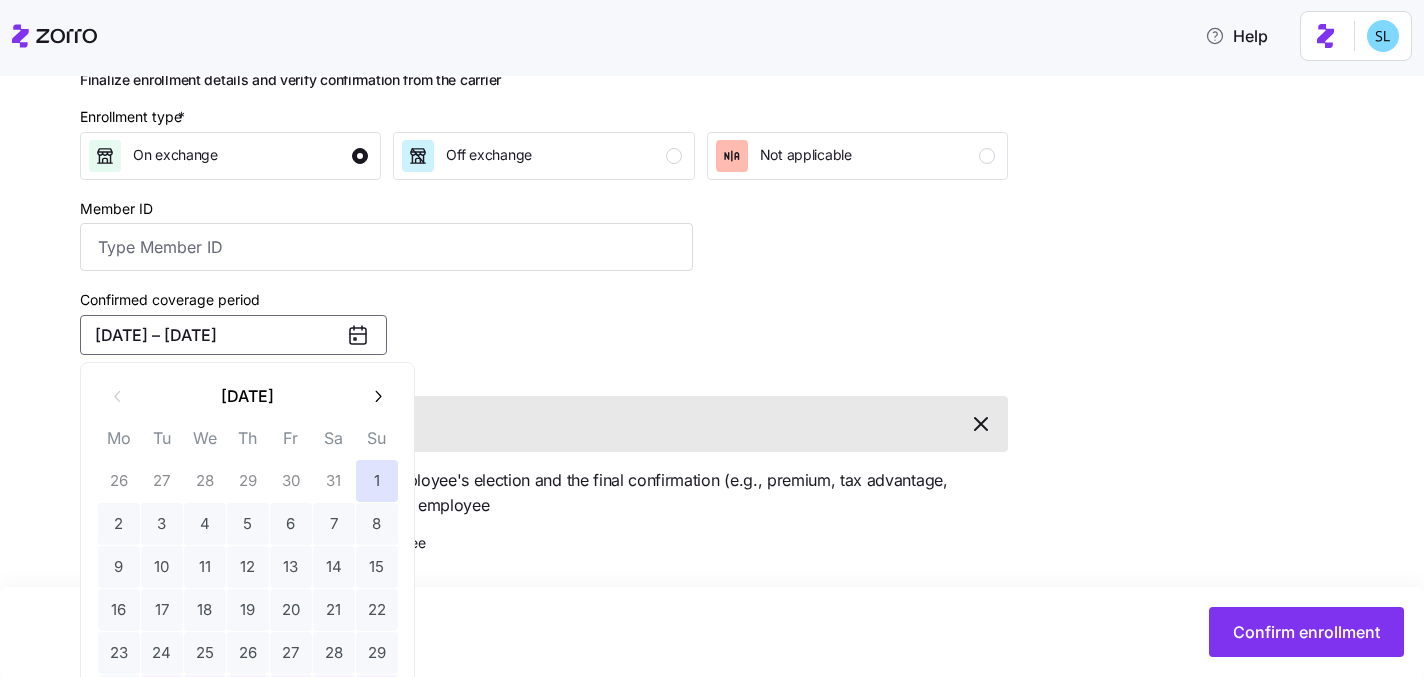 click on "Send enrollment confirmation email to employee" at bounding box center [263, 543] 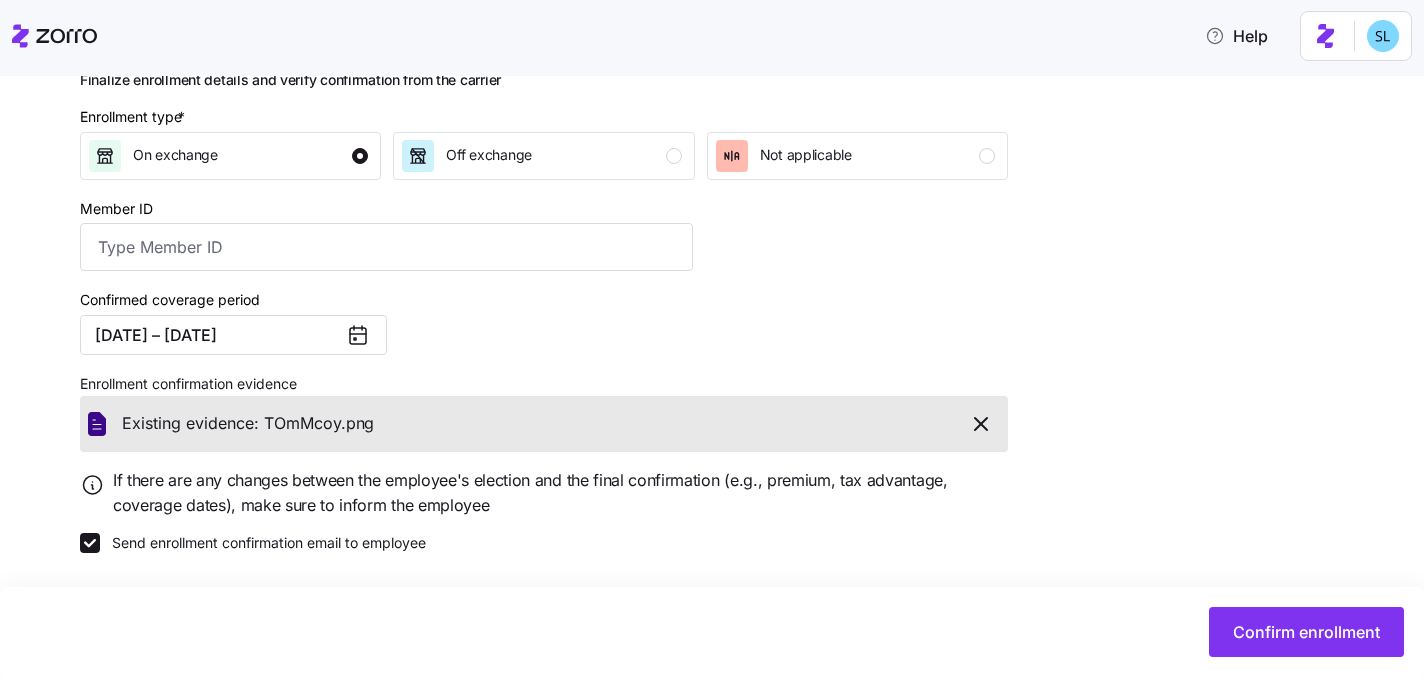 click on "Send enrollment confirmation email to employee" at bounding box center (263, 543) 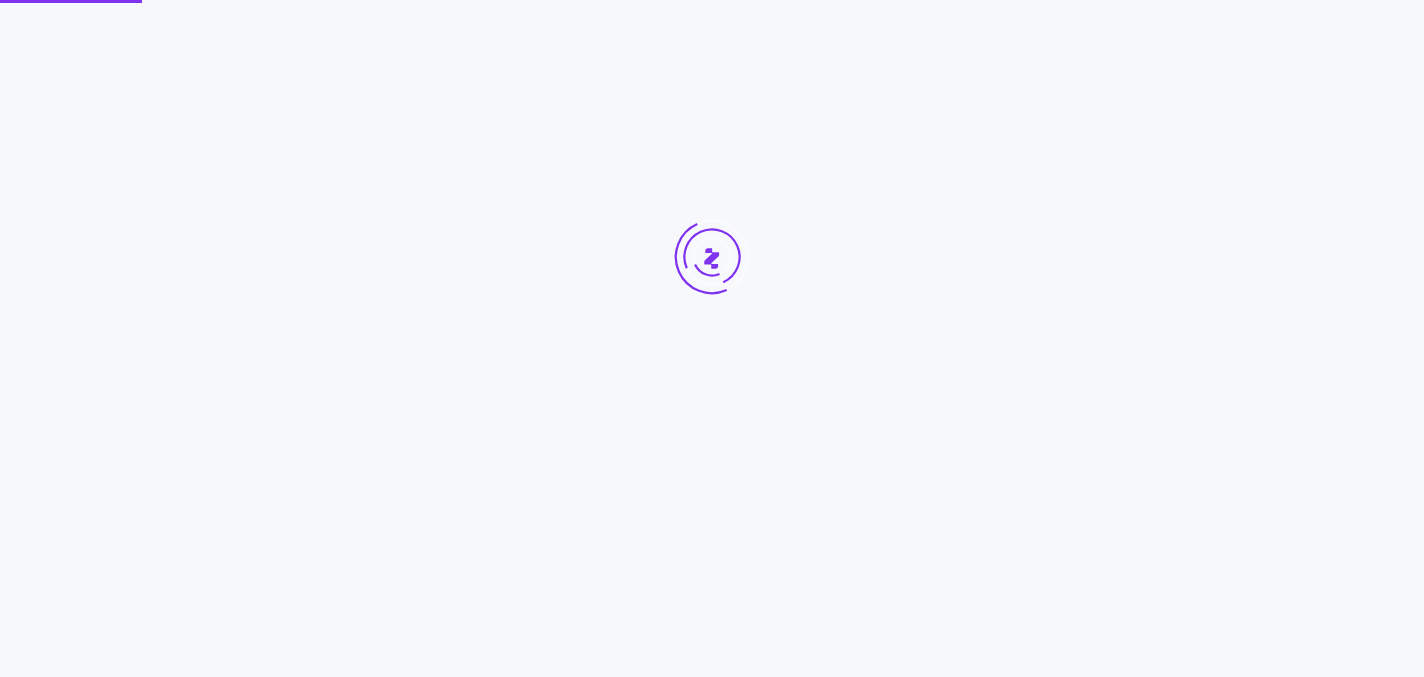 scroll, scrollTop: 0, scrollLeft: 0, axis: both 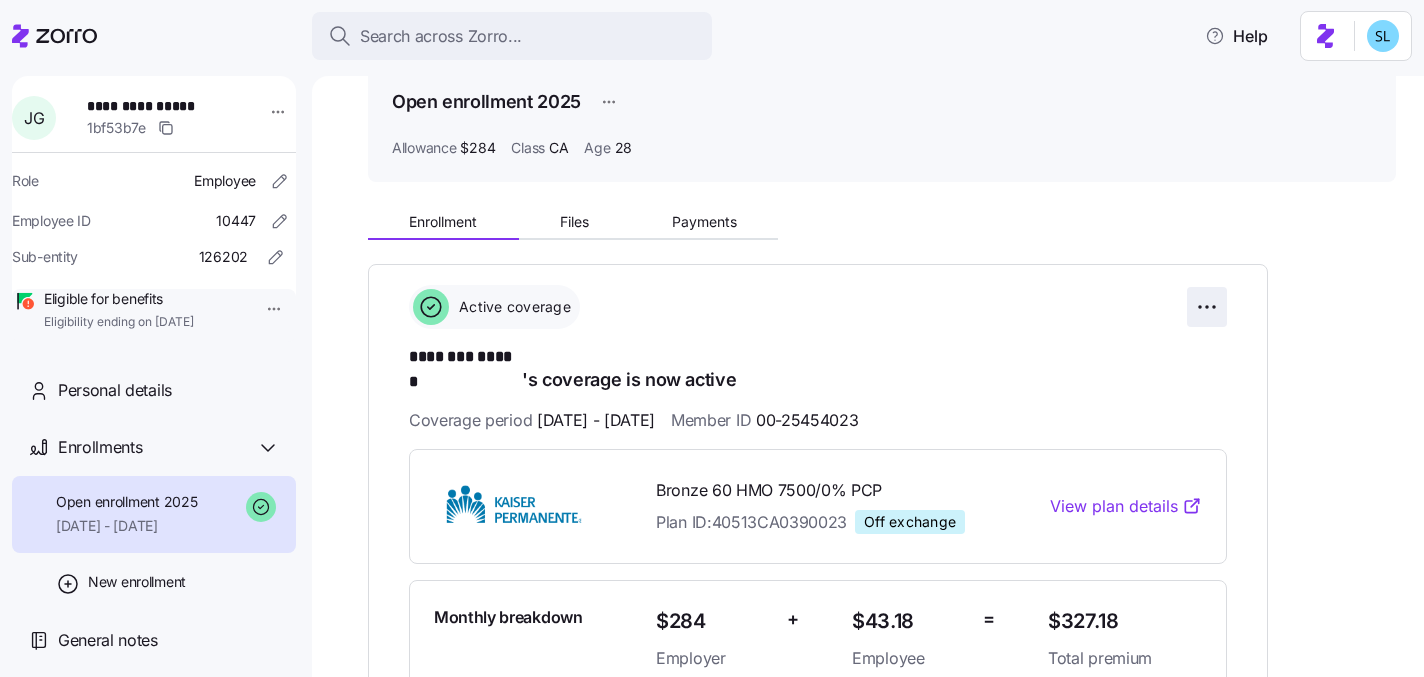 click on "**********" at bounding box center [712, 332] 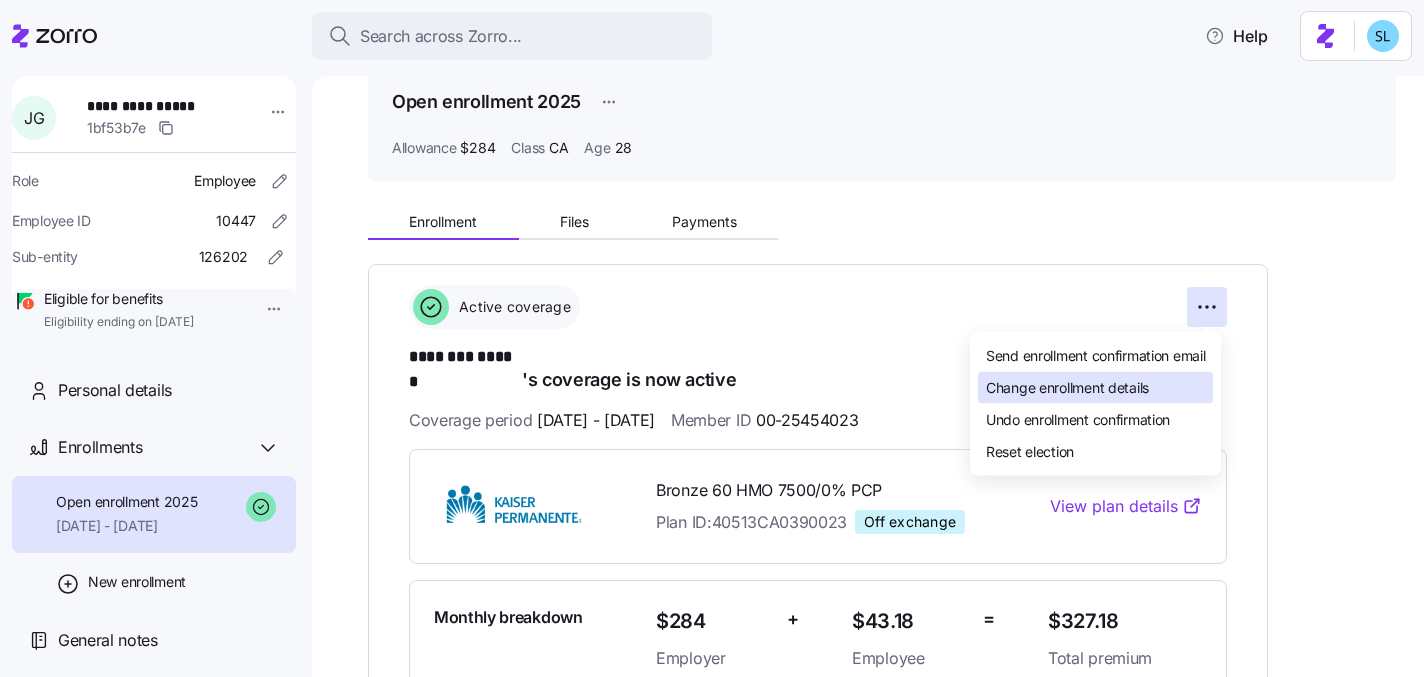 click on "Change enrollment details" at bounding box center (1095, 388) 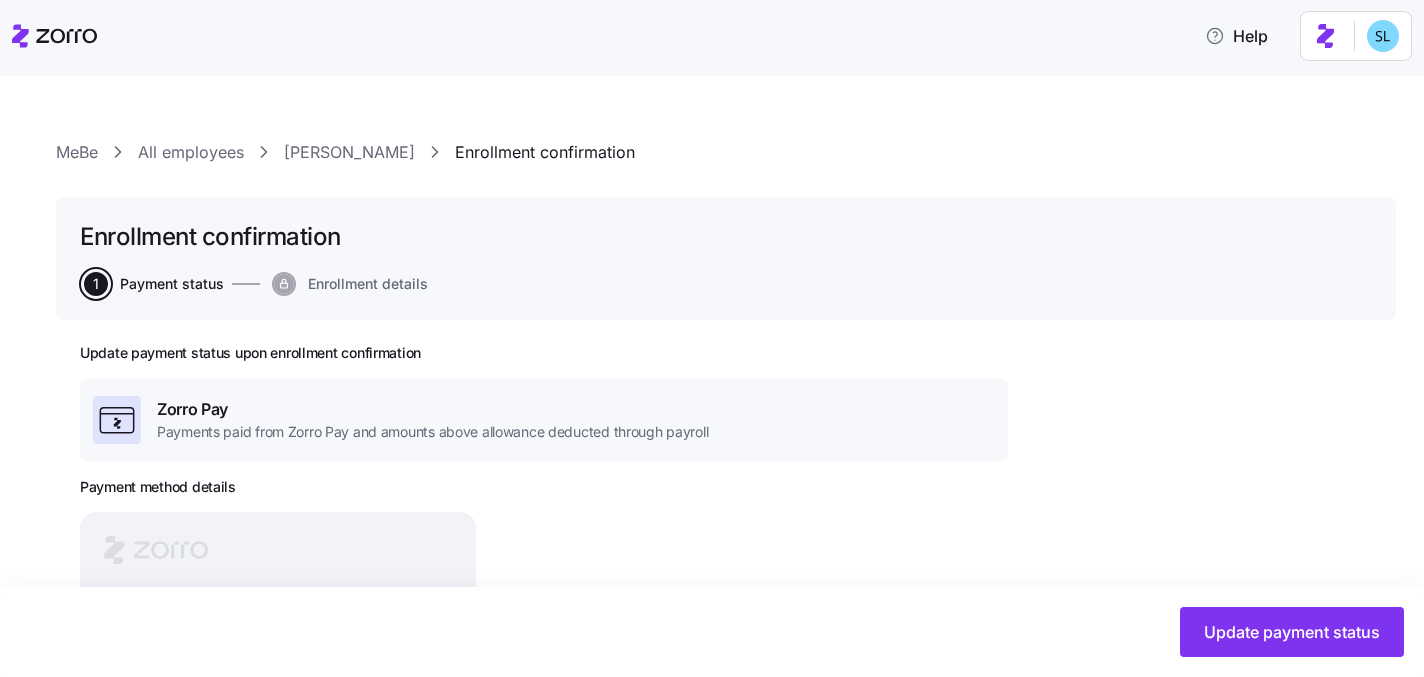 scroll, scrollTop: 661, scrollLeft: 0, axis: vertical 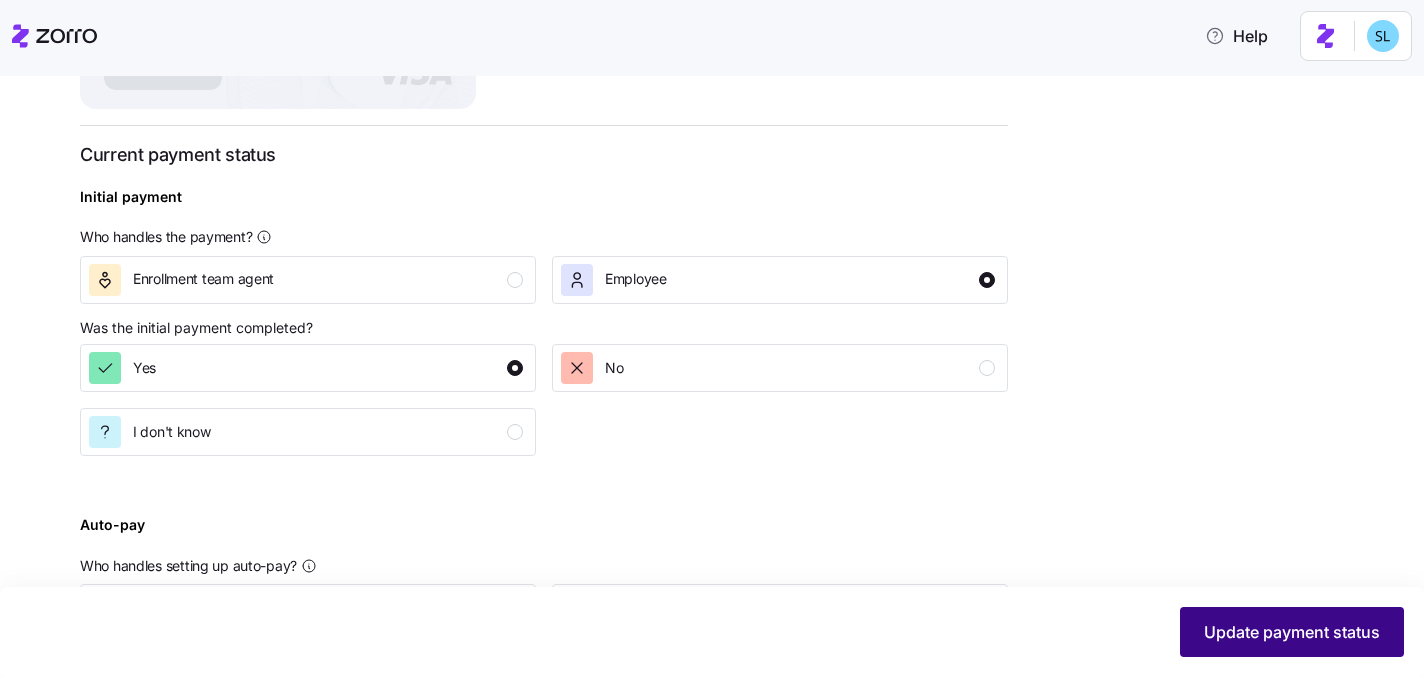 click on "Update payment status" at bounding box center [1292, 632] 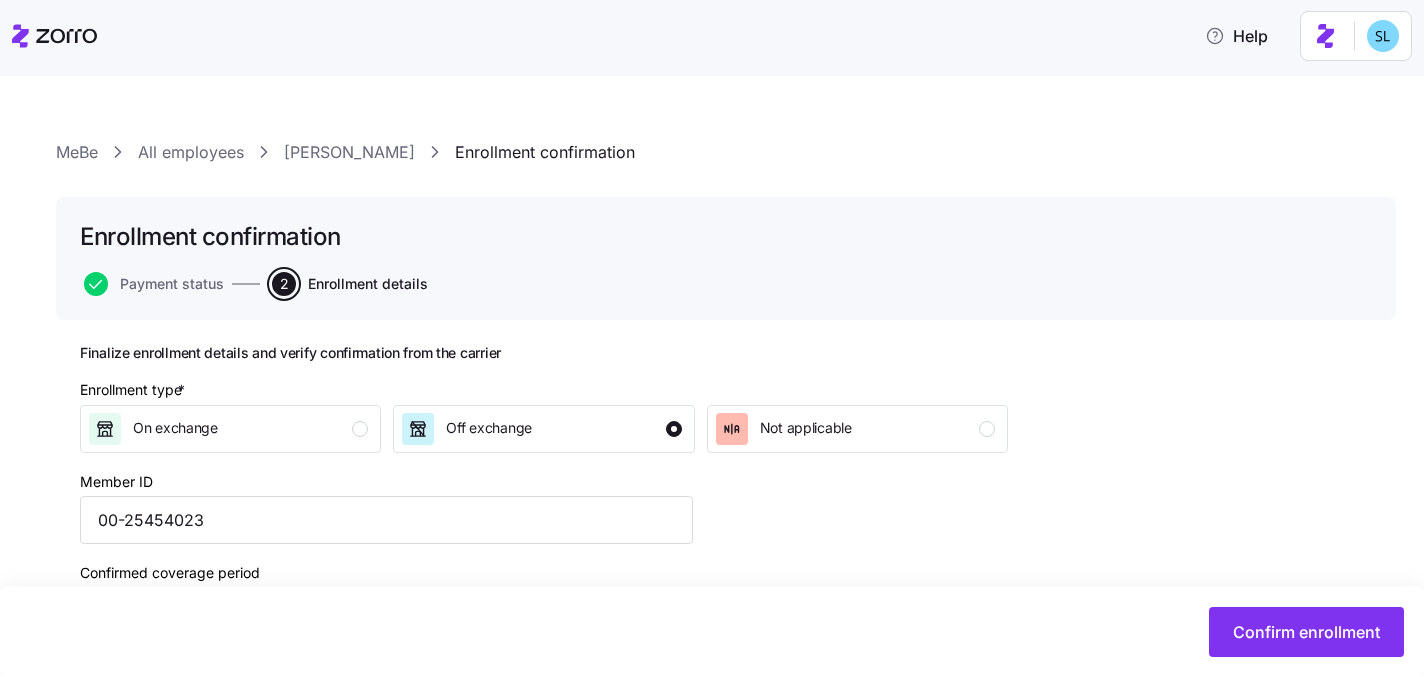 scroll, scrollTop: 274, scrollLeft: 0, axis: vertical 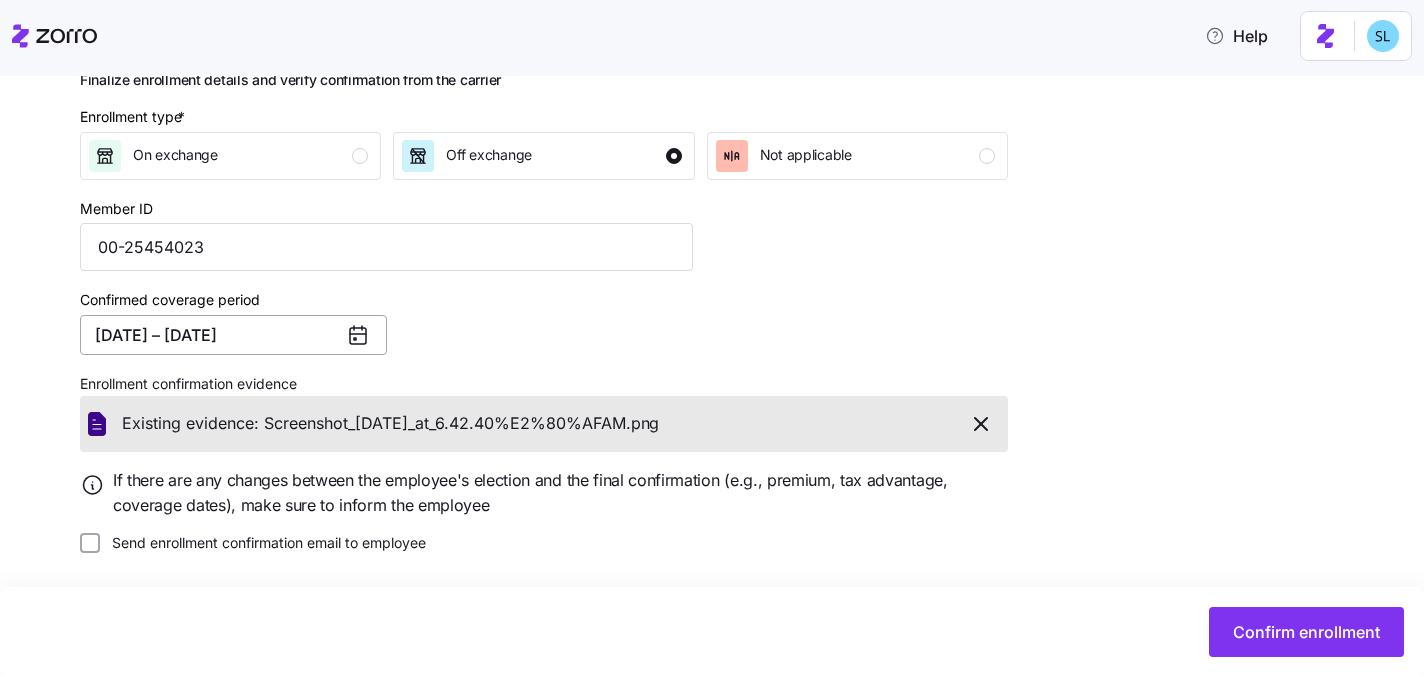 click on "[DATE] – [DATE]" at bounding box center [233, 335] 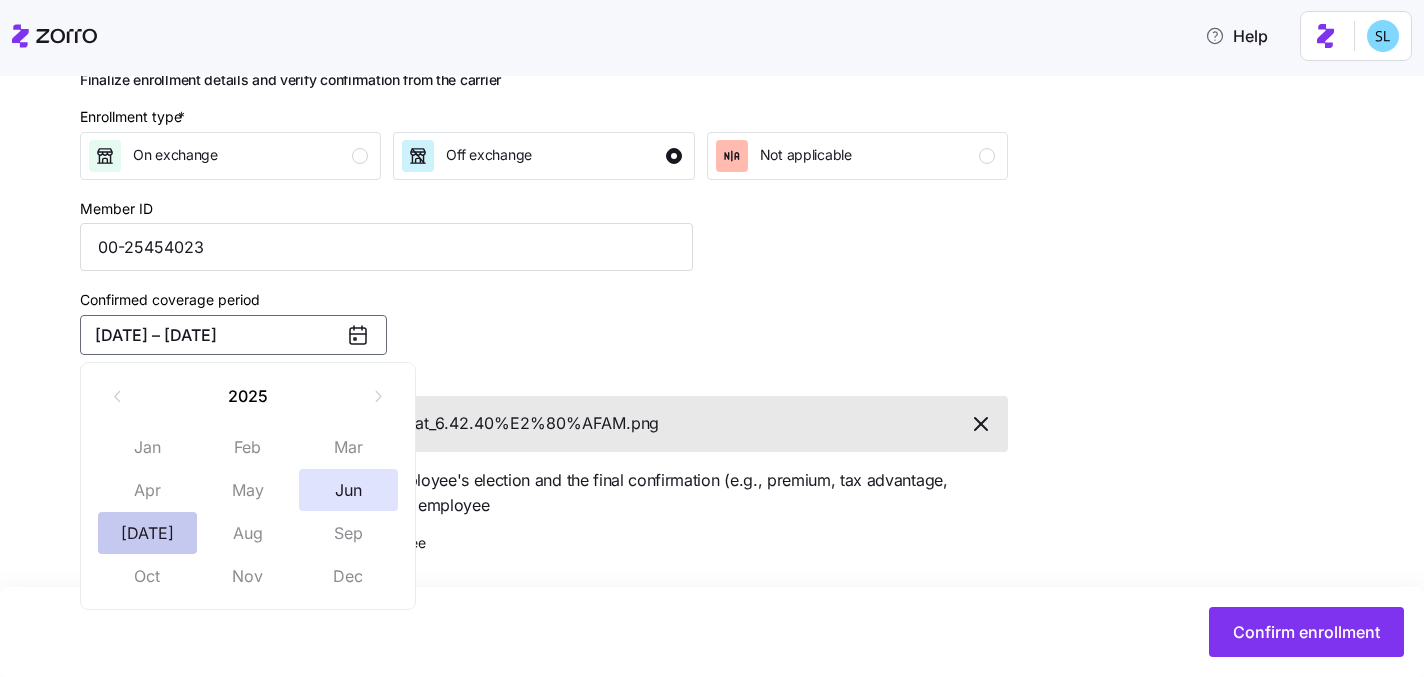 click on "[DATE]" at bounding box center [148, 533] 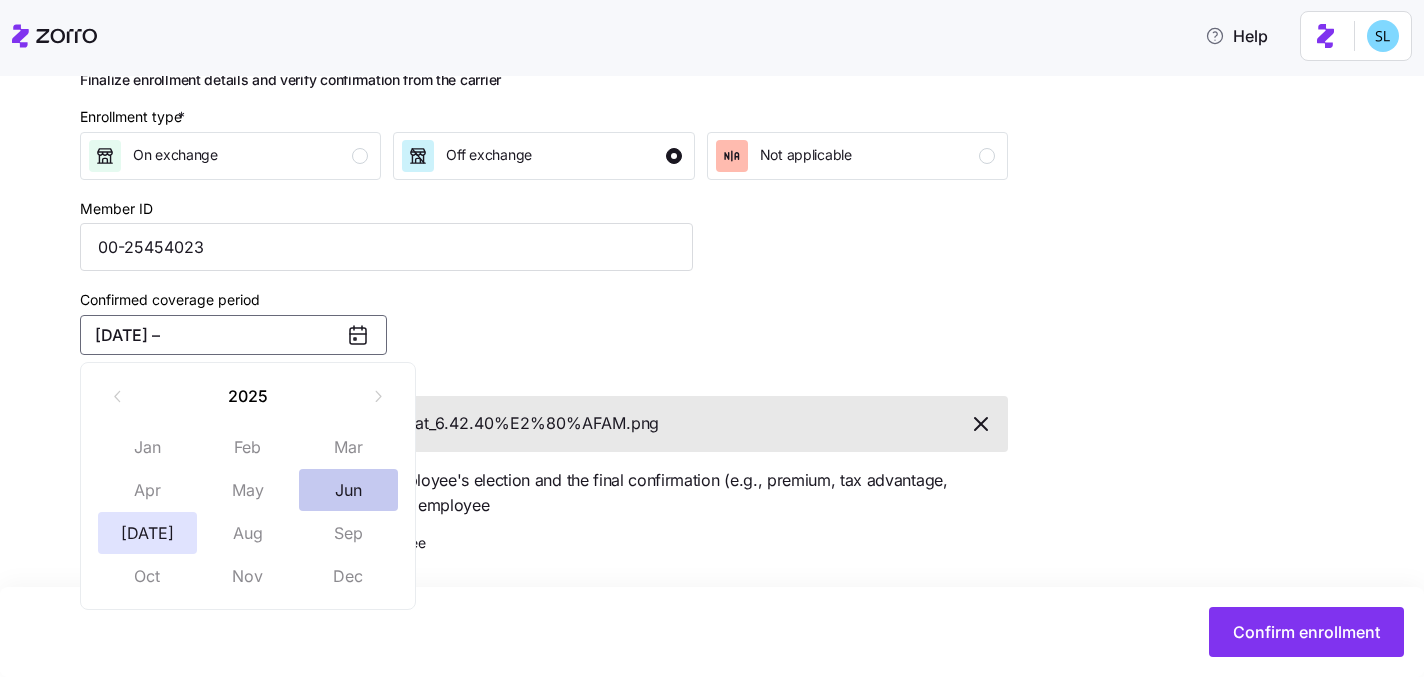 click on "Jun" at bounding box center [349, 490] 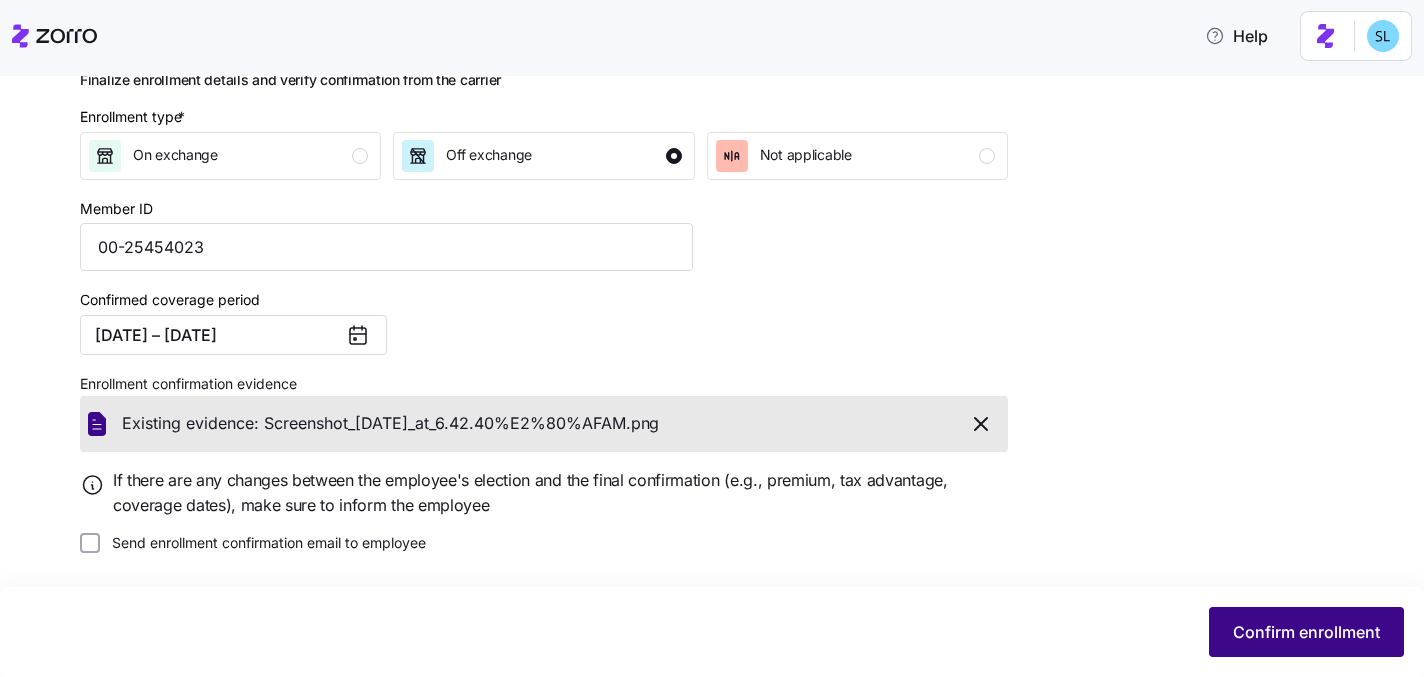 click on "Confirm enrollment" at bounding box center (1306, 632) 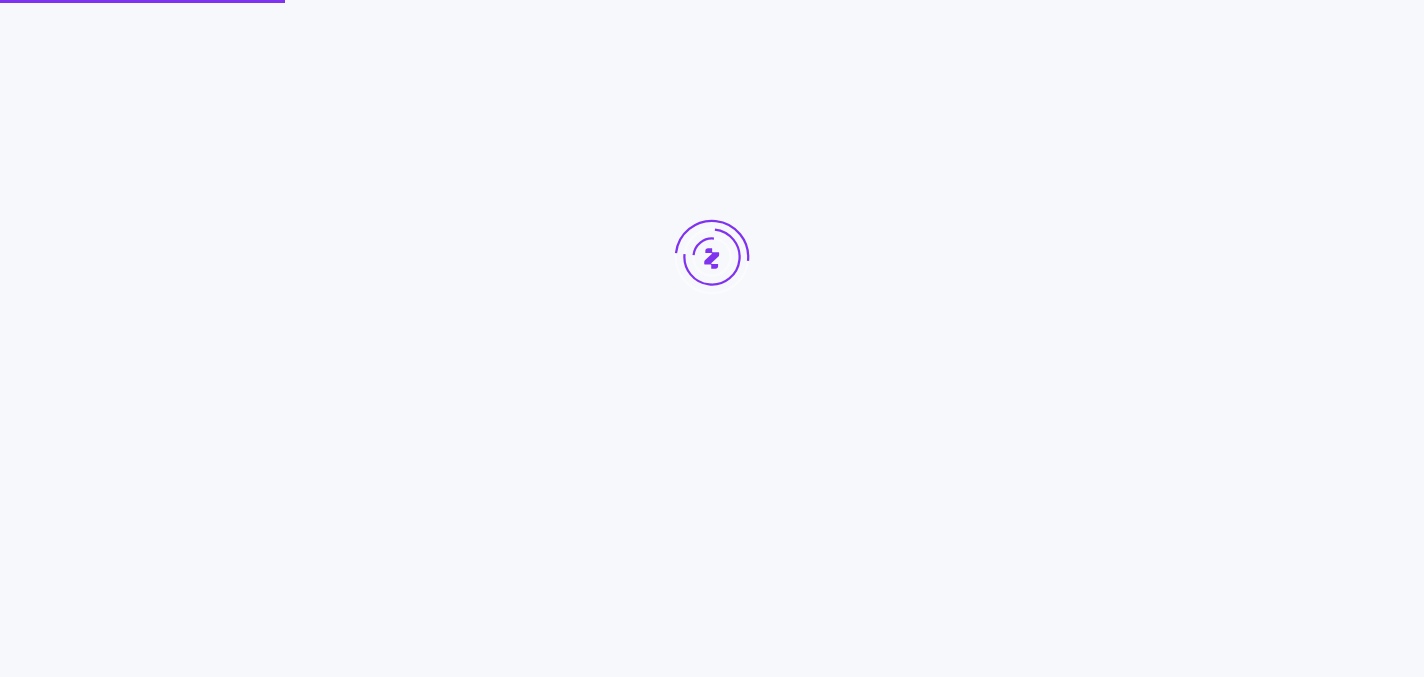 scroll, scrollTop: 0, scrollLeft: 0, axis: both 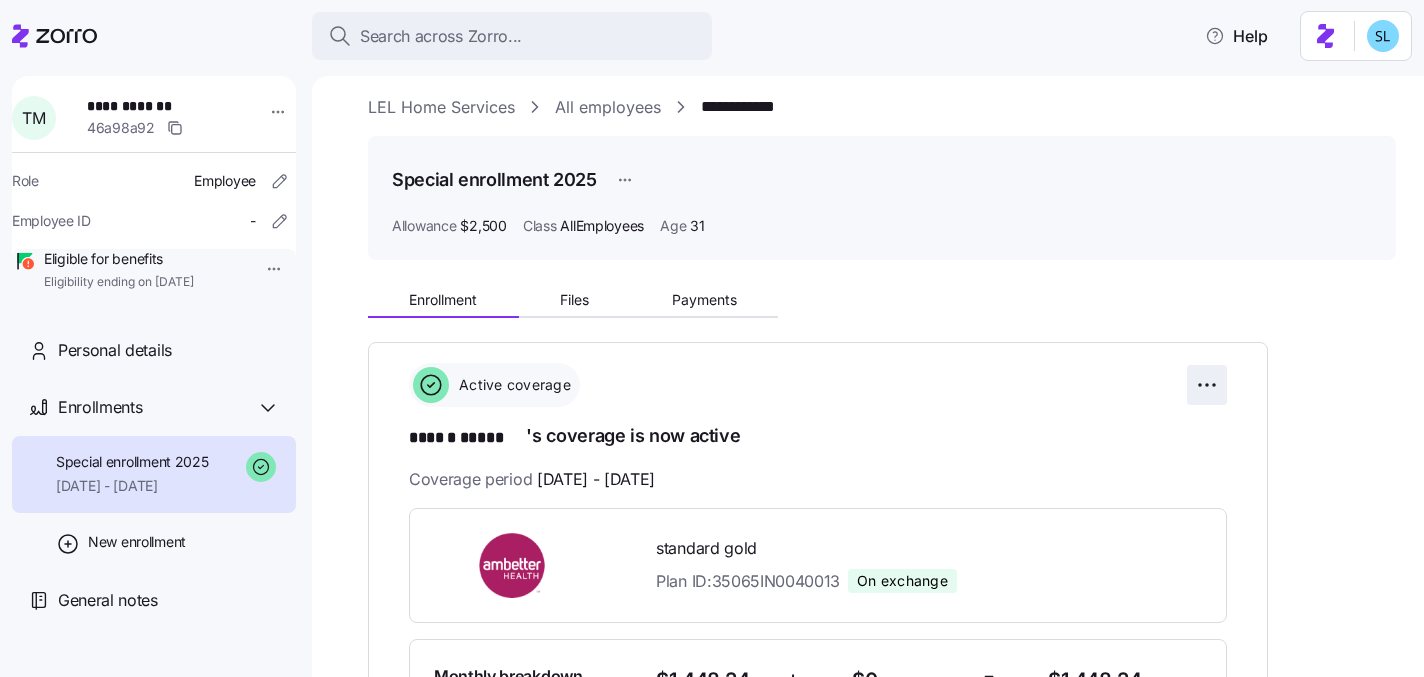 click on "**********" at bounding box center (712, 332) 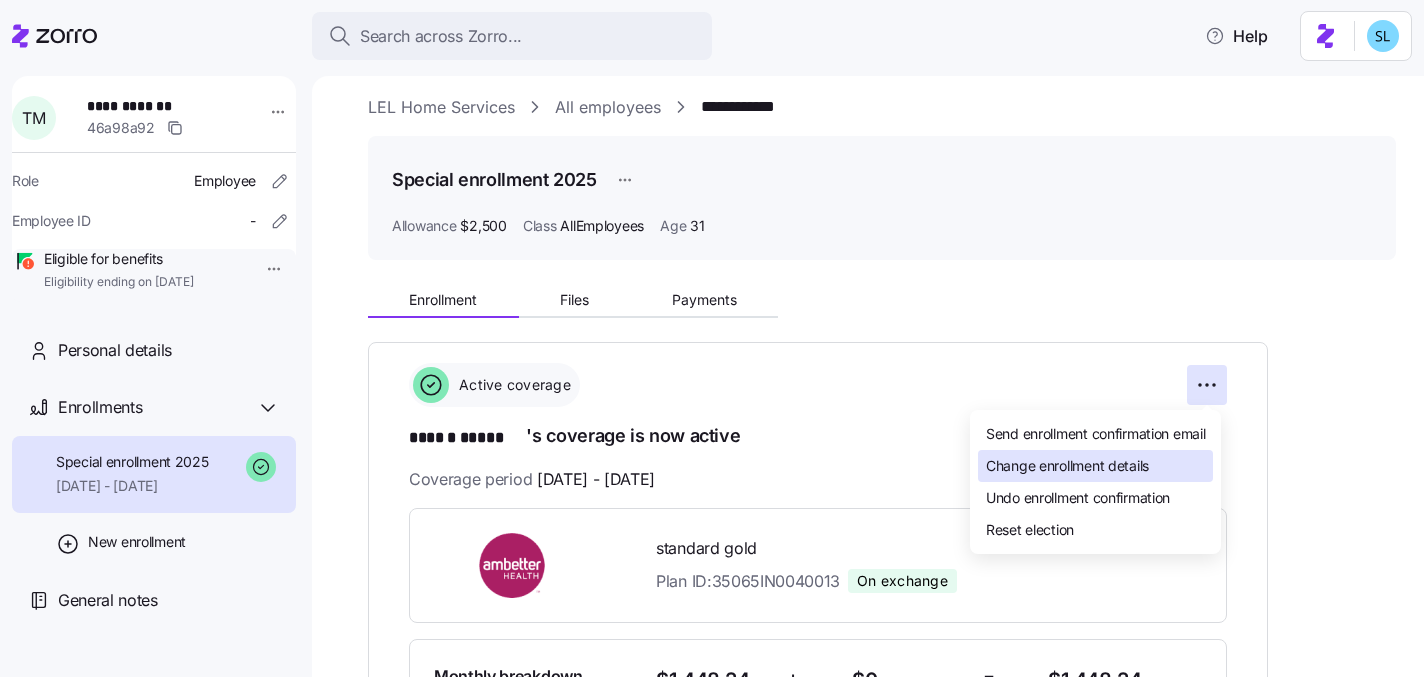 click on "Change enrollment details" at bounding box center (1067, 466) 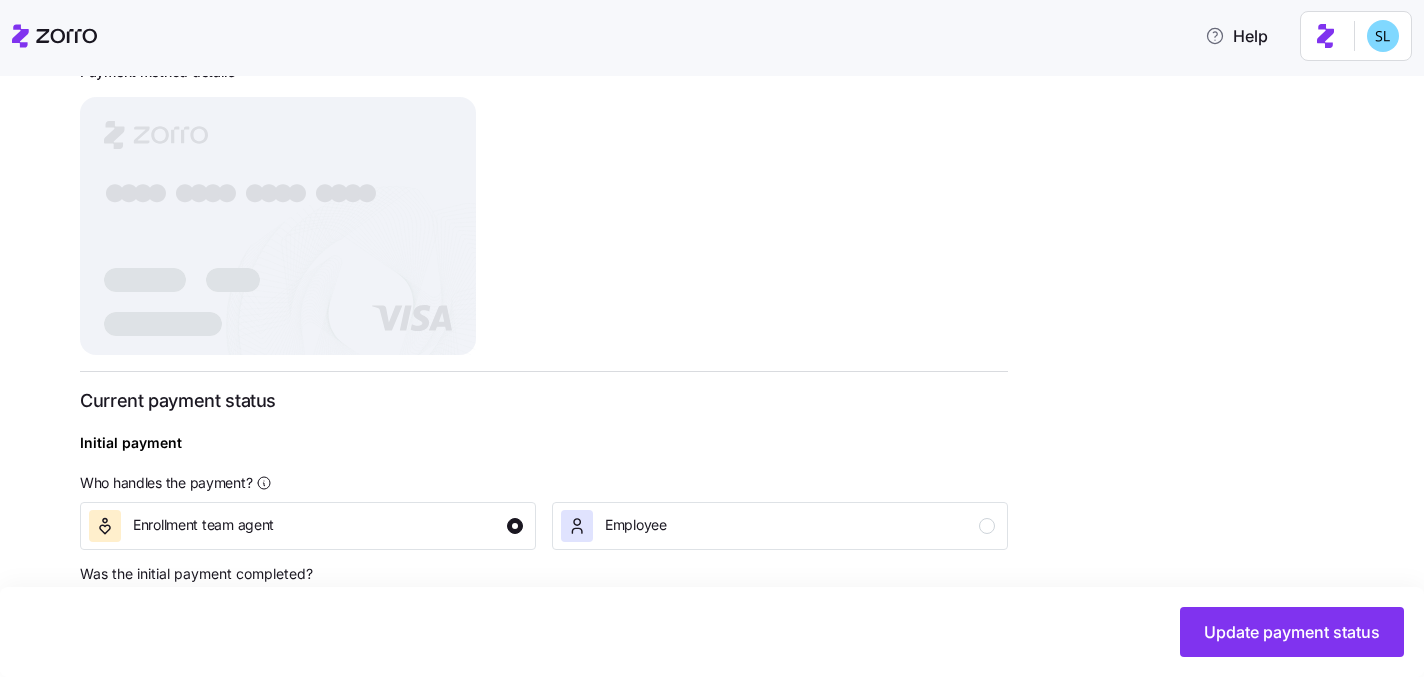 scroll, scrollTop: 661, scrollLeft: 0, axis: vertical 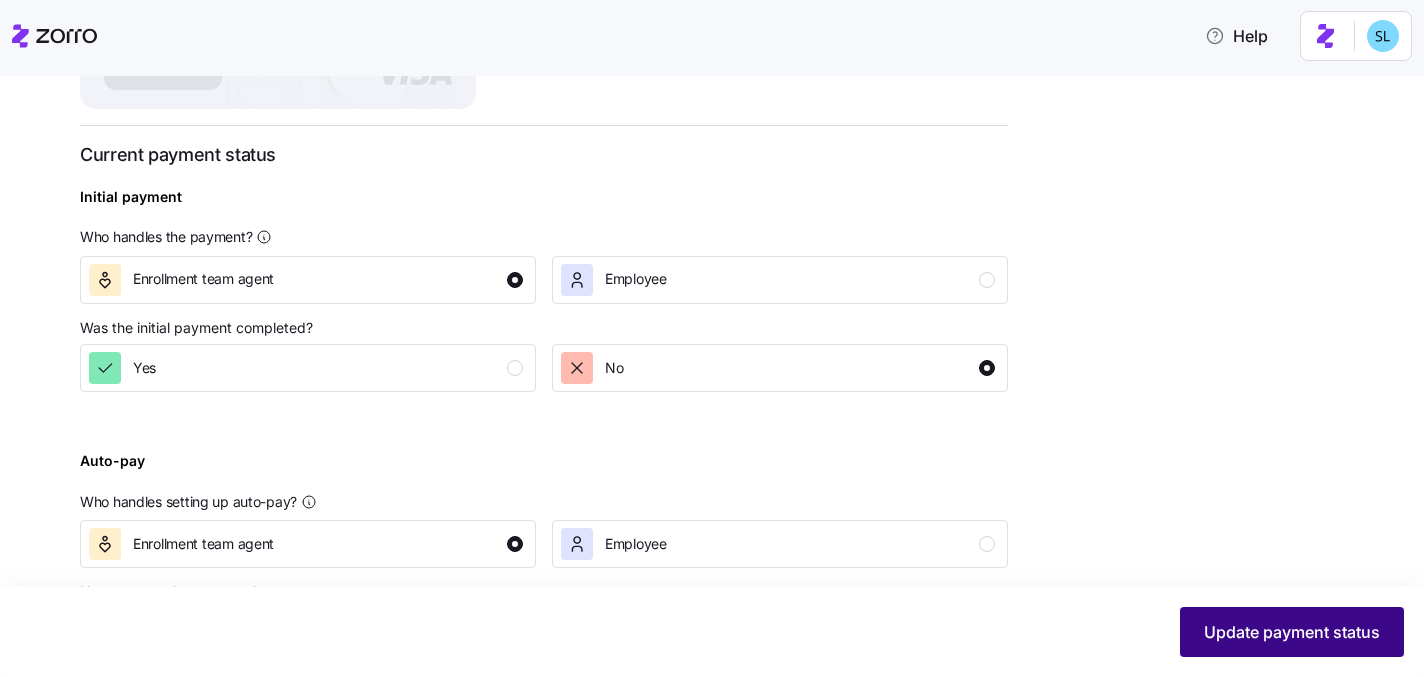 click on "Update payment status" at bounding box center (1292, 632) 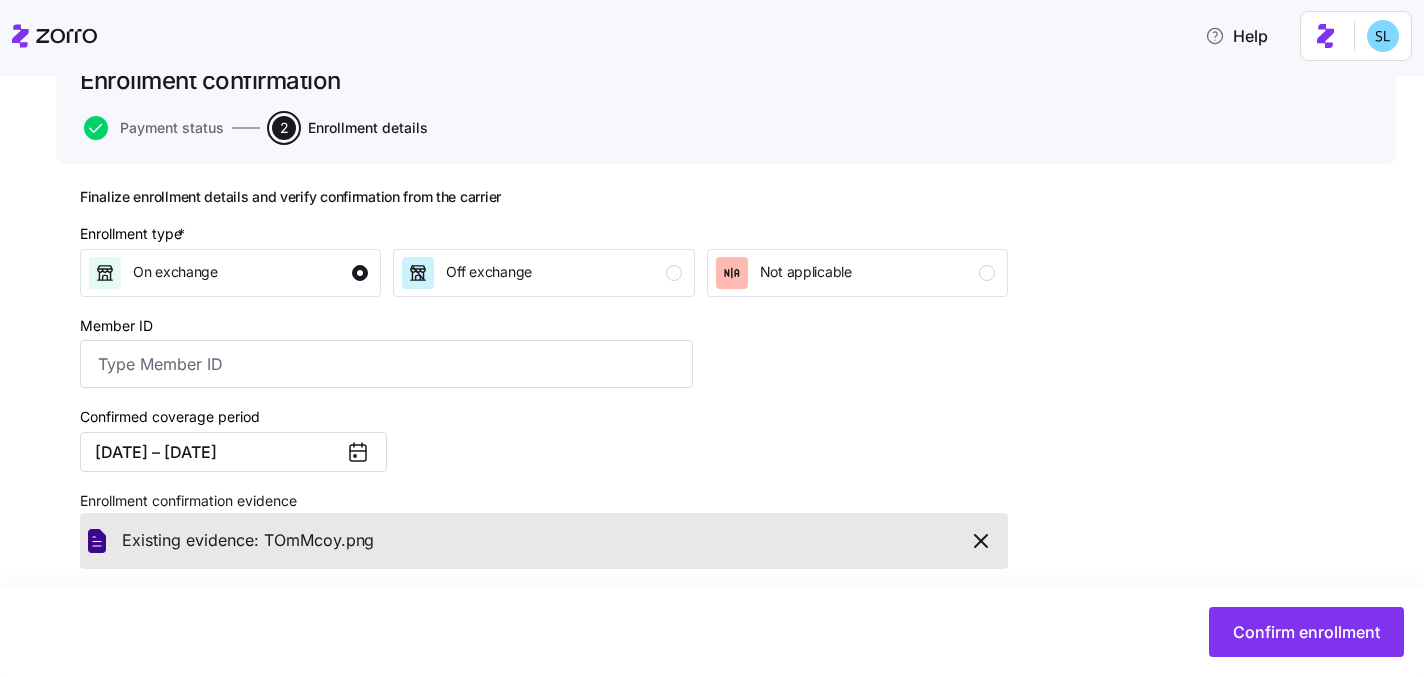scroll, scrollTop: 274, scrollLeft: 0, axis: vertical 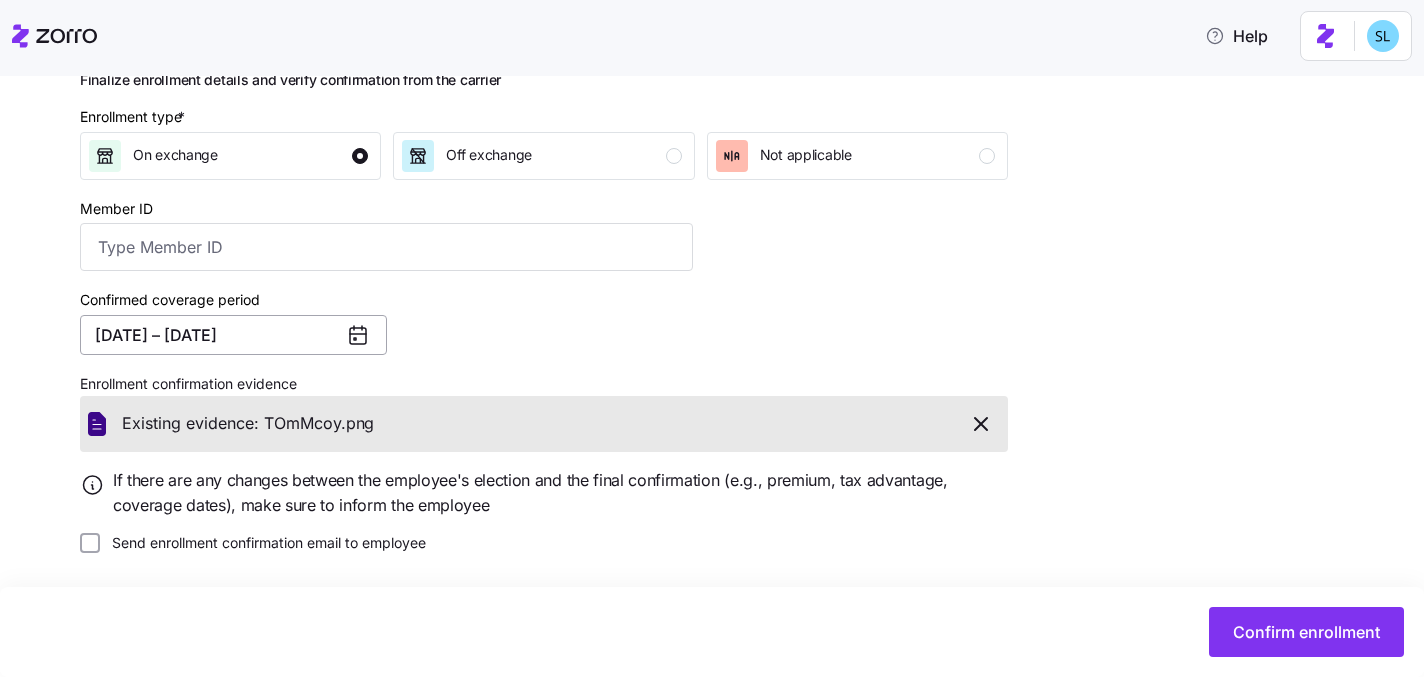 click on "[DATE] – [DATE]" at bounding box center [233, 335] 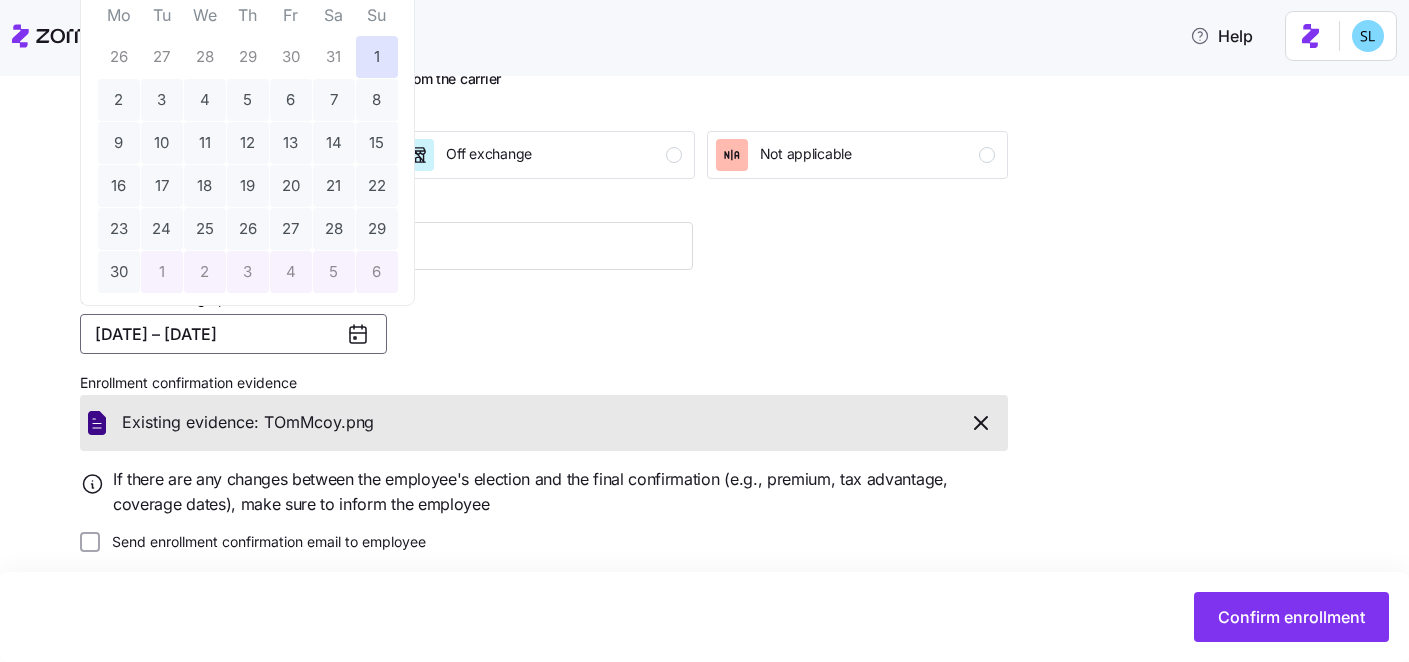 type 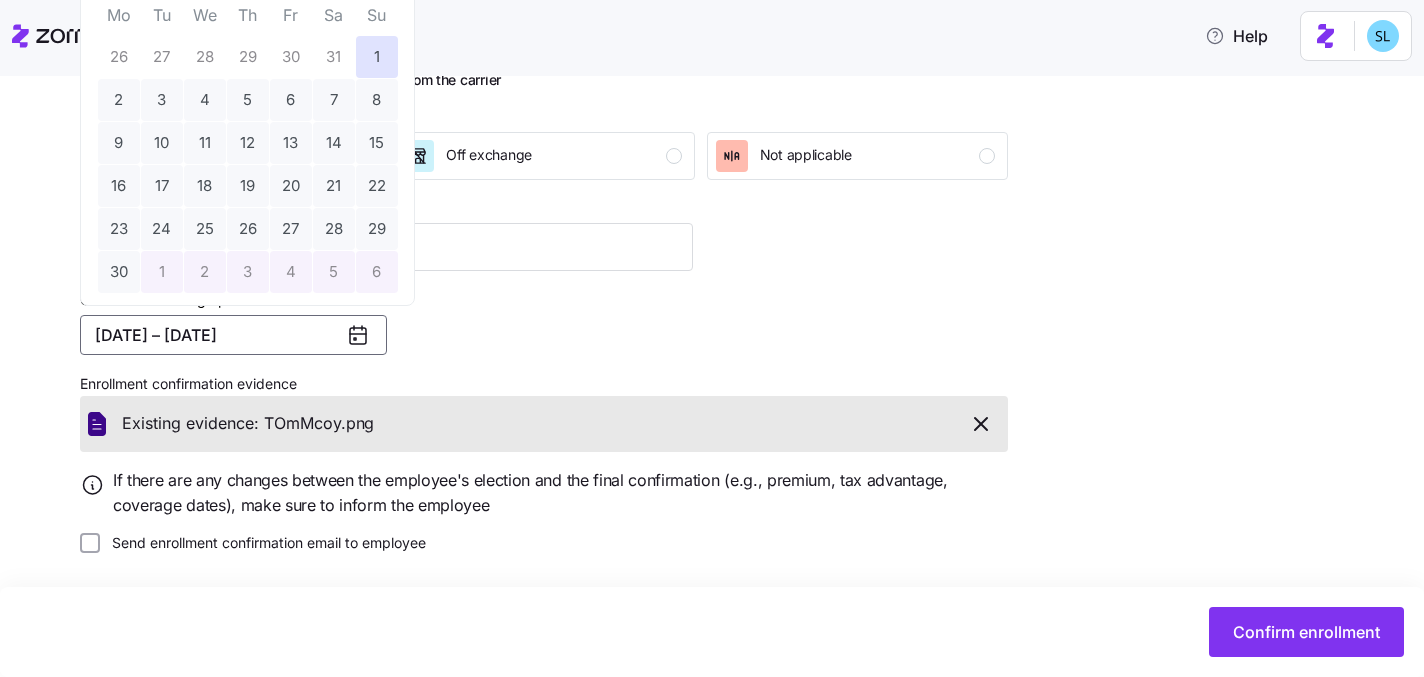 click on "Confirm enrollment" at bounding box center (712, 632) 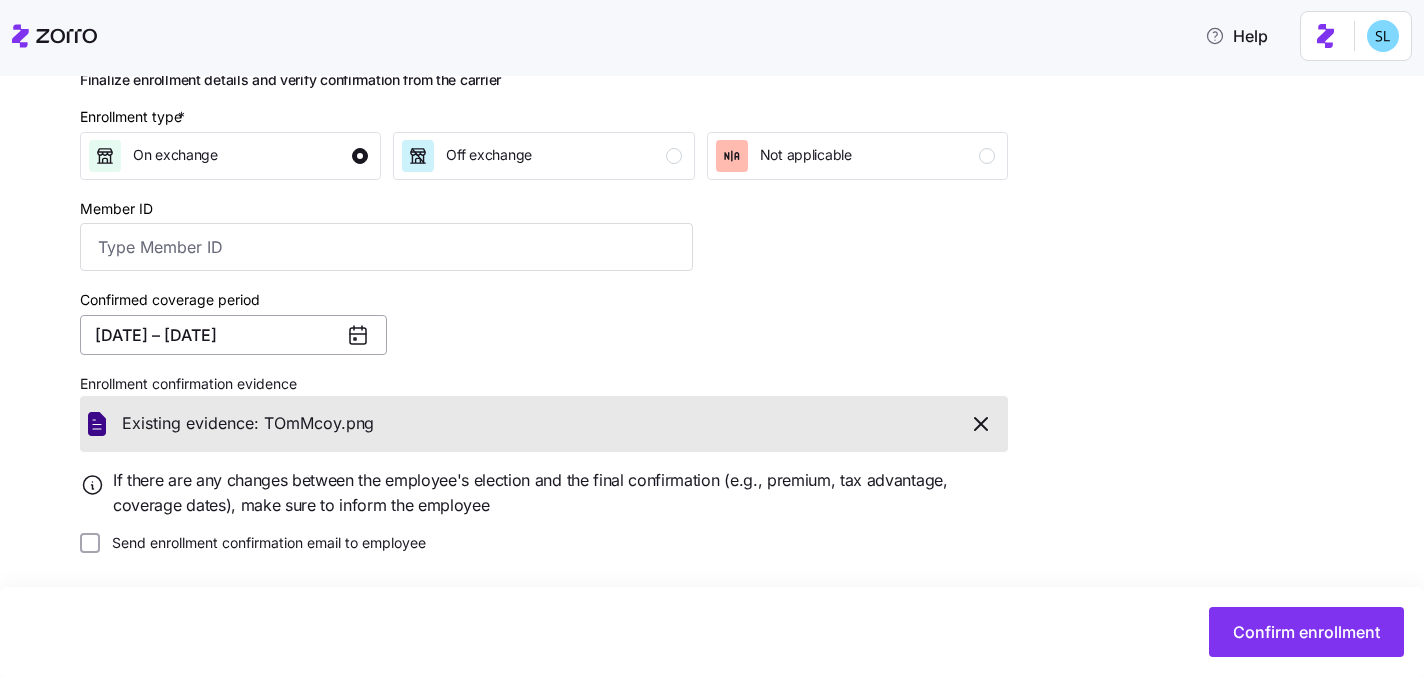 click on "[DATE] – [DATE]" at bounding box center [233, 335] 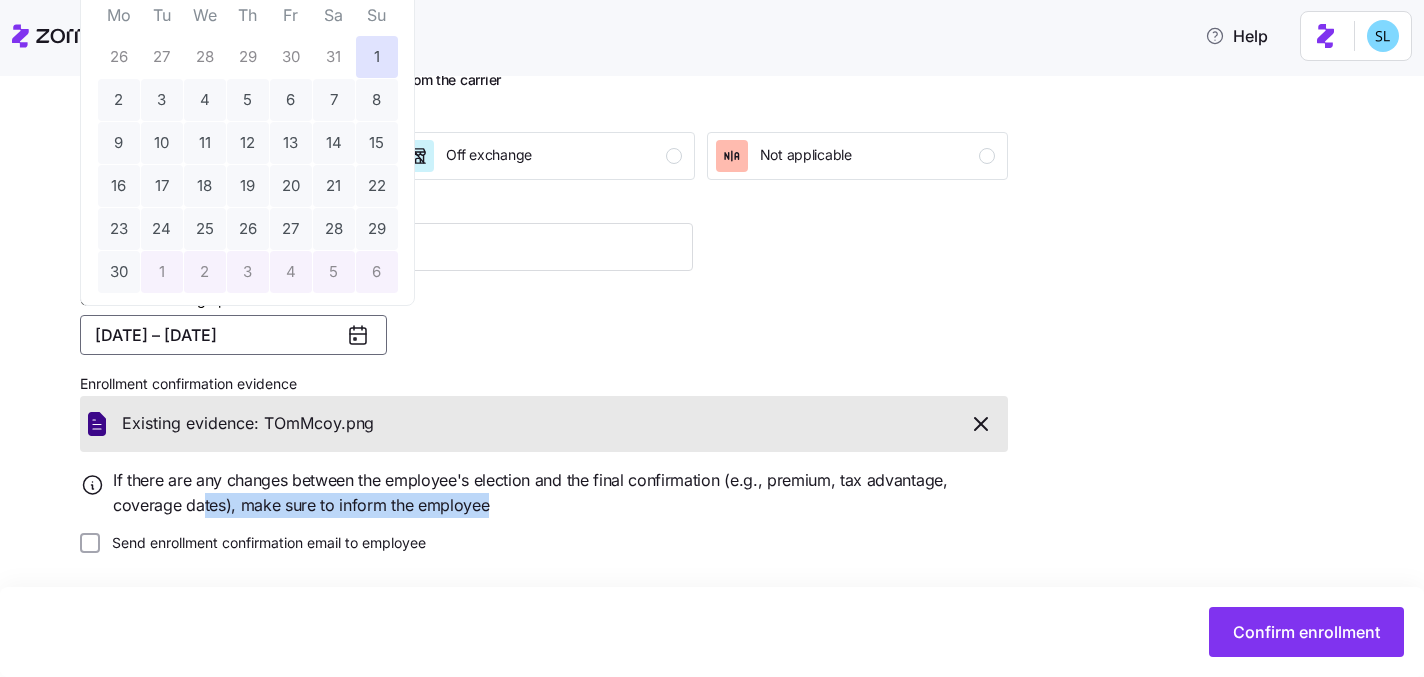 click on "If there are any changes between the employee's election and the final confirmation (e.g., premium, tax advantage, coverage dates), make sure to inform the employee" at bounding box center [544, 493] 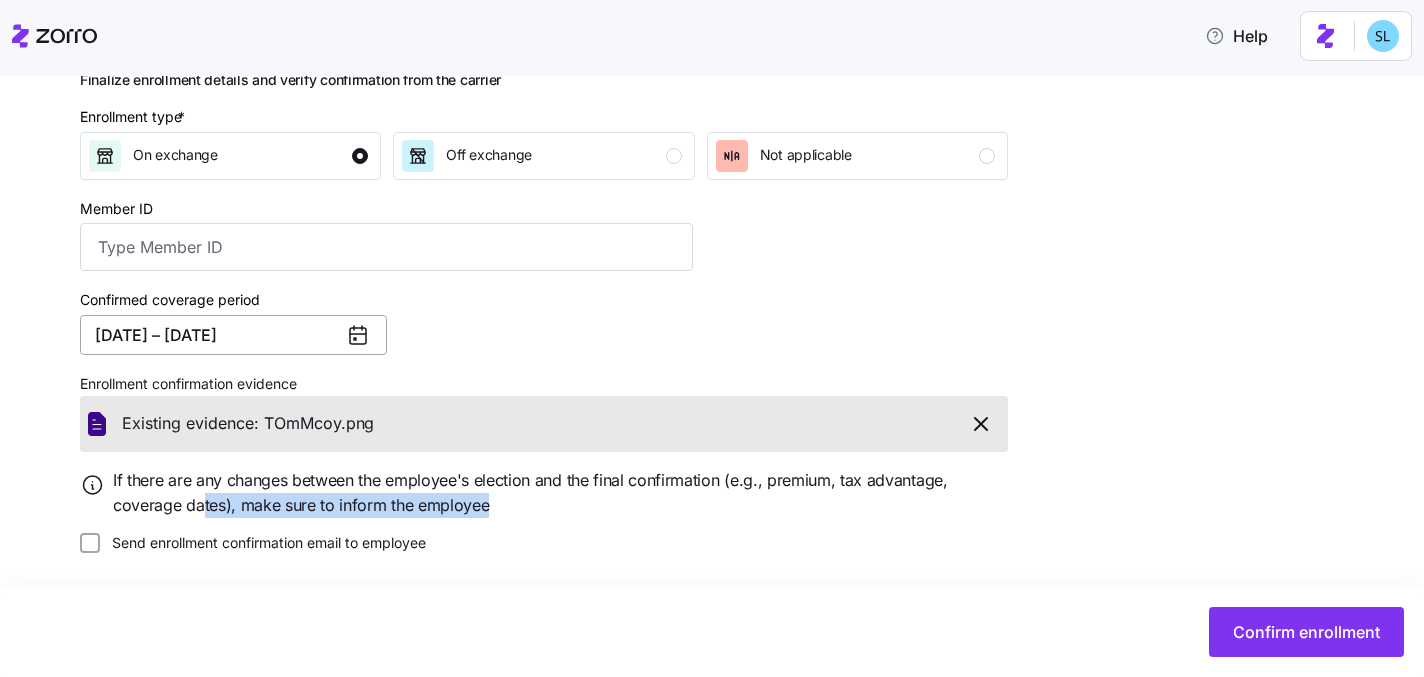 click on "[DATE] – [DATE]" at bounding box center [233, 335] 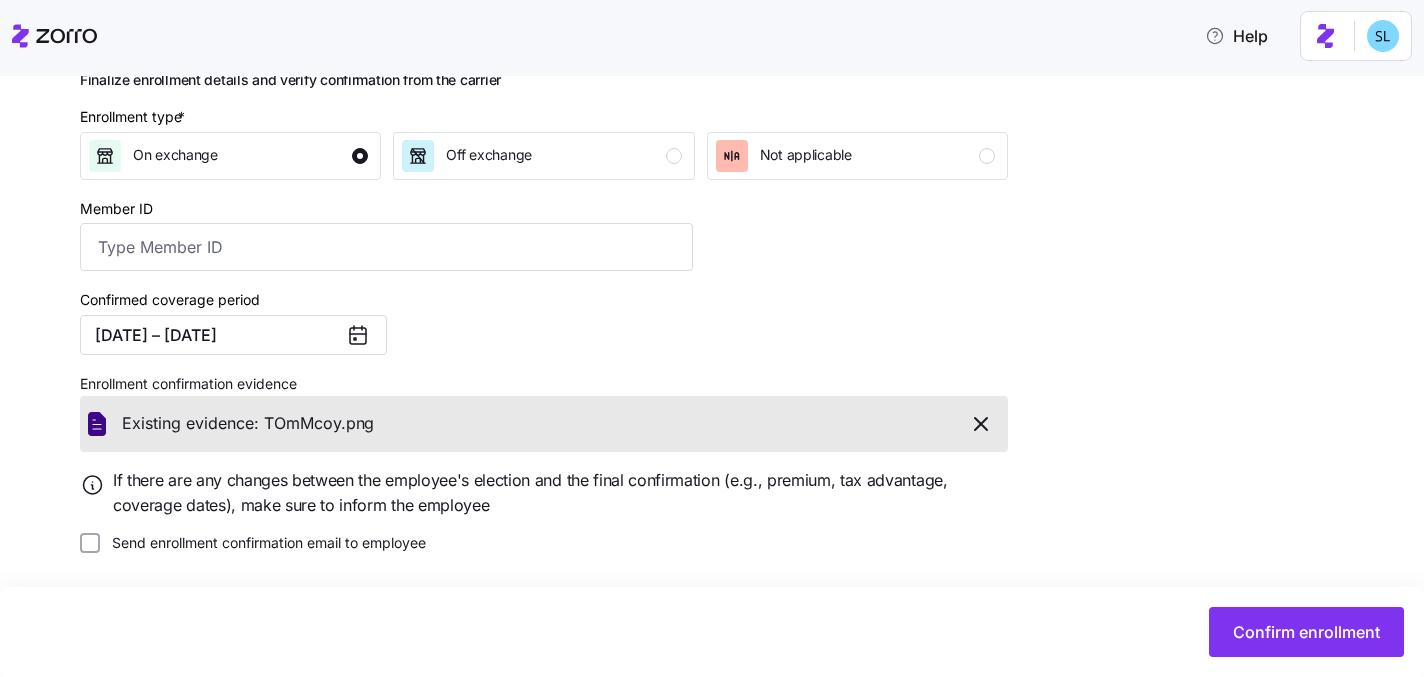 click 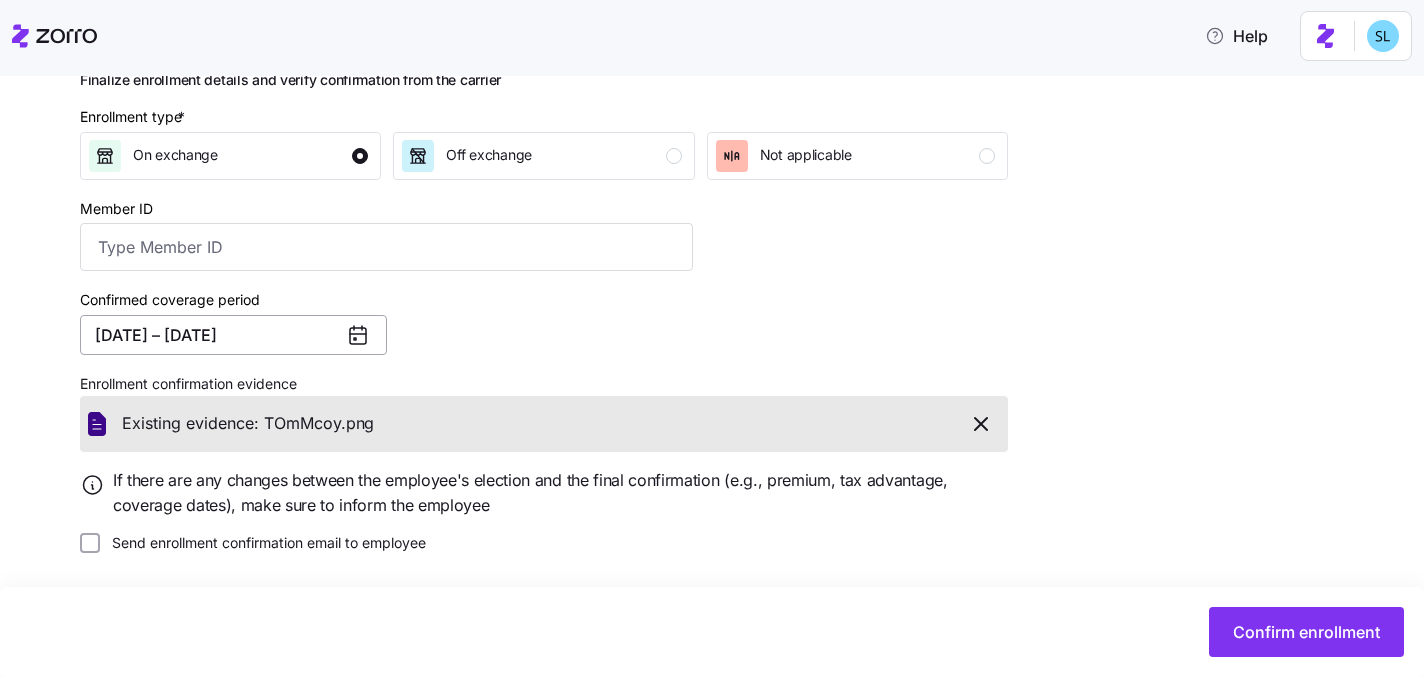 click on "[DATE] – [DATE]" at bounding box center [233, 335] 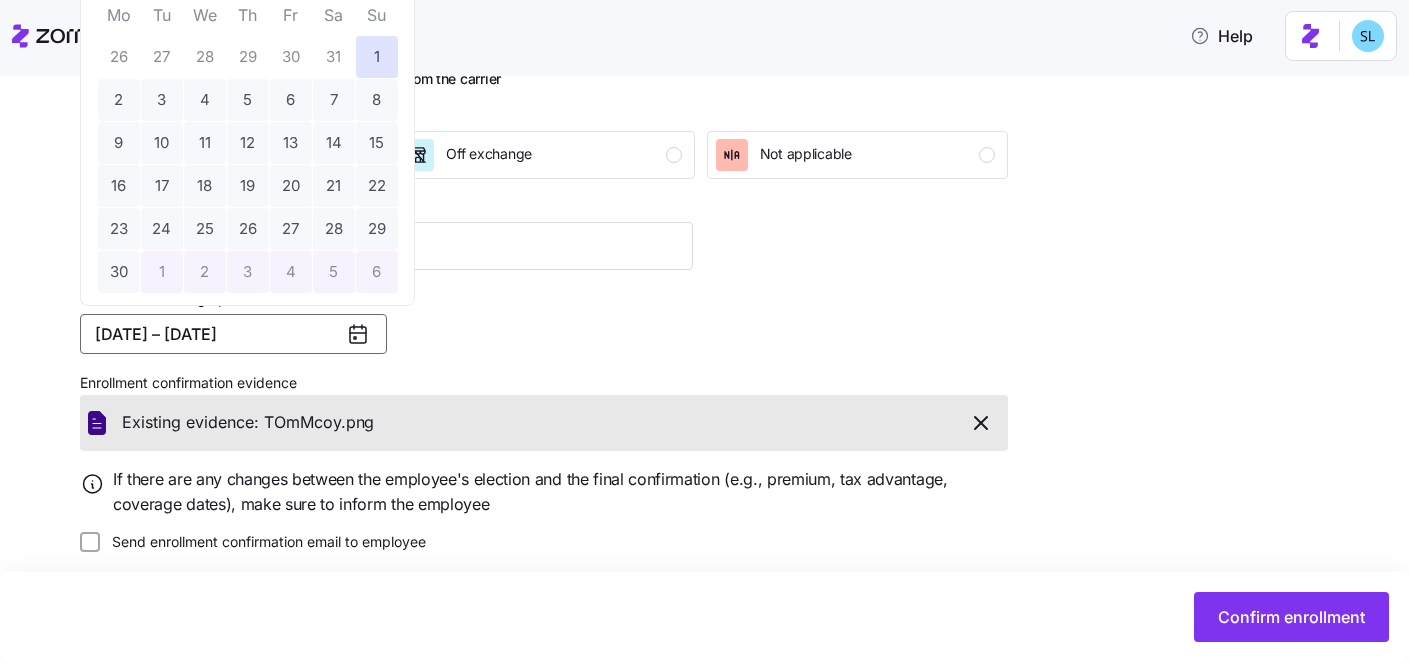 click on "06/01/2025 – 12/31/2025" at bounding box center [233, 334] 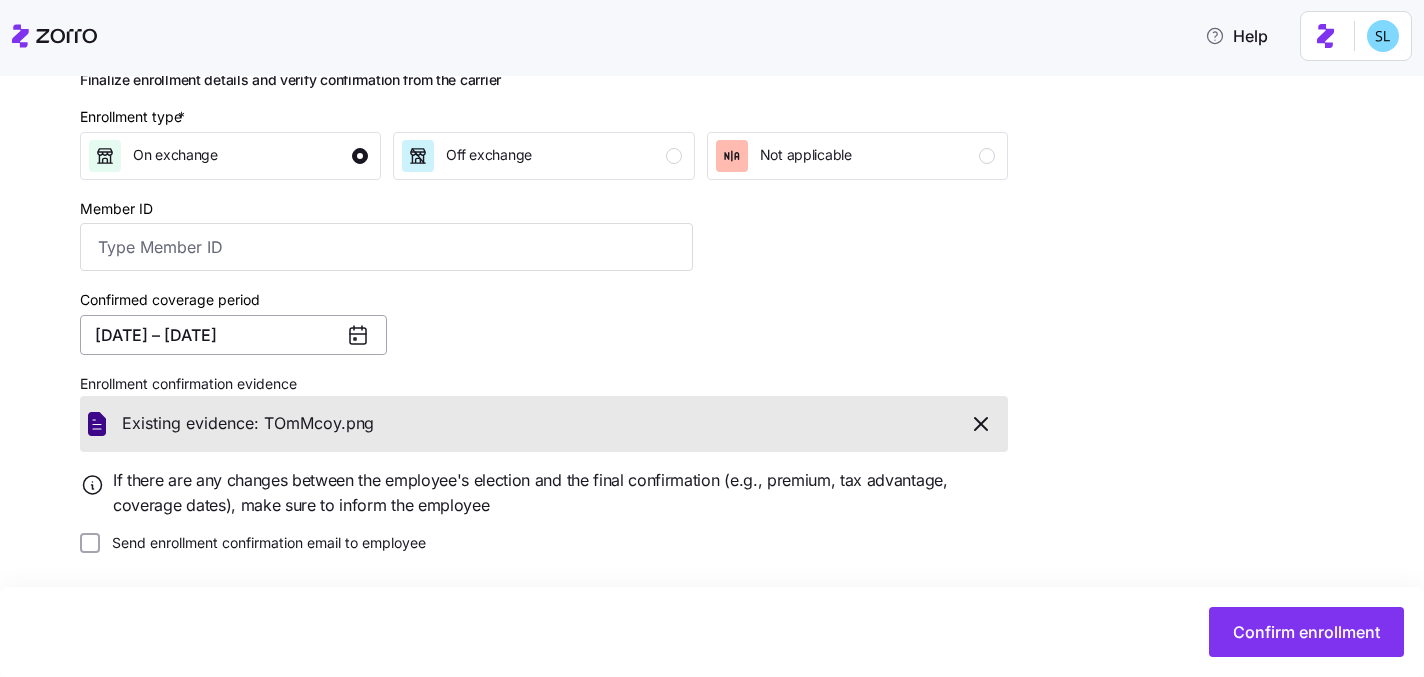 click on "06/01/2025 – 12/31/2025" at bounding box center [233, 335] 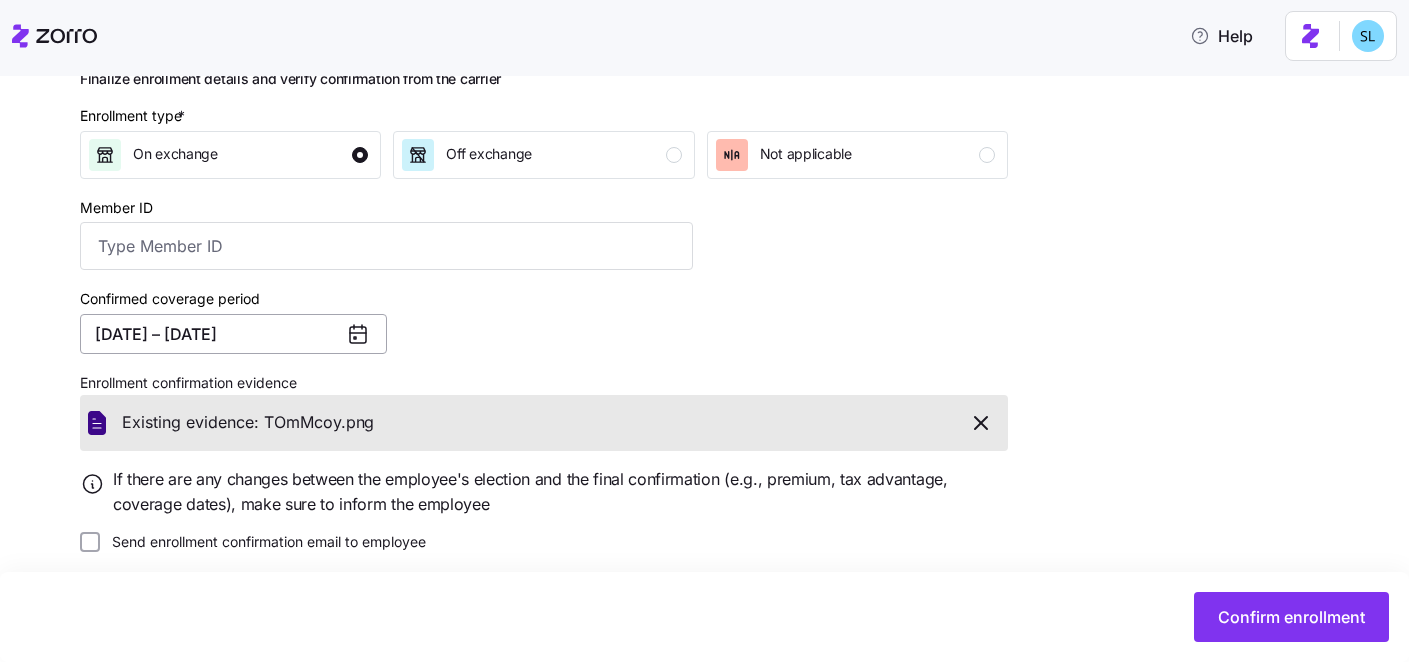 click on "[DATE] – [DATE]" at bounding box center [233, 334] 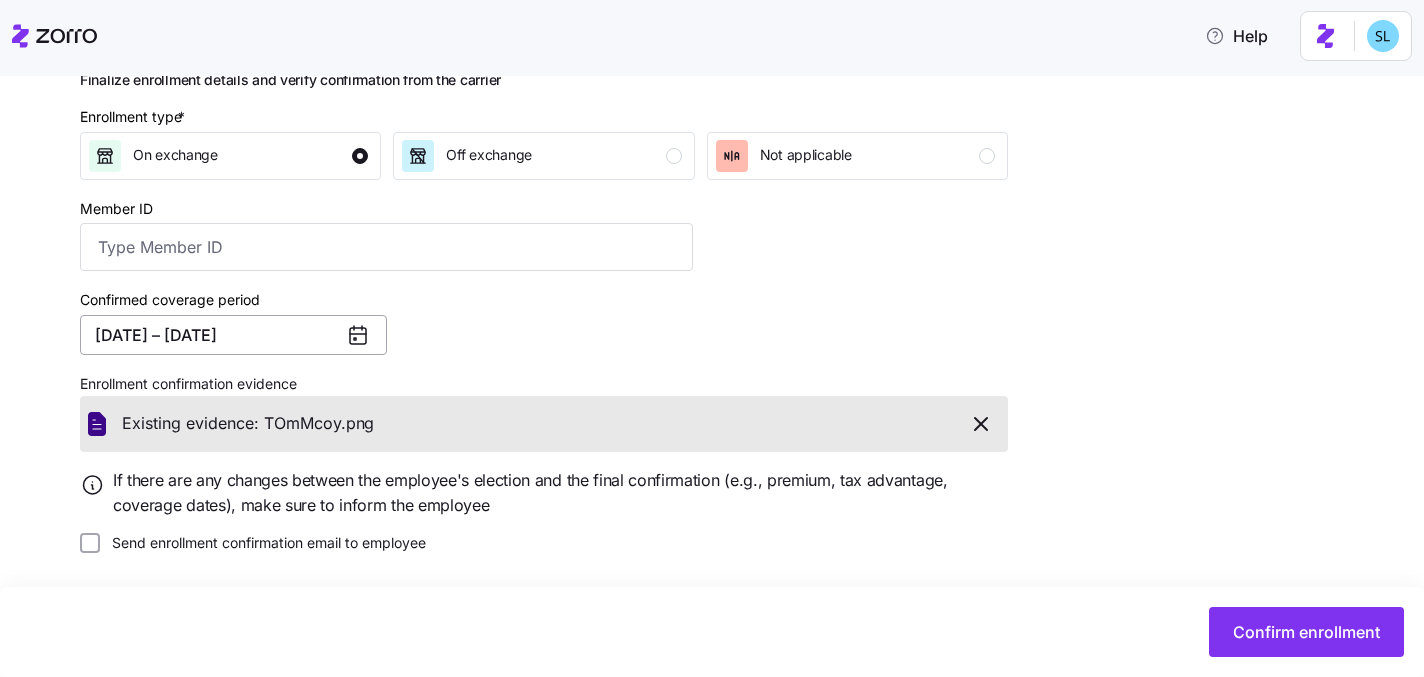 click on "[DATE] – [DATE]" at bounding box center [233, 335] 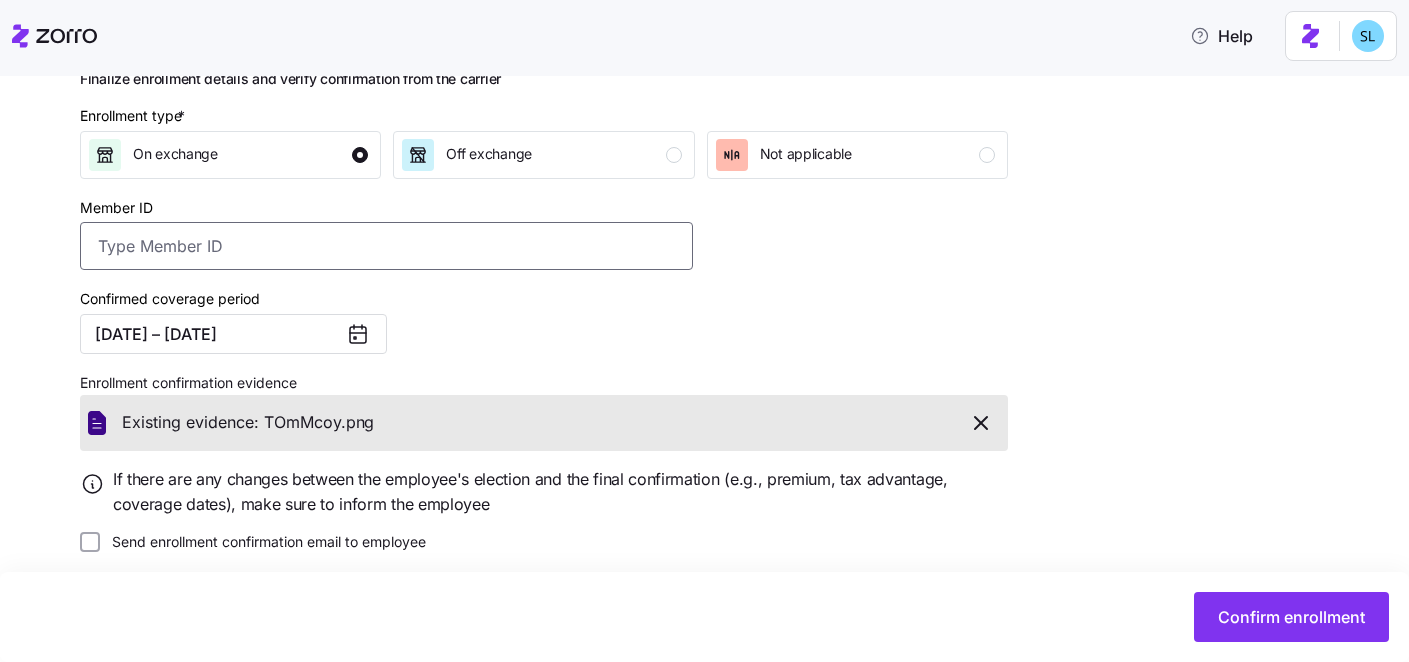 click on "Member ID" at bounding box center [386, 246] 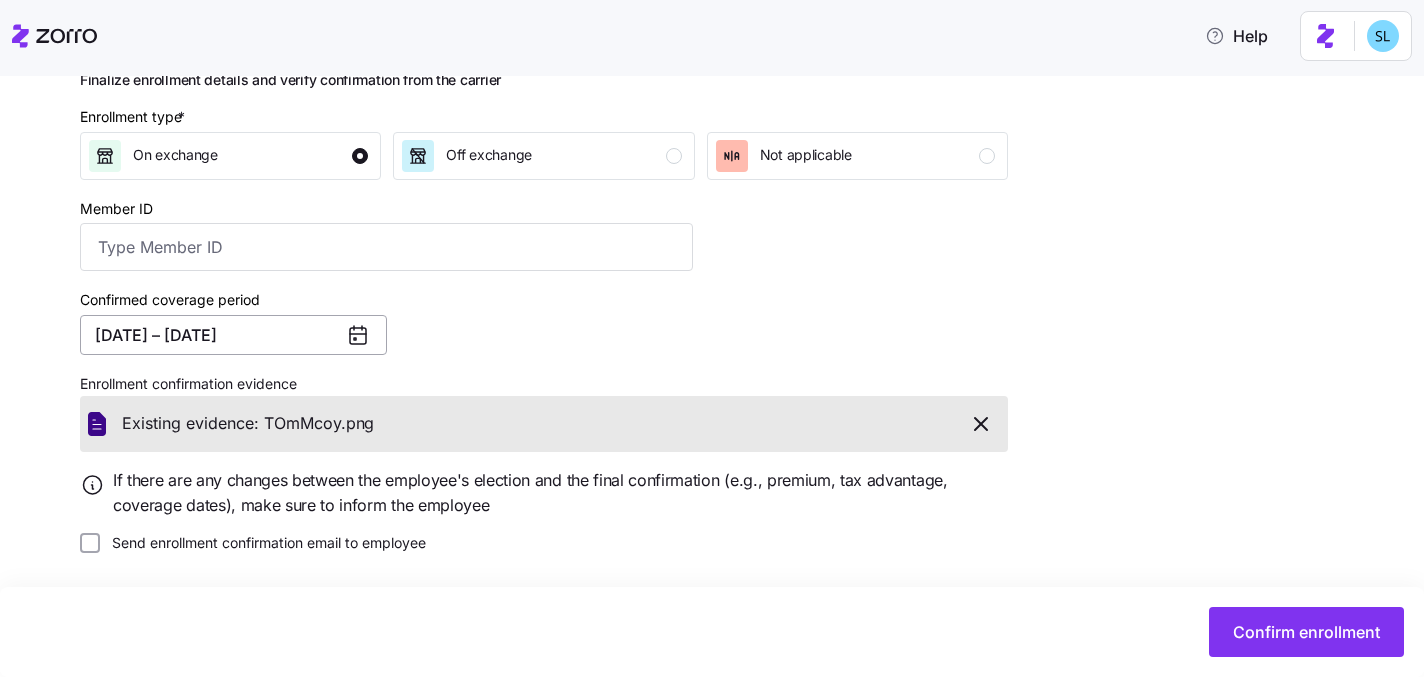 click on "06/01/2025 – 12/31/2025" at bounding box center [233, 335] 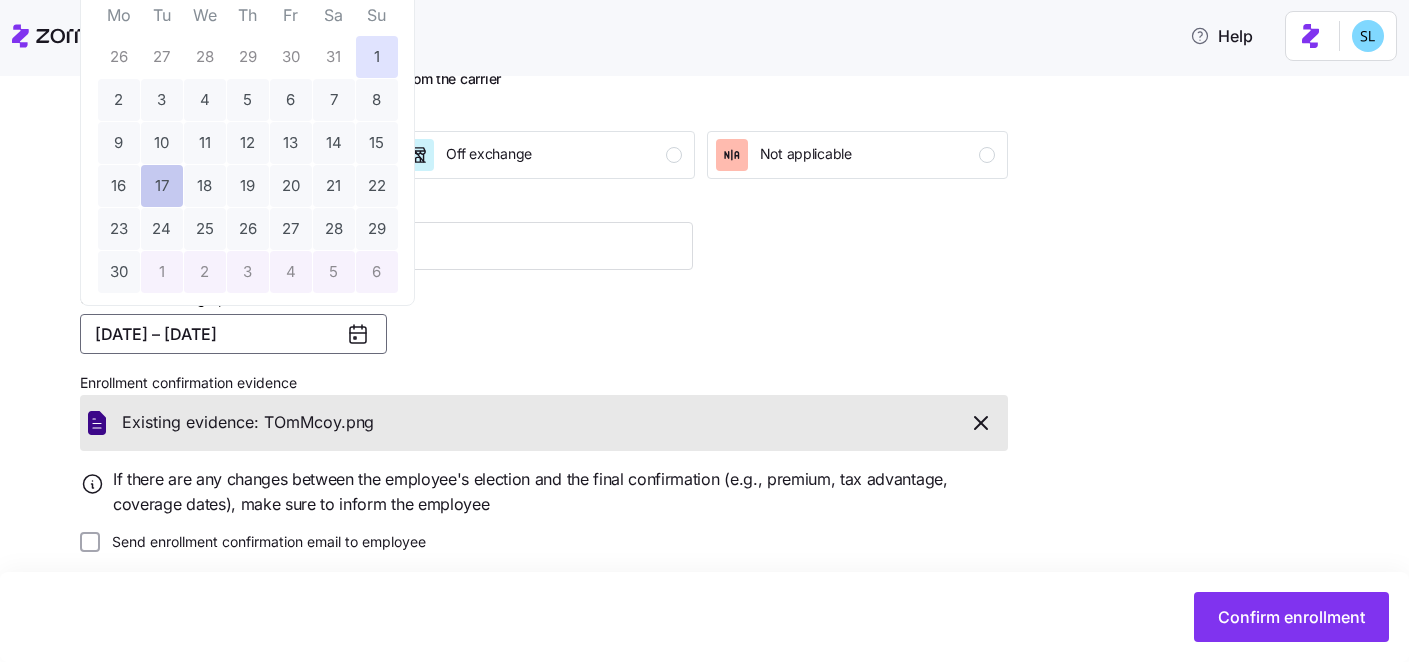 click on "Help LEL Home Services All employees Thomas McCoy Enrollment confirmation Enrollment confirmation Payment status 2 Enrollment details Finalize enrollment details and verify confirmation from the carrier Enrollment type  * On exchange Off exchange Not applicable Member ID Confirmed coverage period 06/01/2025 – 12/31/2025 Enrollment confirmation evidence Existing evidence: TOmMcoy. png If there are any changes between the employee's election and the final confirmation (e.g., premium, tax advantage, coverage dates), make sure to inform the employee Send enrollment confirmation email to employee Confirm enrollment Enrollment Details | Confirmation June 2025 Mo Tu We Th Fr Sa Su 26 27 28 29 30 31 1 2 3 4 5 6 7 8 9 10 11 12 13 14 15 16 17 18 19 20 21 22 23 24 25 26 27 28 29 30 1 2 3 4 5 6" at bounding box center [704, 325] 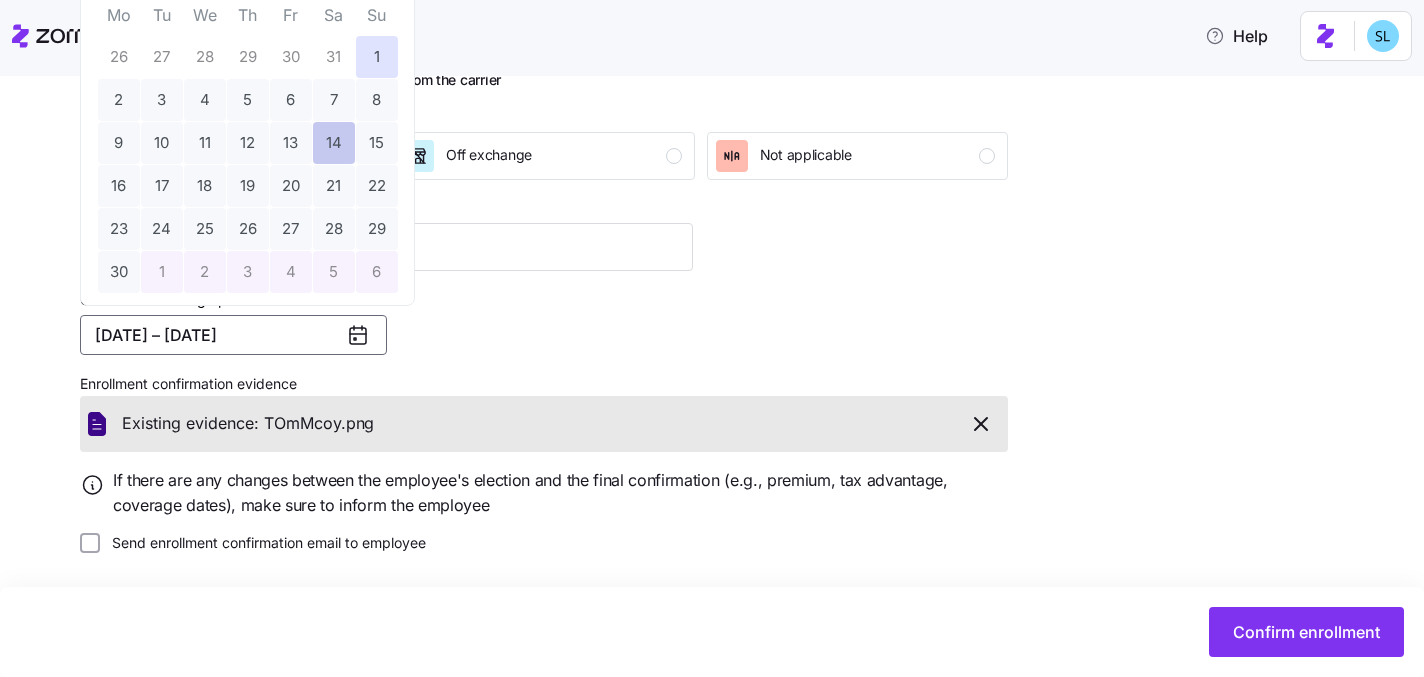 click on "Finalize enrollment details and verify confirmation from the carrier Enrollment type  * On exchange Off exchange Not applicable Member ID Confirmed coverage period 06/01/2025 – 12/31/2025 Enrollment confirmation evidence Existing evidence: TOmMcoy. png If there are any changes between the employee's election and the final confirmation (e.g., premium, tax advantage, coverage dates), make sure to inform the employee Send enrollment confirmation email to employee" at bounding box center (726, 362) 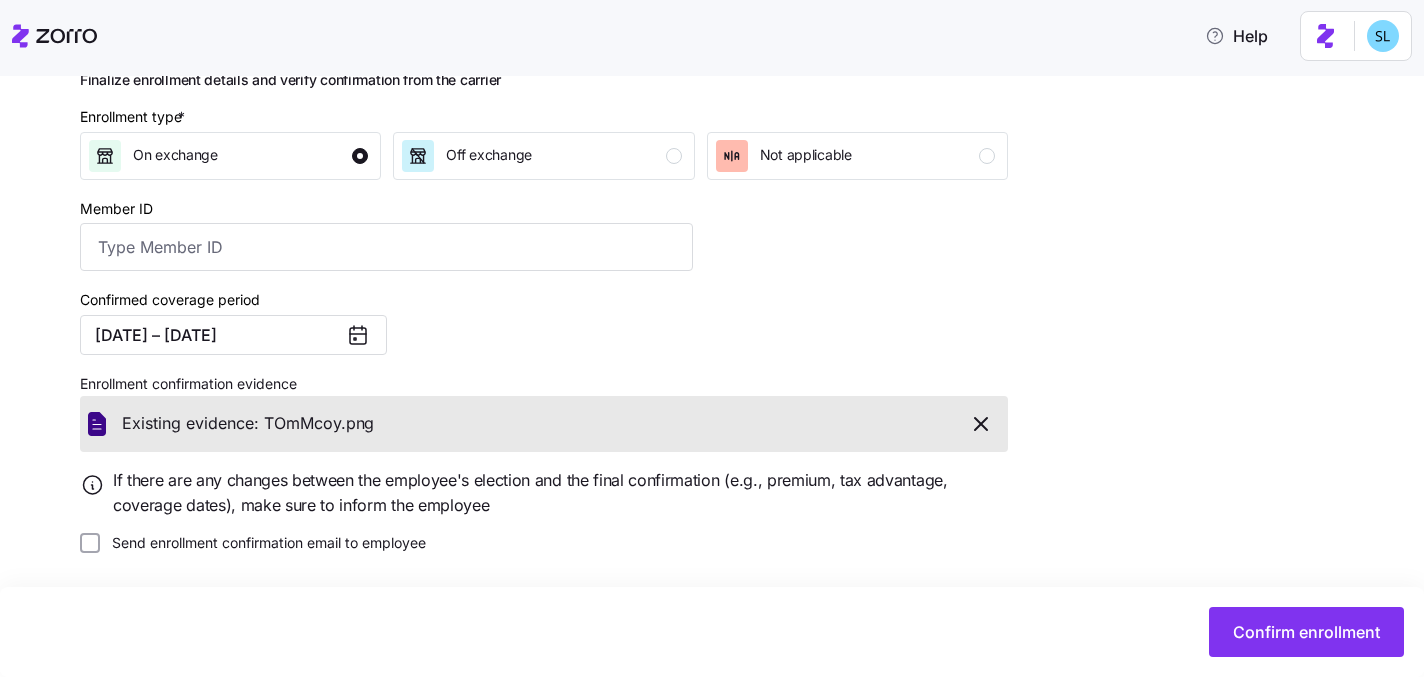 scroll, scrollTop: 0, scrollLeft: 0, axis: both 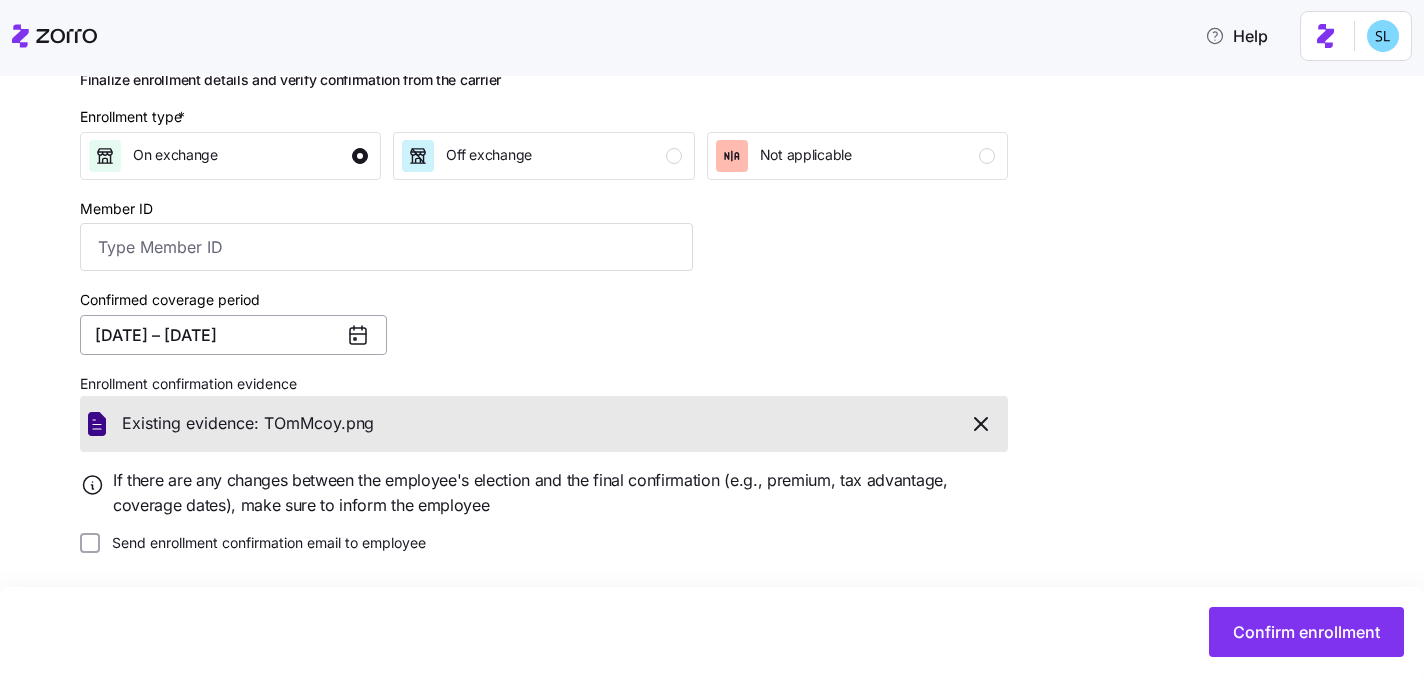 click on "[DATE] – [DATE]" at bounding box center (233, 335) 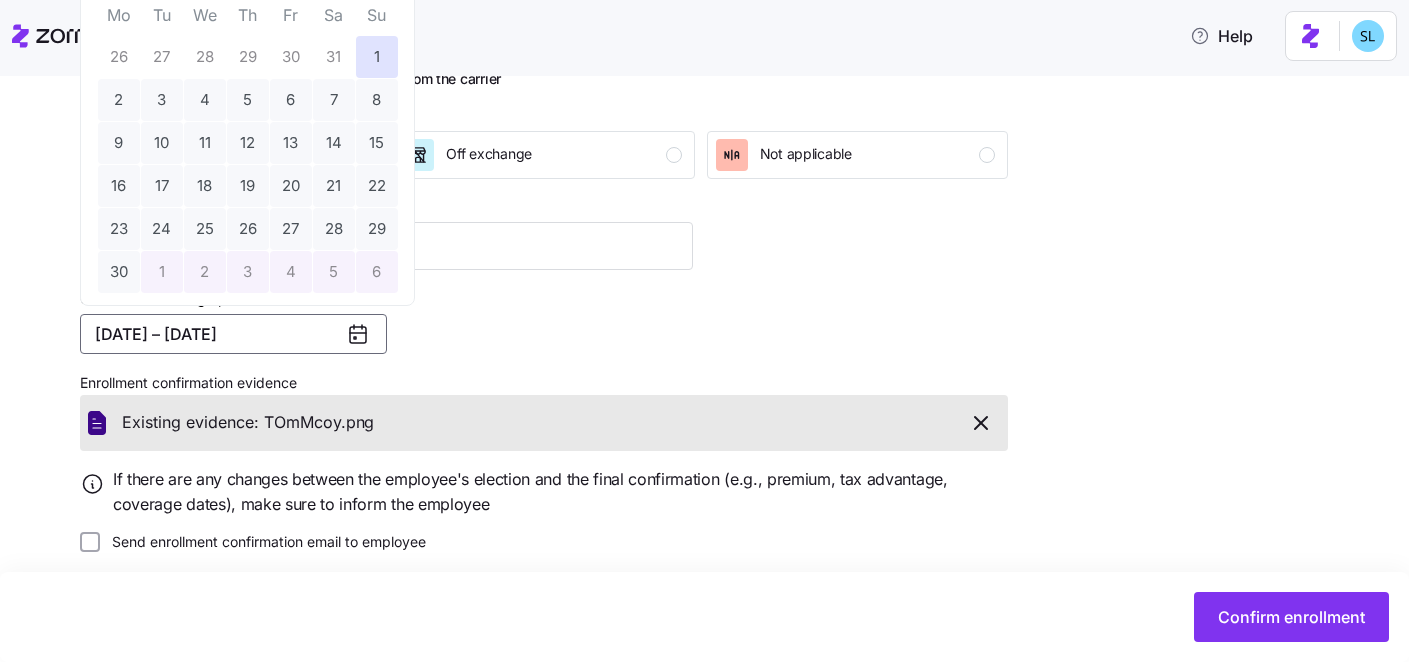 click on "Help LEL Home Services All employees [PERSON_NAME] Enrollment confirmation Enrollment confirmation Payment status 2 Enrollment details Finalize enrollment details and verify confirmation from the carrier Enrollment type  * On exchange Off exchange Not applicable Member ID Confirmed coverage period [DATE] – [DATE] Enrollment confirmation evidence Existing evidence: TOmMcoy. png If there are any changes between the employee's election and the final confirmation (e.g., premium, tax advantage, coverage dates), make sure to inform the employee Send enrollment confirmation email to employee Confirm enrollment [DATE] Mo Tu We Th Fr Sa Su 26 27 28 29 30 31 1 2 3 4 5 6 7 8 9 10 11 12 13 14 15 16 17 18 19 20 21 22 23 24 25 26 27 28 29 30 1 2 3 4 5 6" at bounding box center (704, 325) 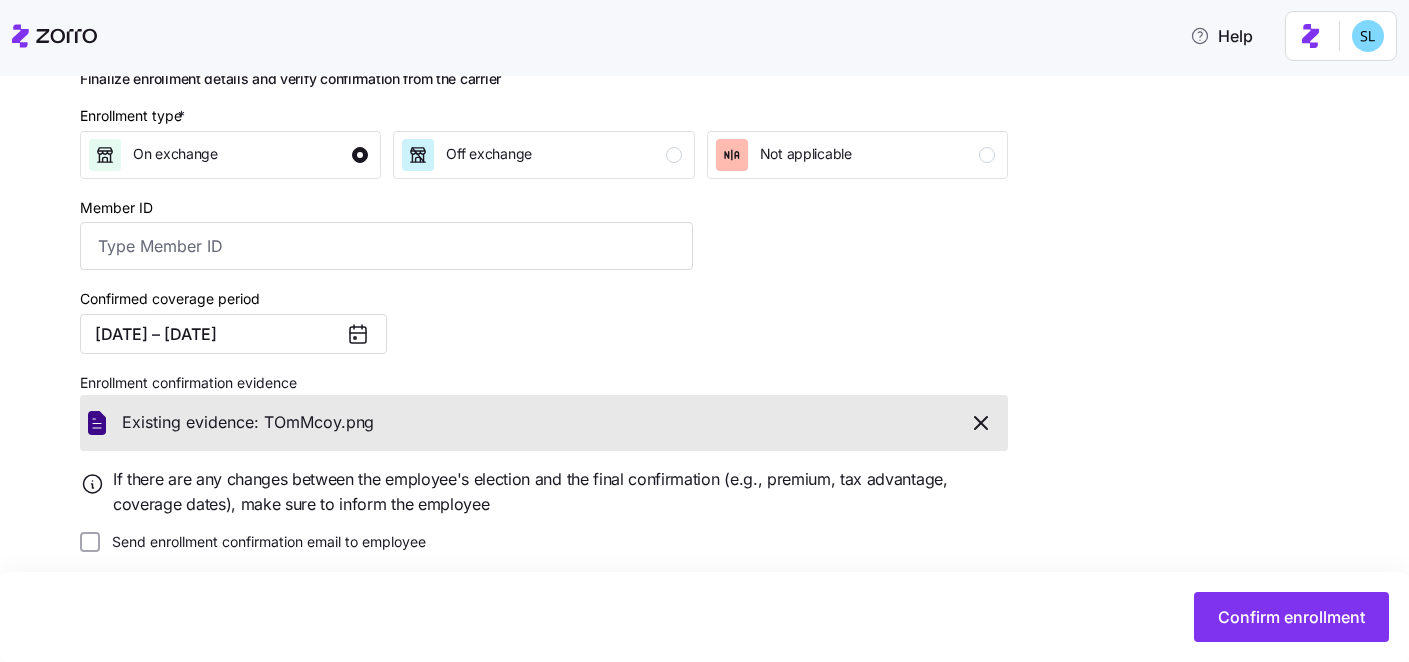 click on "LEL Home Services All employees [PERSON_NAME] Enrollment confirmation Enrollment confirmation Payment status 2 Enrollment details Finalize enrollment details and verify confirmation from the carrier Enrollment type  * On exchange Off exchange Not applicable Member ID Confirmed coverage period [DATE] – [DATE] Enrollment confirmation evidence Existing evidence: TOmMcoy. png If there are any changes between the employee's election and the final confirmation (e.g., premium, tax advantage, coverage dates), make sure to inform the employee Send enrollment confirmation email to employee Confirm enrollment" at bounding box center [704, 369] 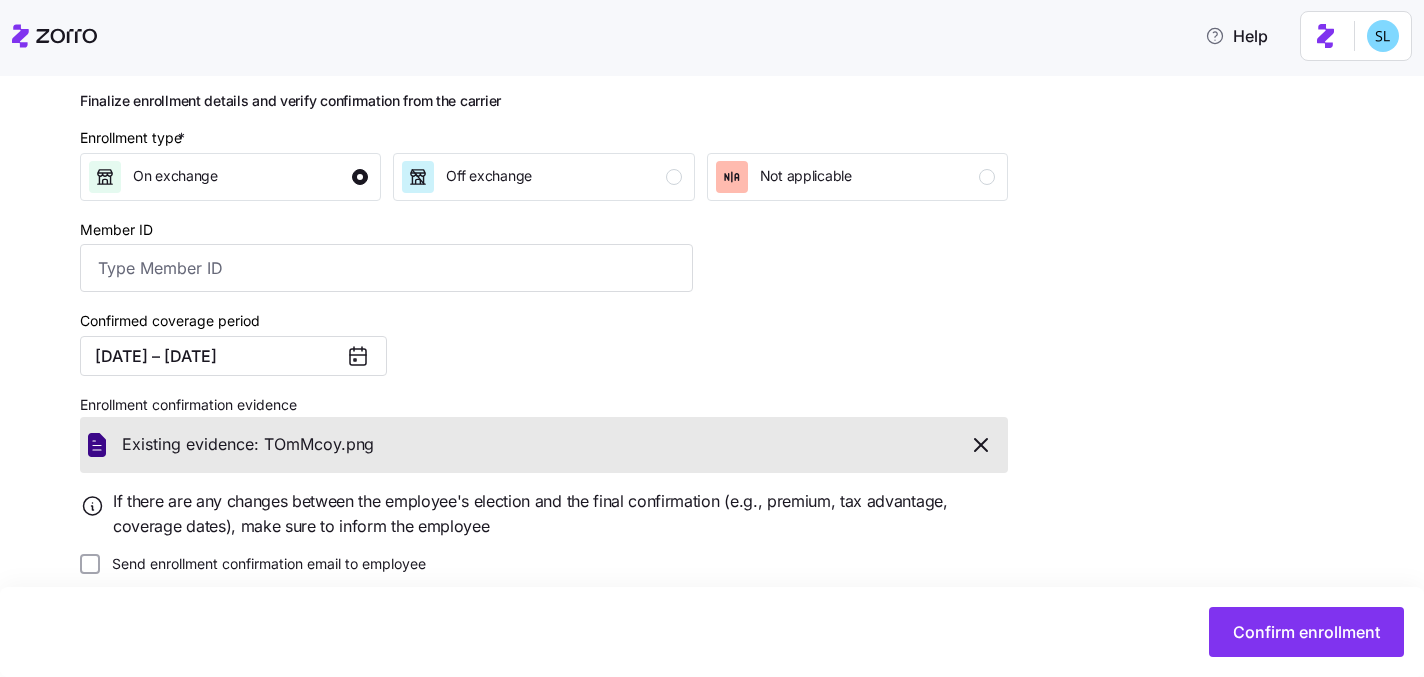 scroll, scrollTop: 274, scrollLeft: 0, axis: vertical 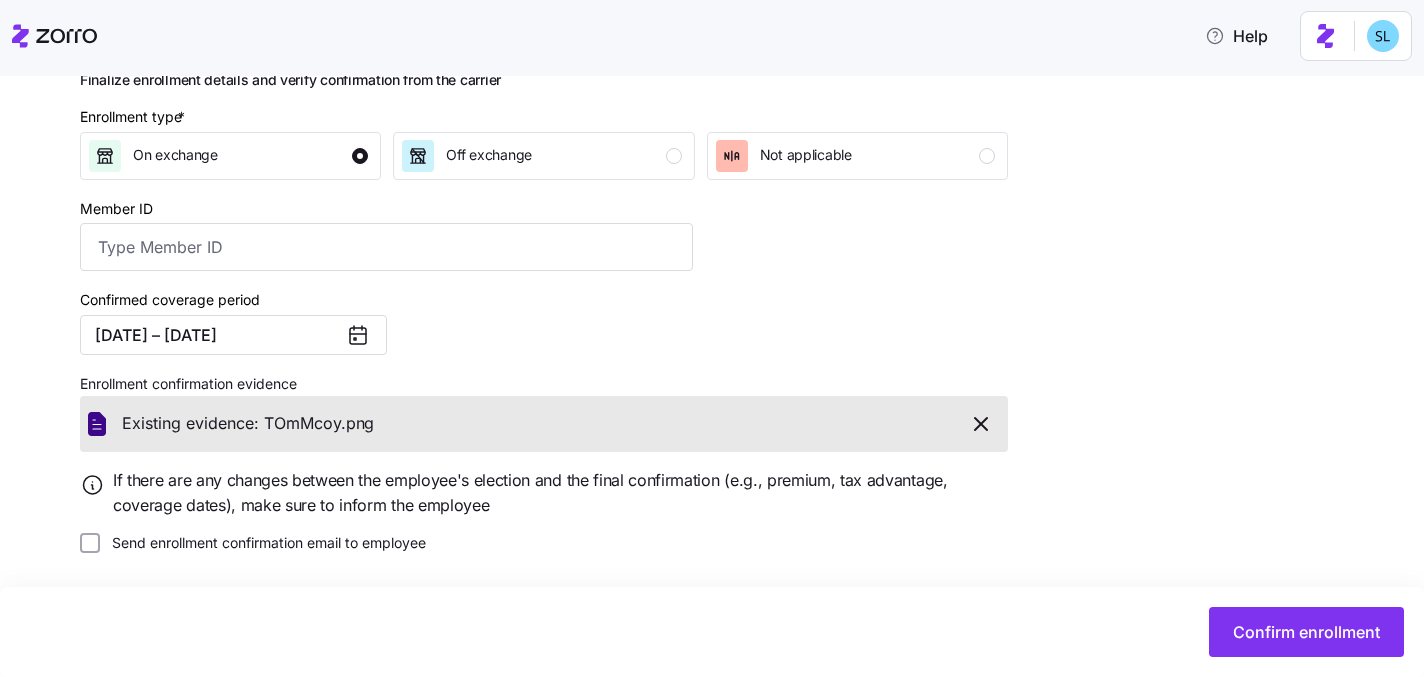 click 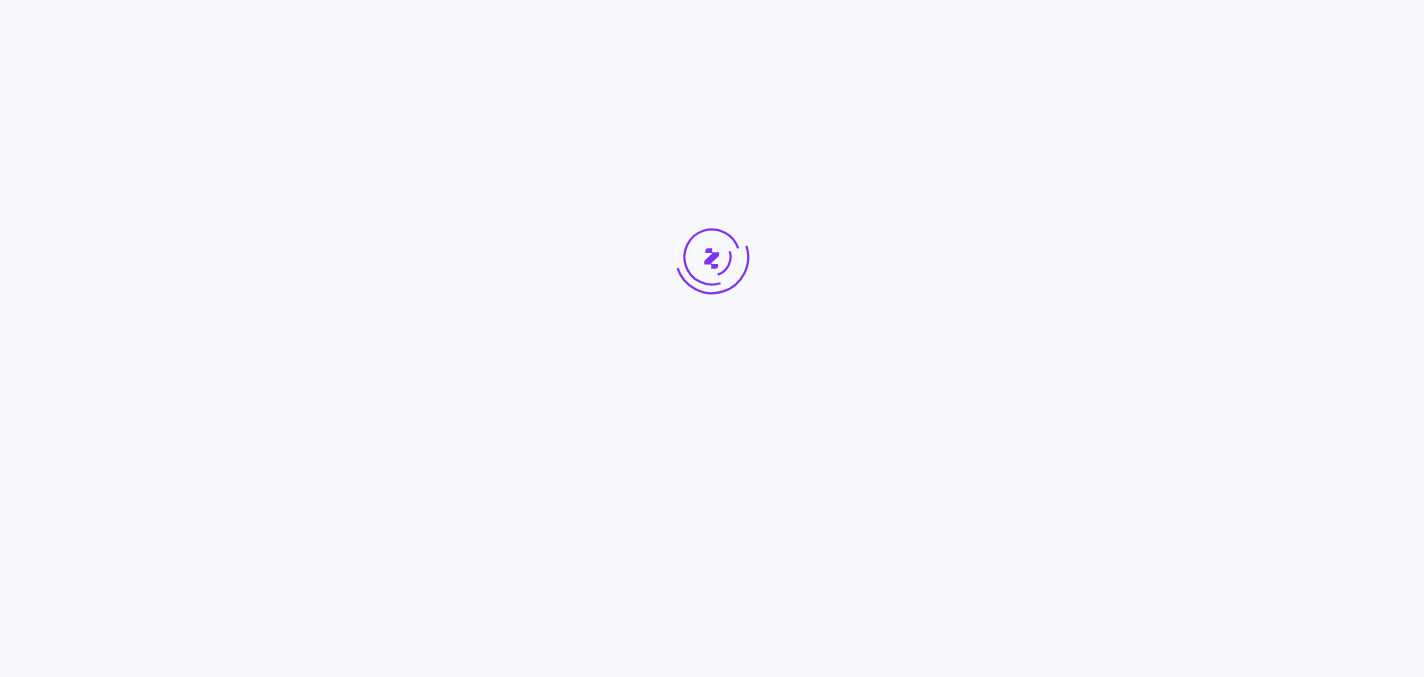 scroll, scrollTop: 0, scrollLeft: 0, axis: both 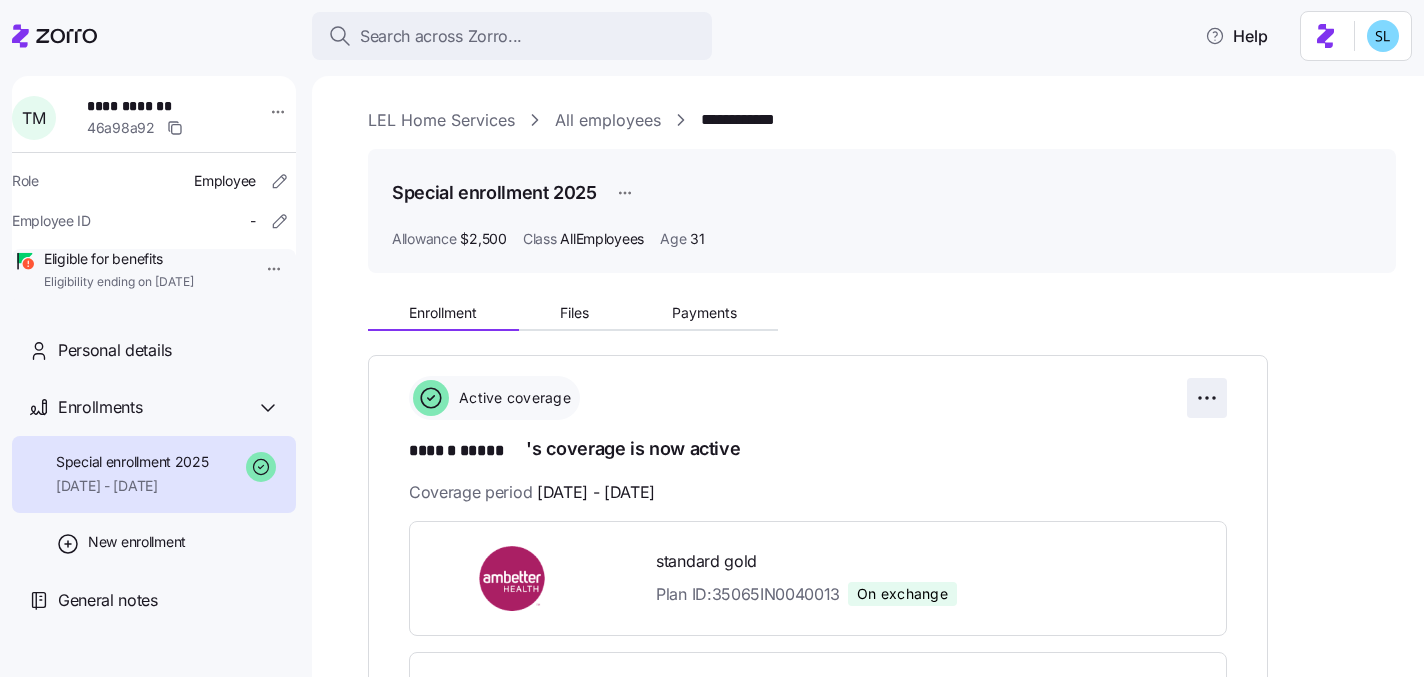 click on "**********" at bounding box center (712, 332) 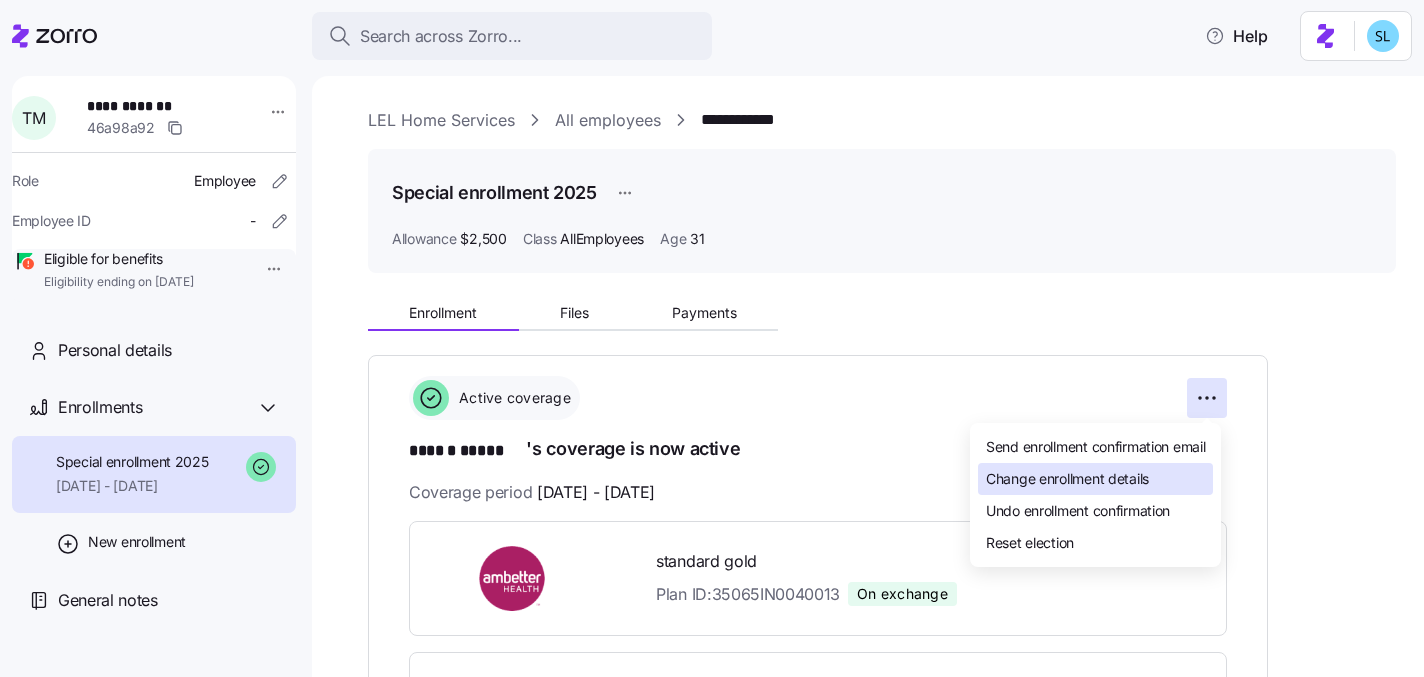 click on "Change enrollment details" at bounding box center [1095, 479] 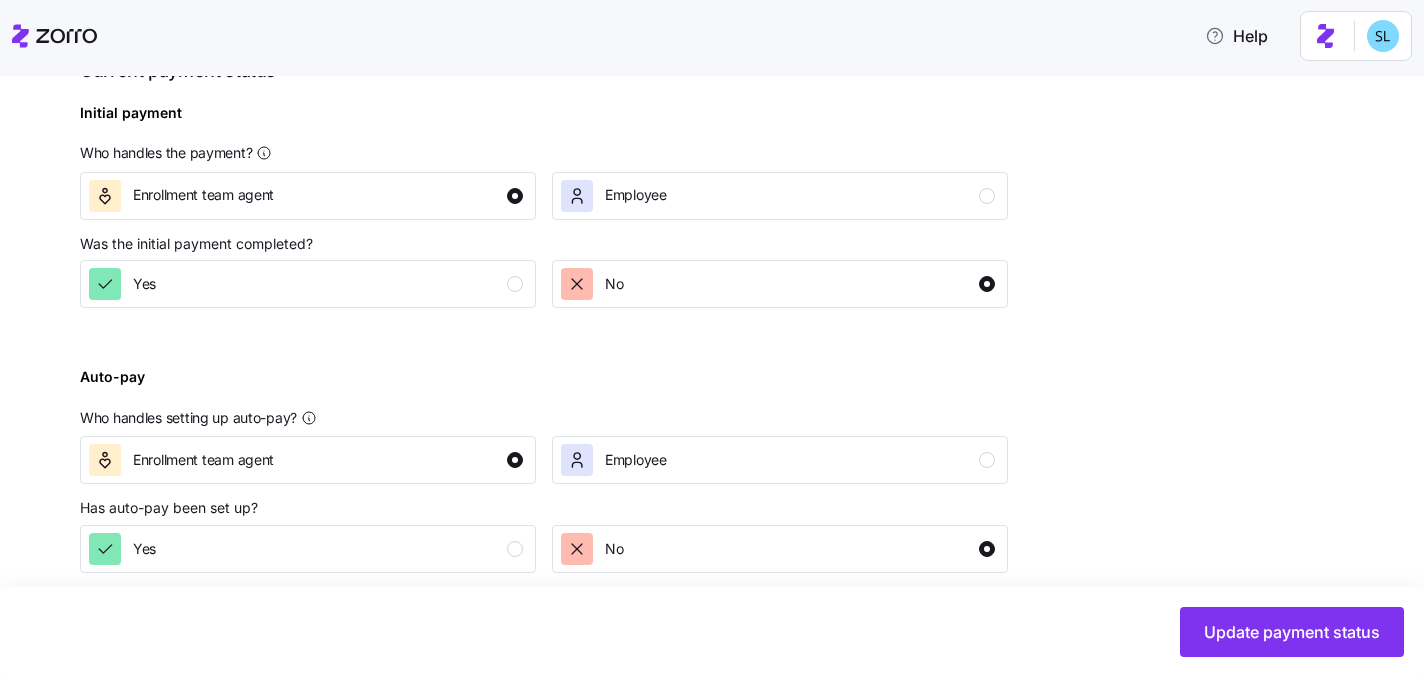 scroll, scrollTop: 766, scrollLeft: 0, axis: vertical 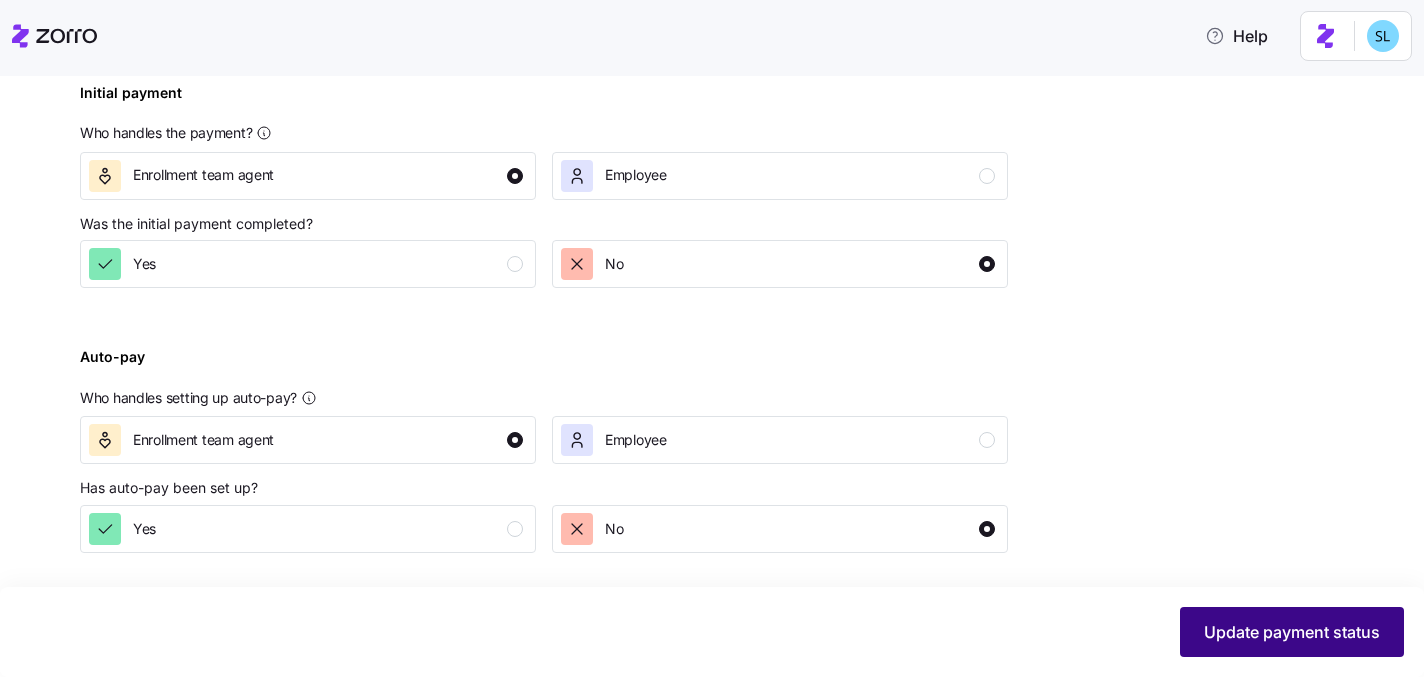 click on "Update payment status" at bounding box center [1292, 632] 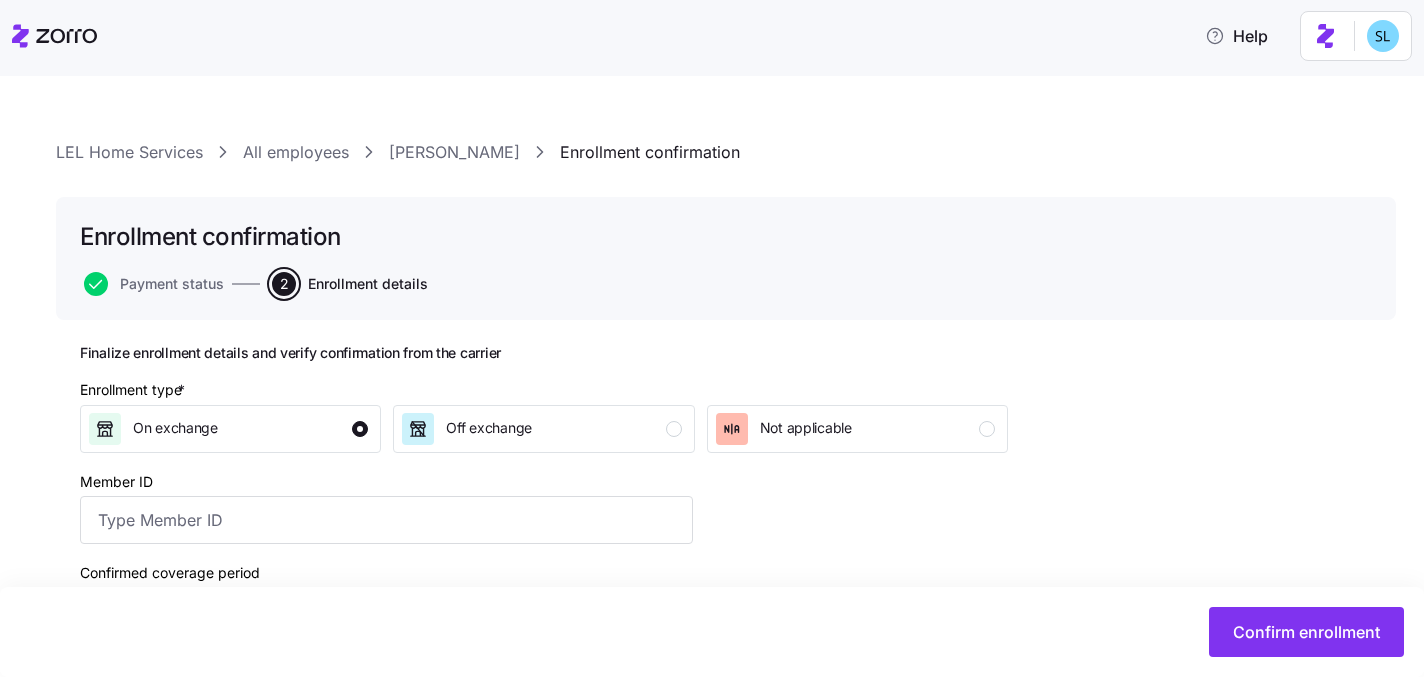 scroll, scrollTop: 274, scrollLeft: 0, axis: vertical 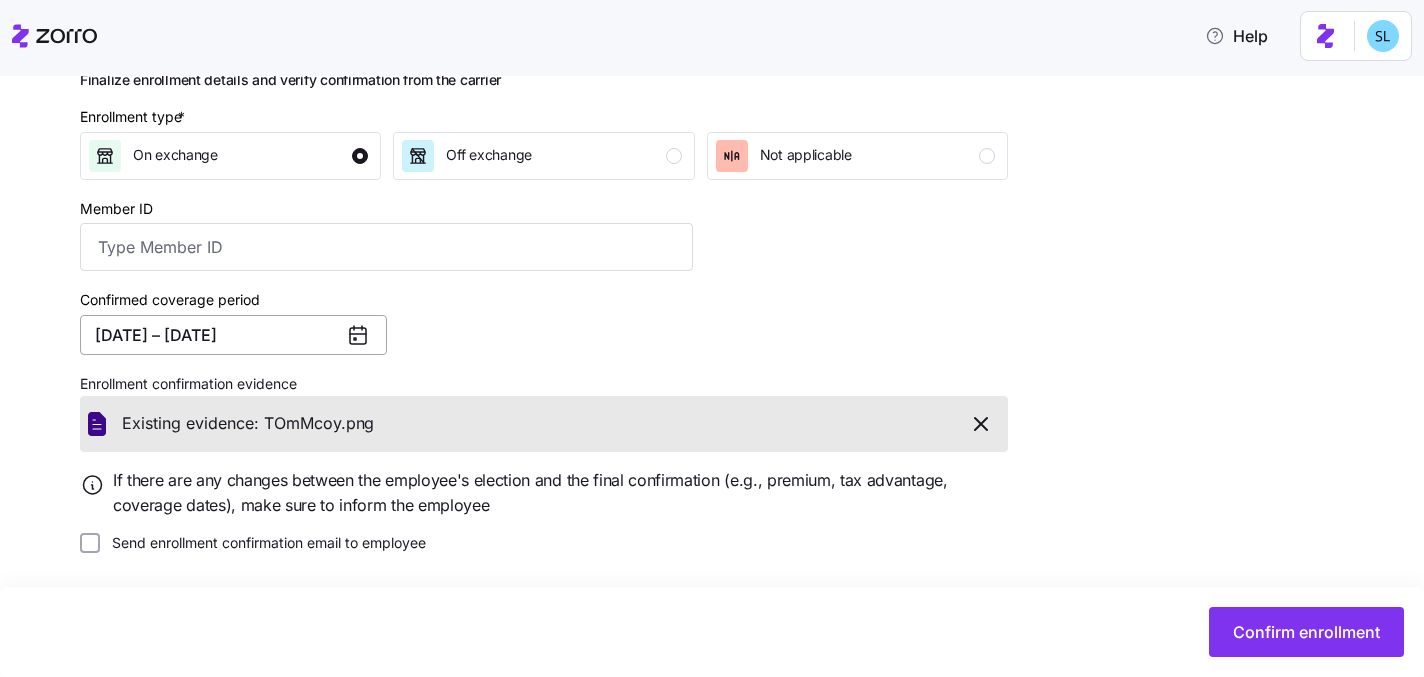 click on "[DATE] – [DATE]" at bounding box center (233, 335) 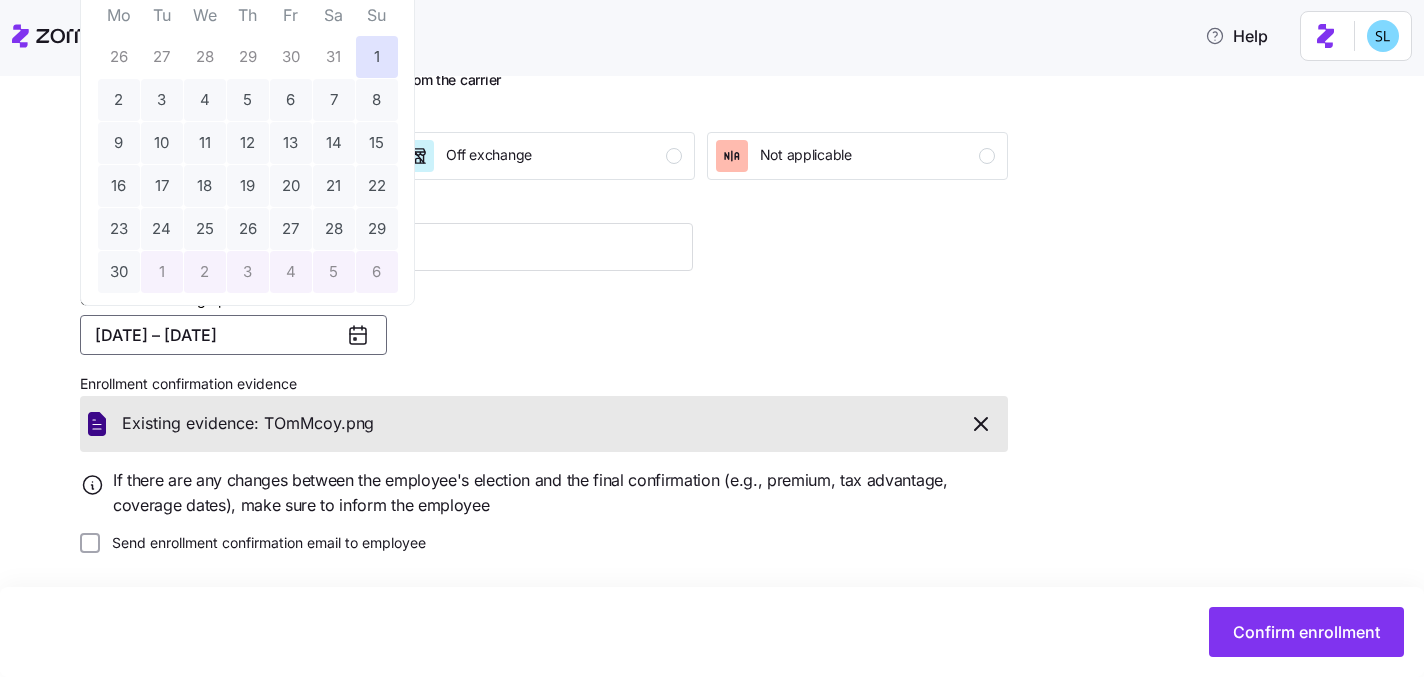 click on "Confirmed coverage period [DATE] – [DATE]" at bounding box center [386, 321] 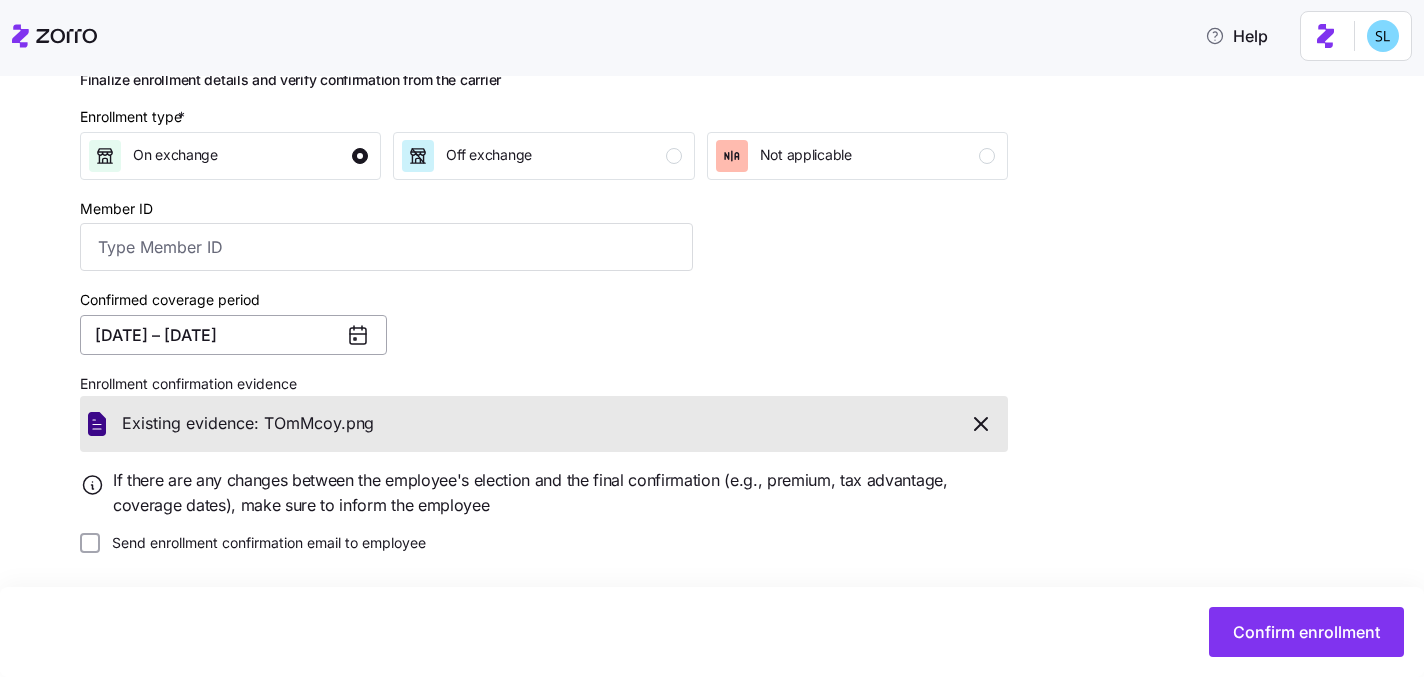 click on "[DATE] – [DATE]" at bounding box center (233, 335) 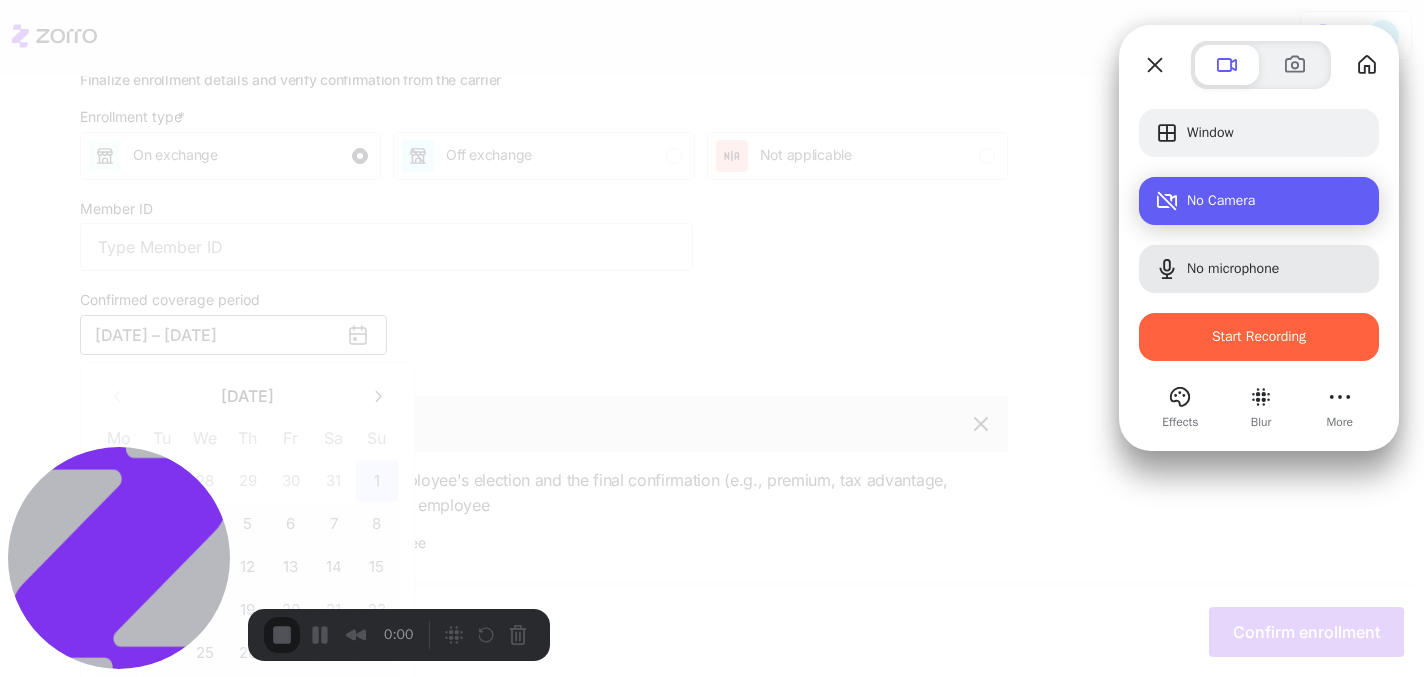 click on "No Camera" at bounding box center (1259, 201) 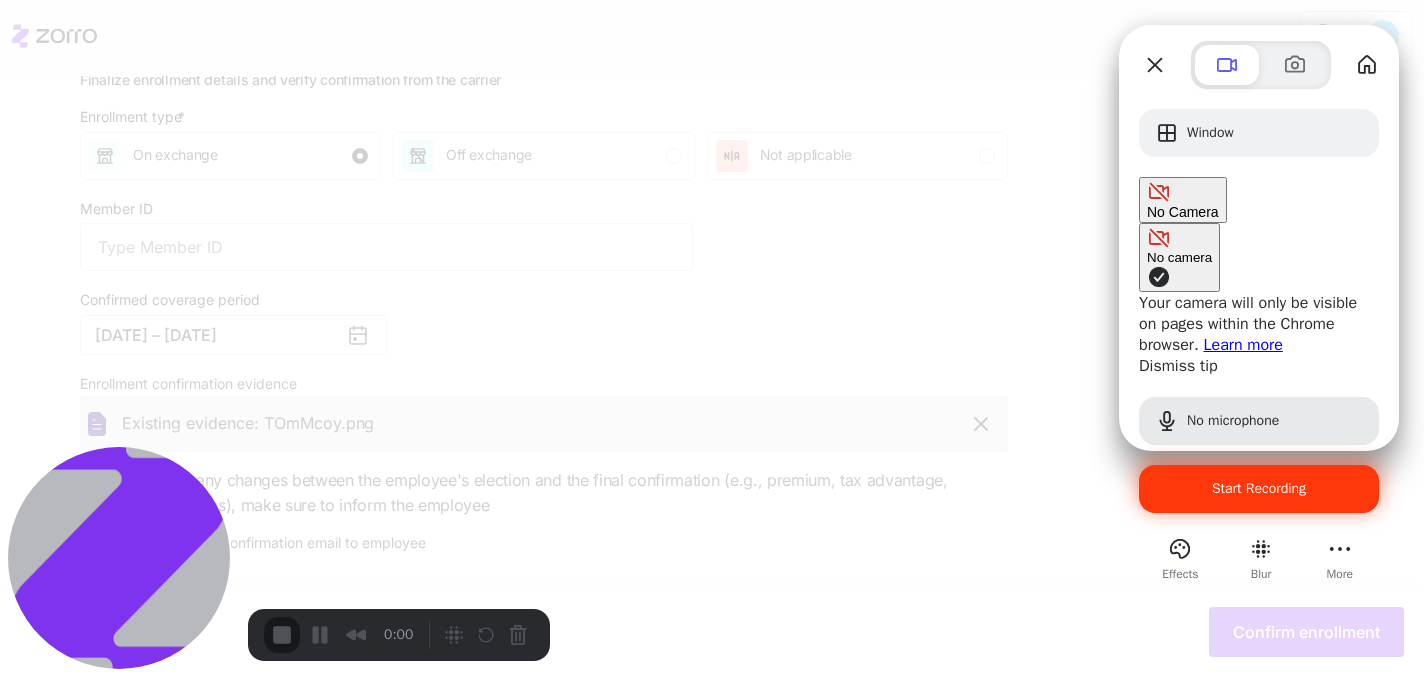 click on "Start Recording" at bounding box center (1259, 488) 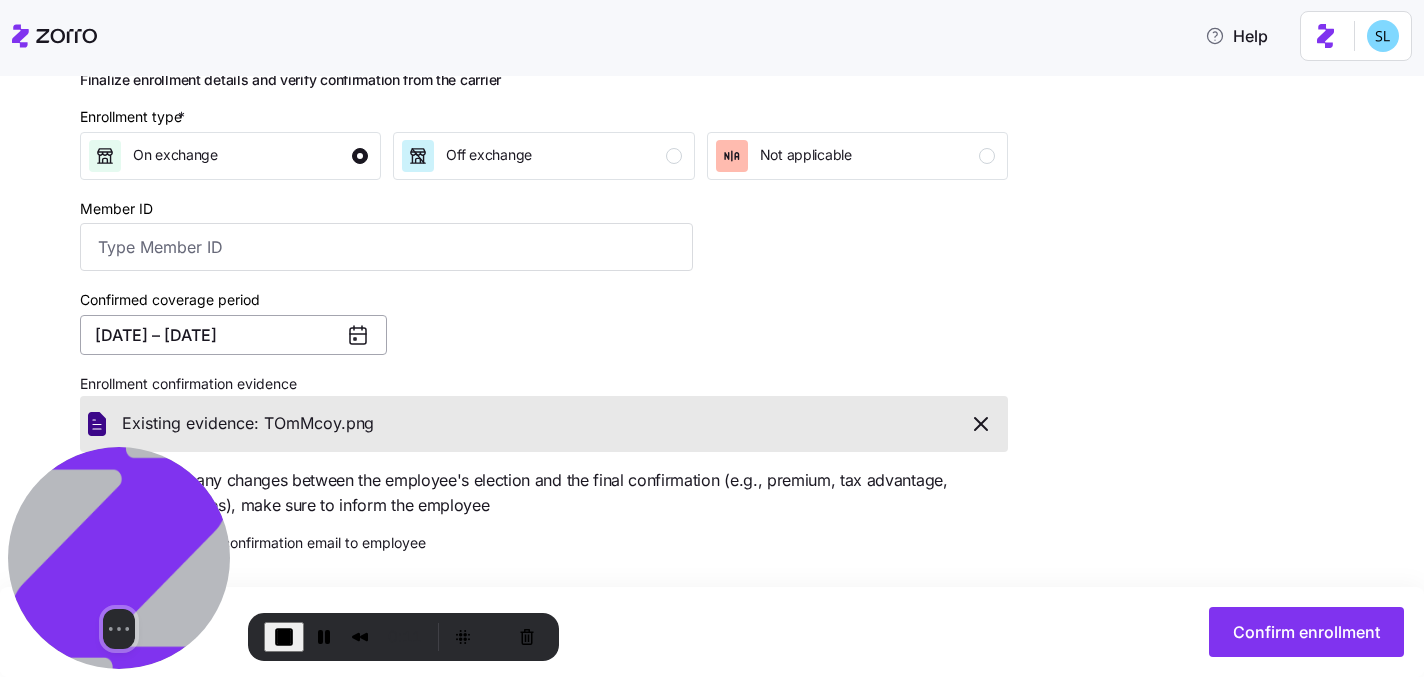 click on "[DATE] – [DATE]" at bounding box center (233, 335) 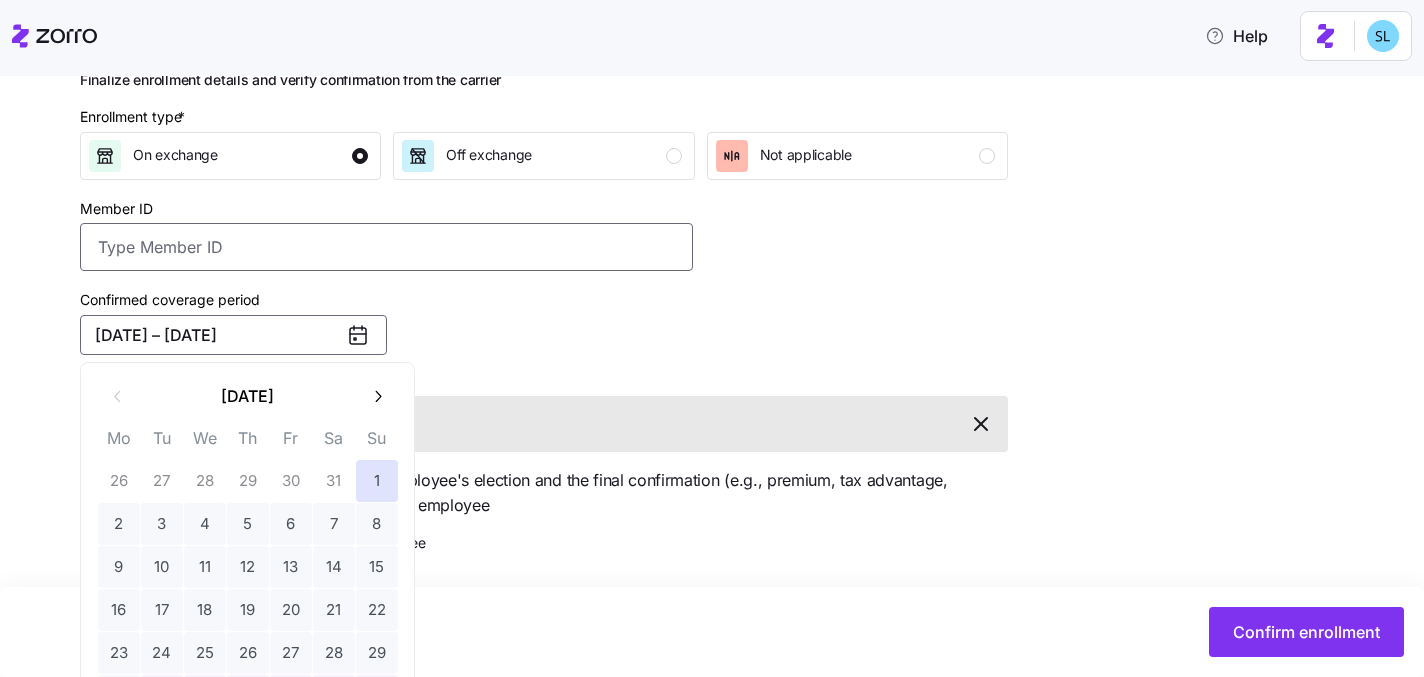 click on "Member ID" at bounding box center (386, 247) 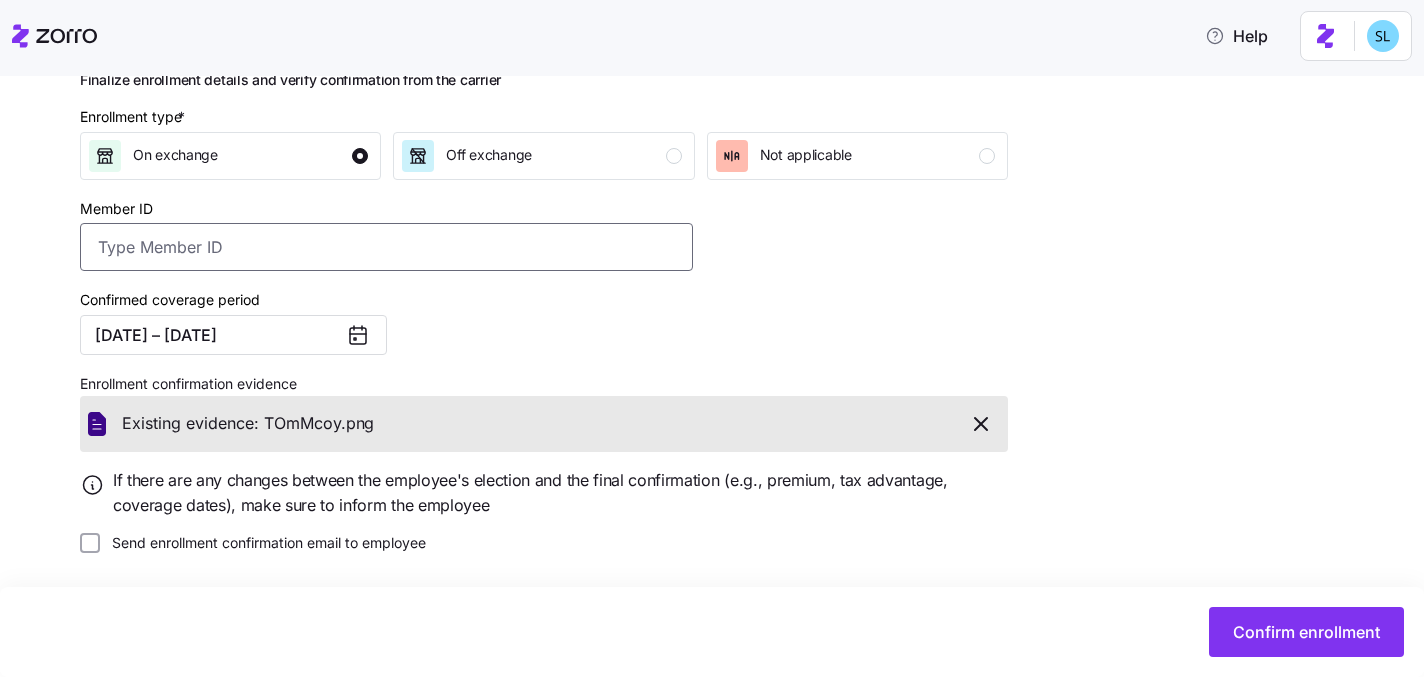 scroll, scrollTop: 0, scrollLeft: 0, axis: both 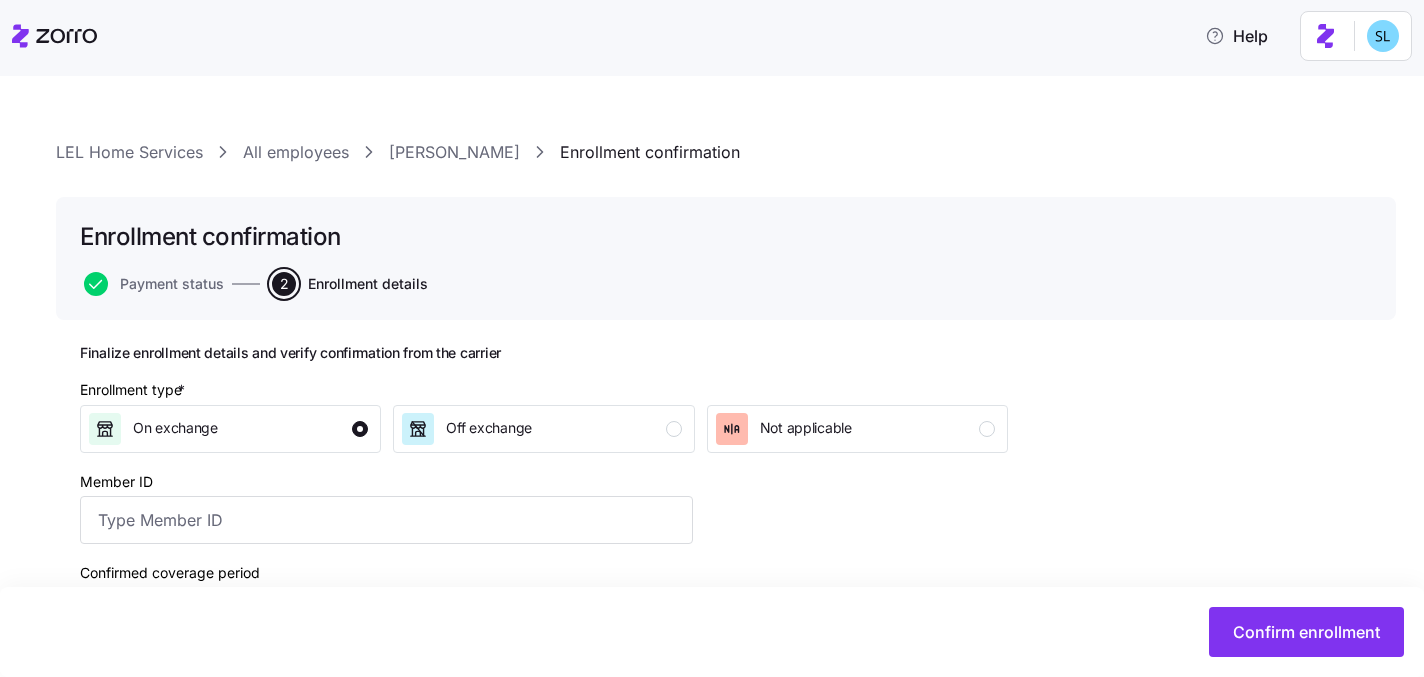 click on "[PERSON_NAME]" at bounding box center [454, 152] 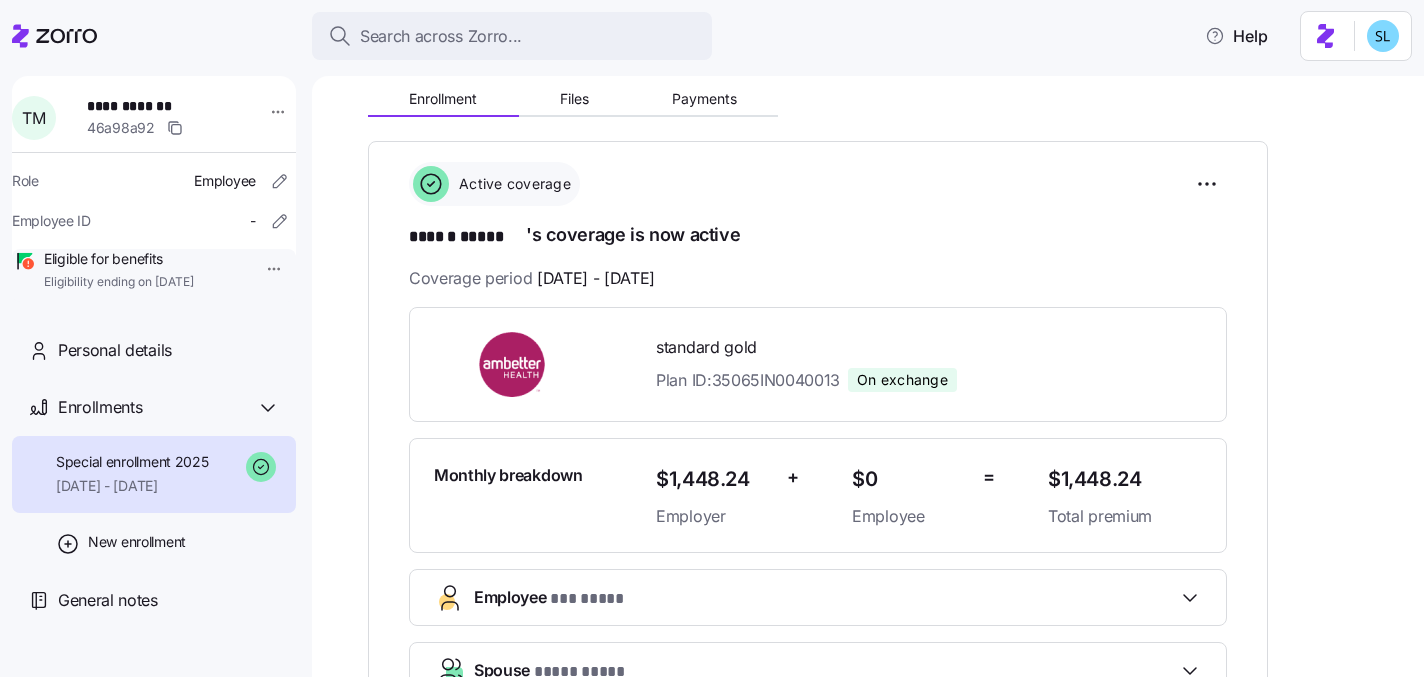 scroll, scrollTop: 211, scrollLeft: 0, axis: vertical 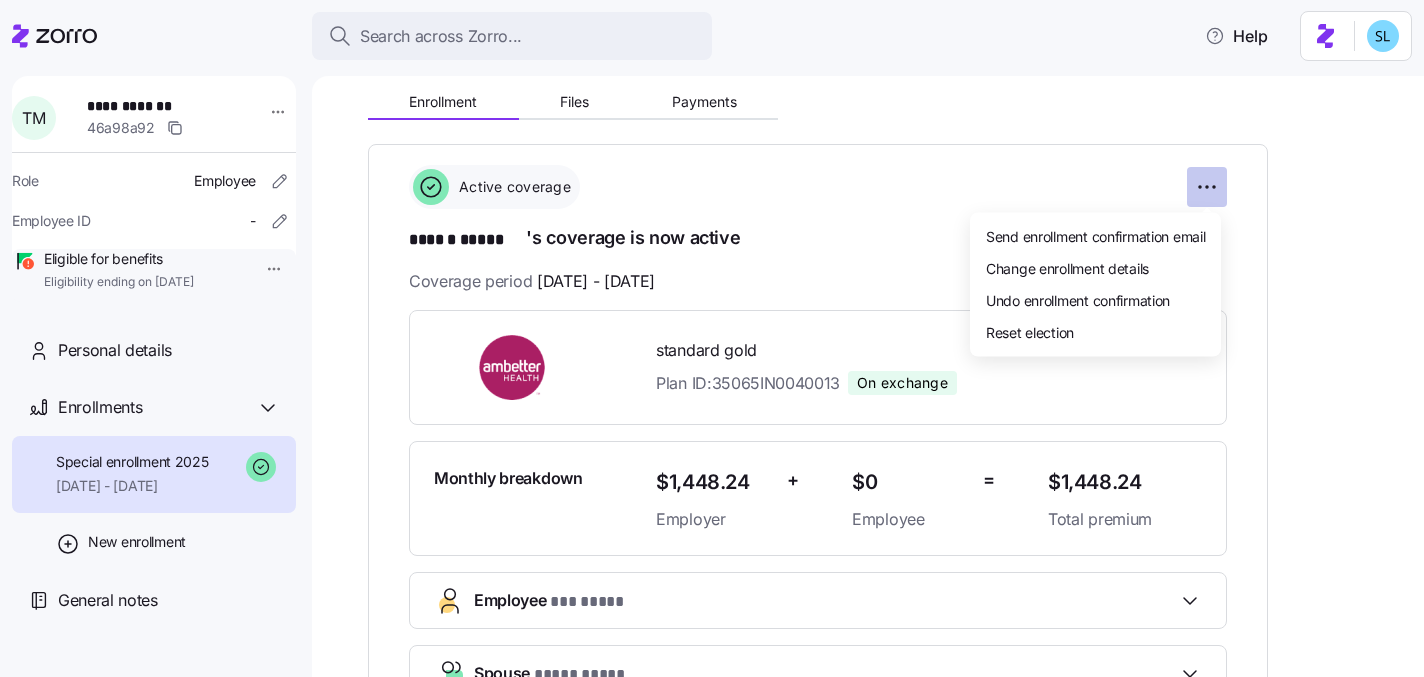 click on "**********" at bounding box center (712, 332) 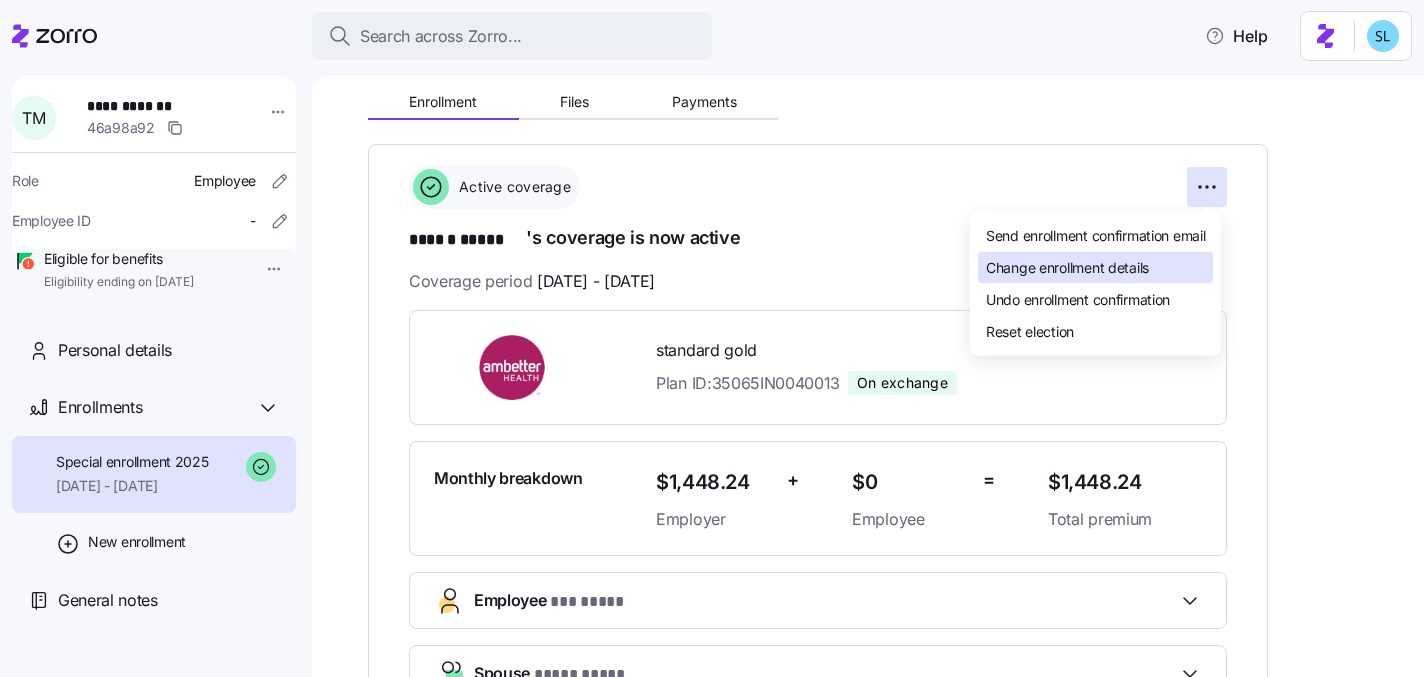 click on "Change enrollment details" at bounding box center (1067, 267) 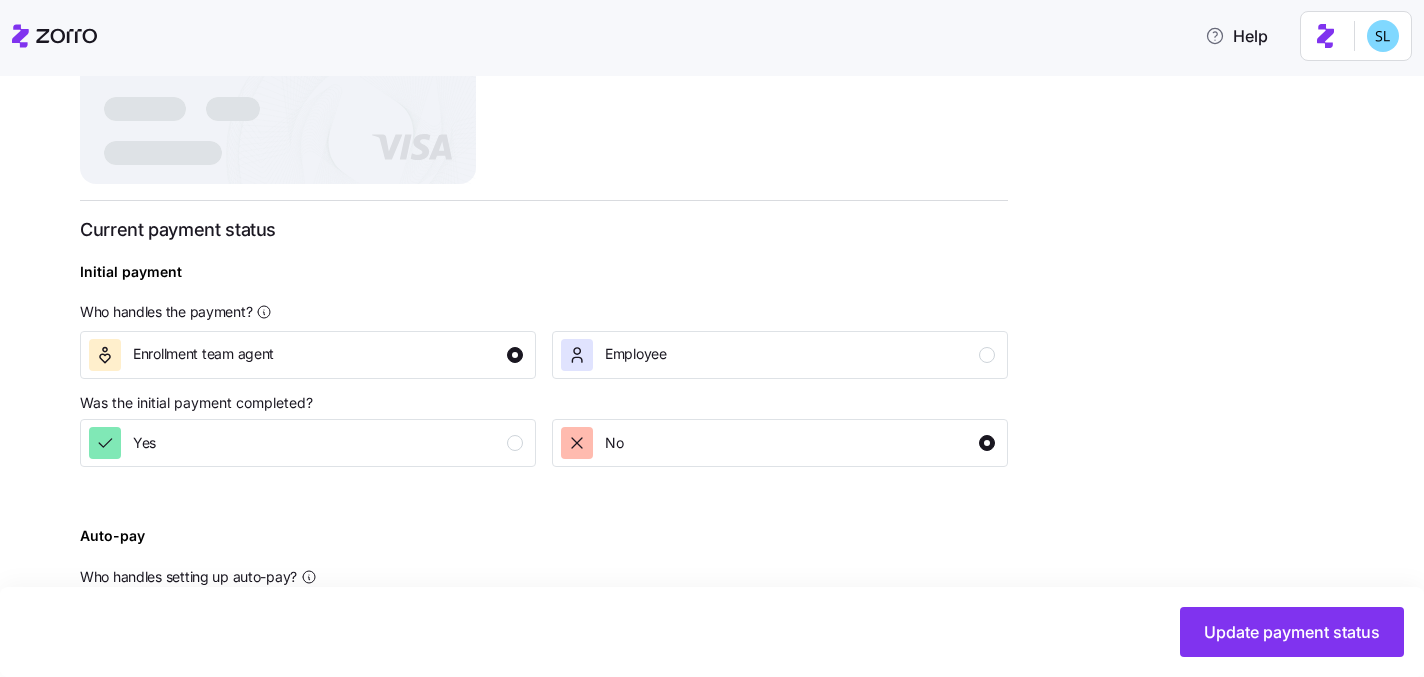 scroll, scrollTop: 766, scrollLeft: 0, axis: vertical 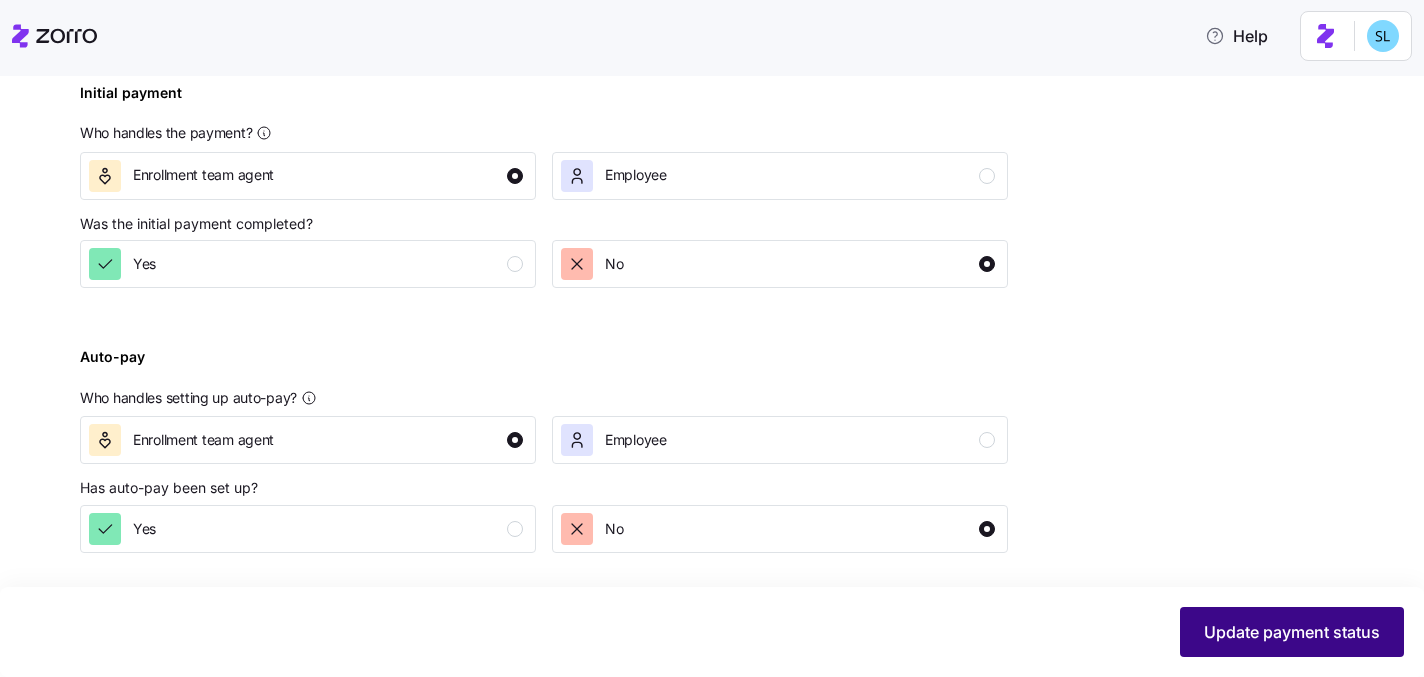 click on "Update payment status" at bounding box center [1292, 632] 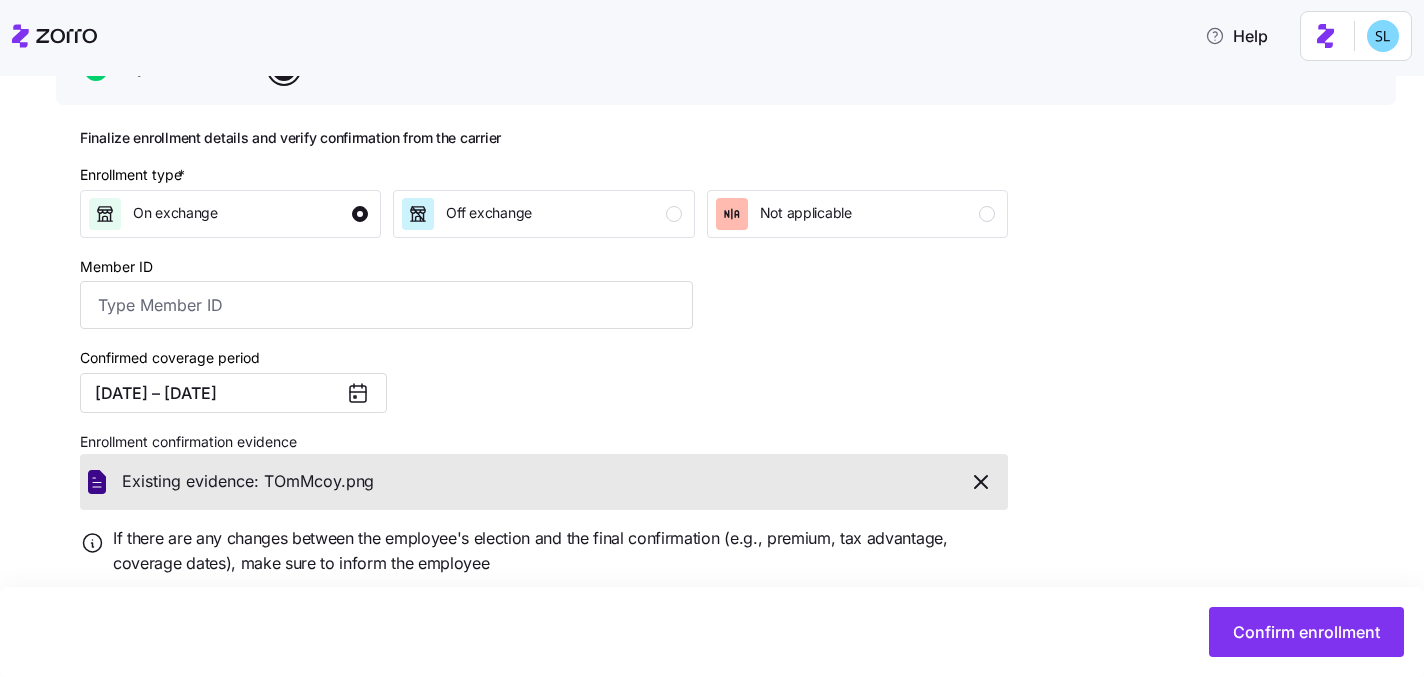 scroll, scrollTop: 274, scrollLeft: 0, axis: vertical 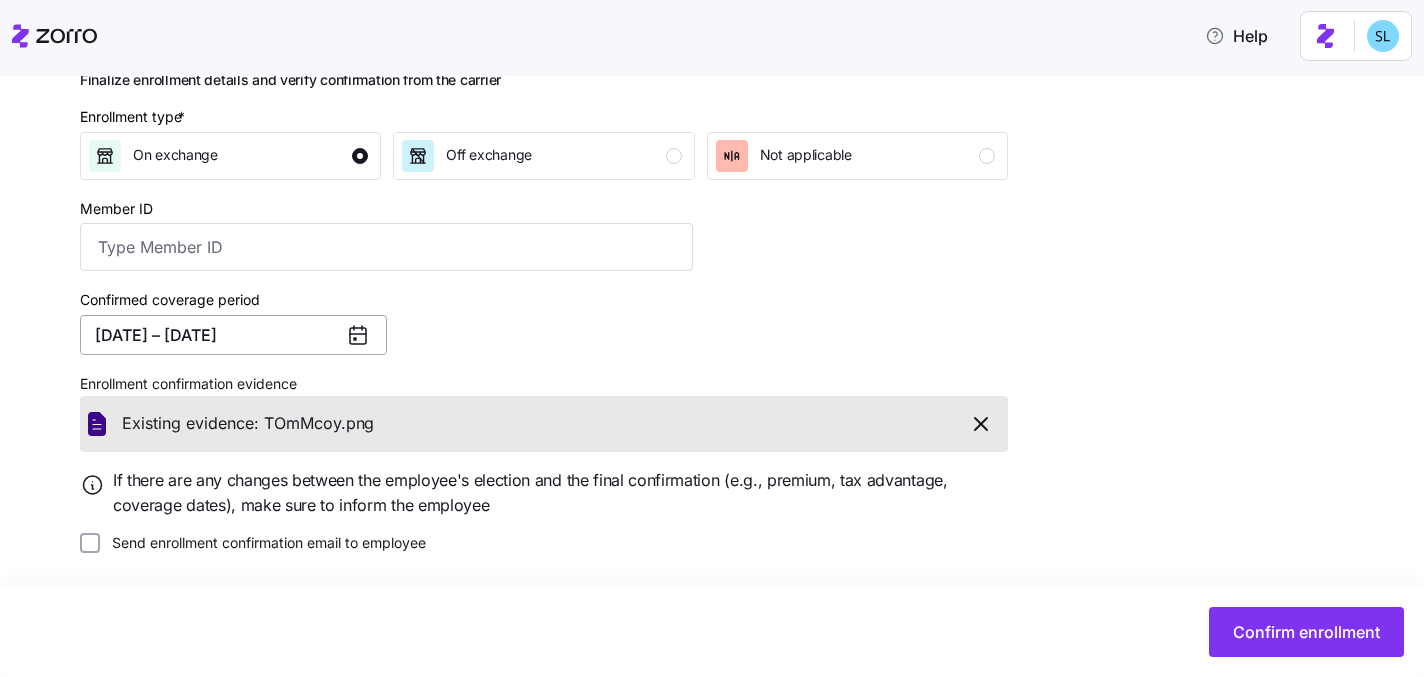 click on "[DATE] – [DATE]" at bounding box center [233, 335] 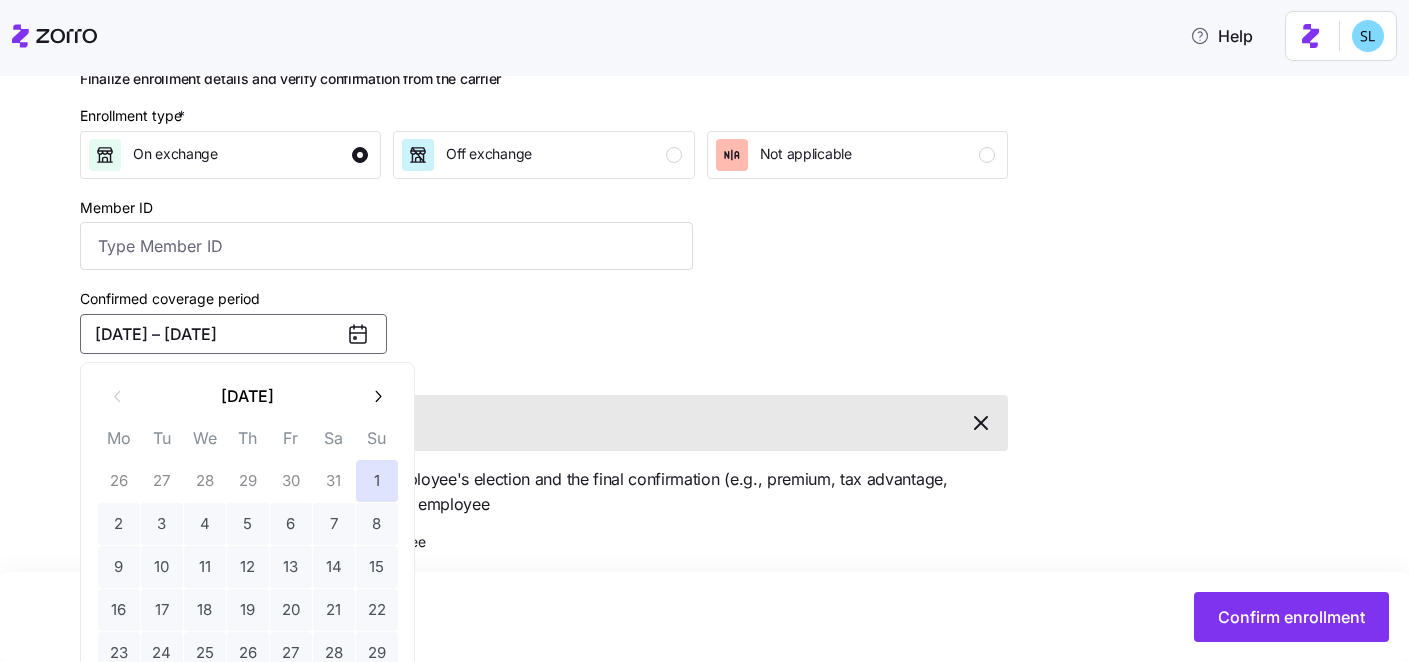 click on "Help LEL Home Services All employees [PERSON_NAME] Enrollment confirmation Enrollment confirmation Payment status 2 Enrollment details Finalize enrollment details and verify confirmation from the carrier Enrollment type  * On exchange Off exchange Not applicable Member ID Confirmed coverage period [DATE] – [DATE] Enrollment confirmation evidence Existing evidence: TOmMcoy. png If there are any changes between the employee's election and the final confirmation (e.g., premium, tax advantage, coverage dates), make sure to inform the employee Send enrollment confirmation email to employee Confirm enrollment Enrollment Details | Confirmation [DATE] Mo Tu We Th Fr Sa Su 26 27 28 29 30 31 1 2 3 4 5 6 7 8 9 10 11 12 13 14 15 16 17 18 19 20 21 22 23 24 25 26 27 28 29 30 1 2 3 4 5 6" at bounding box center [704, 325] 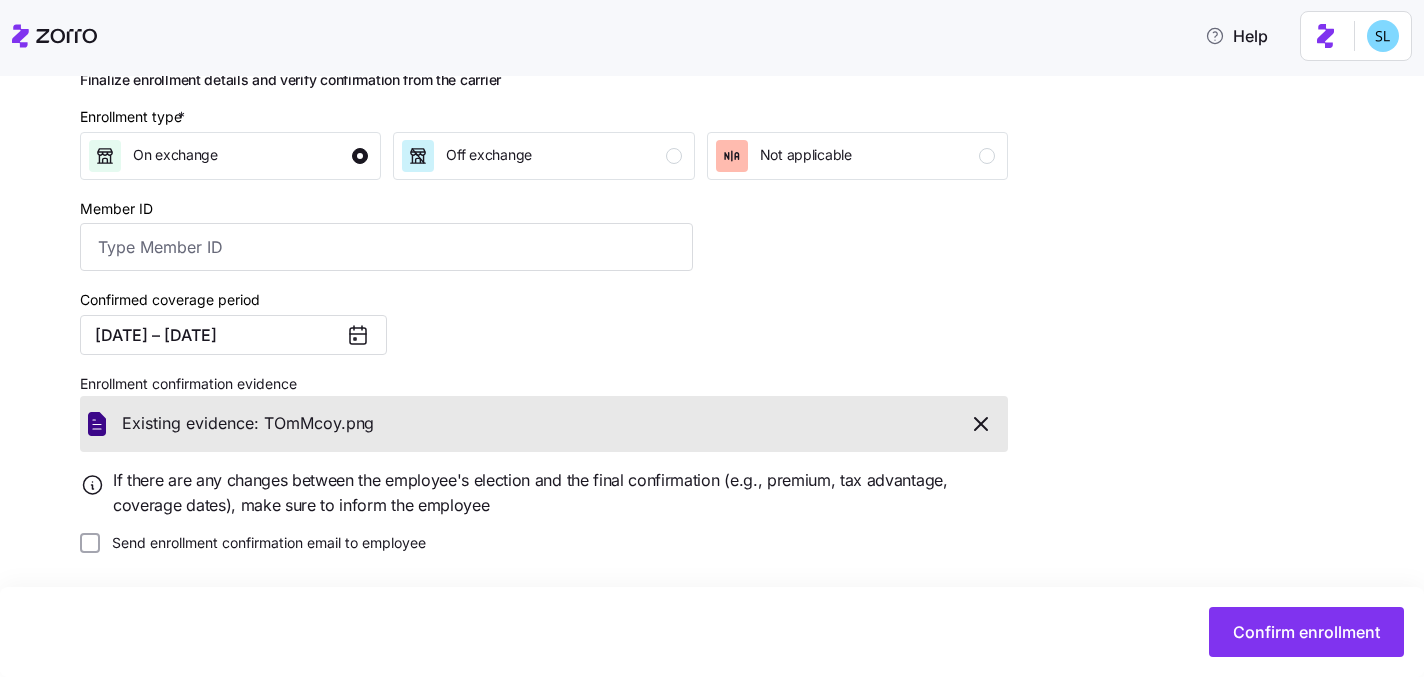 click on "Confirmed coverage period [DATE] – [DATE]" at bounding box center [386, 321] 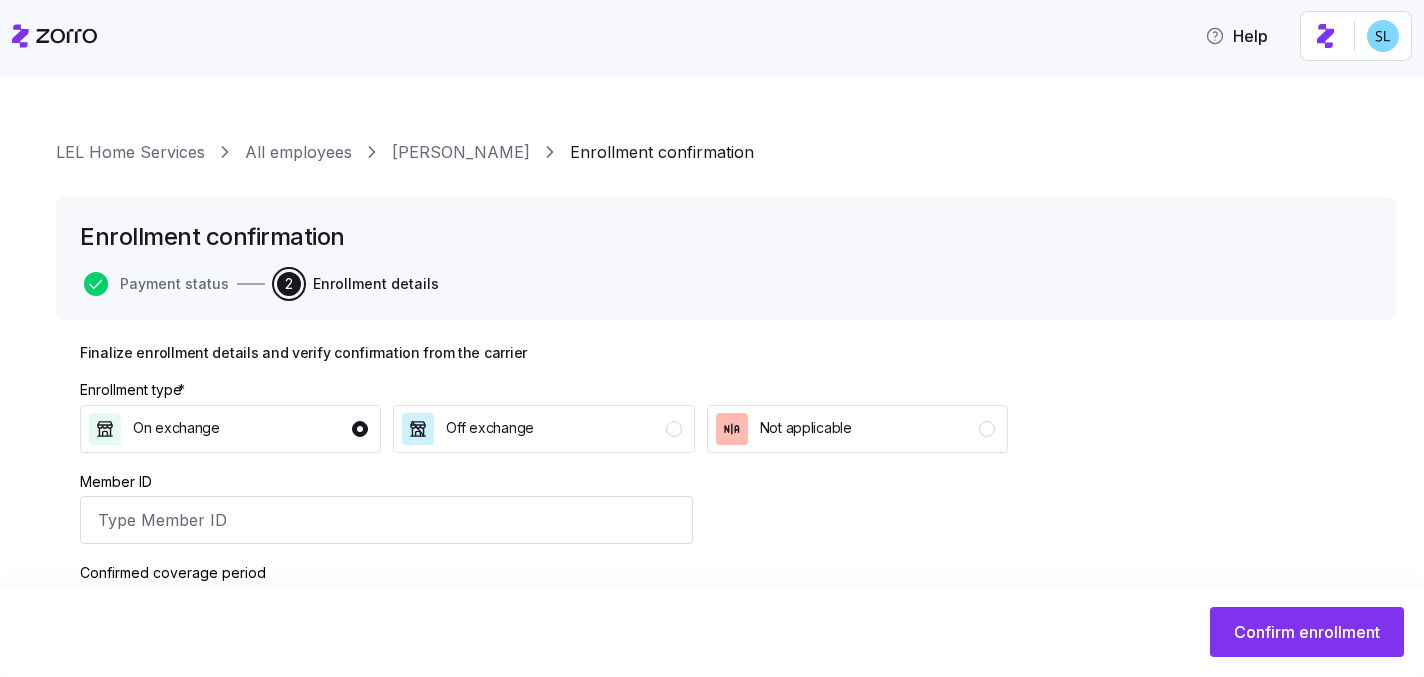scroll, scrollTop: 0, scrollLeft: 0, axis: both 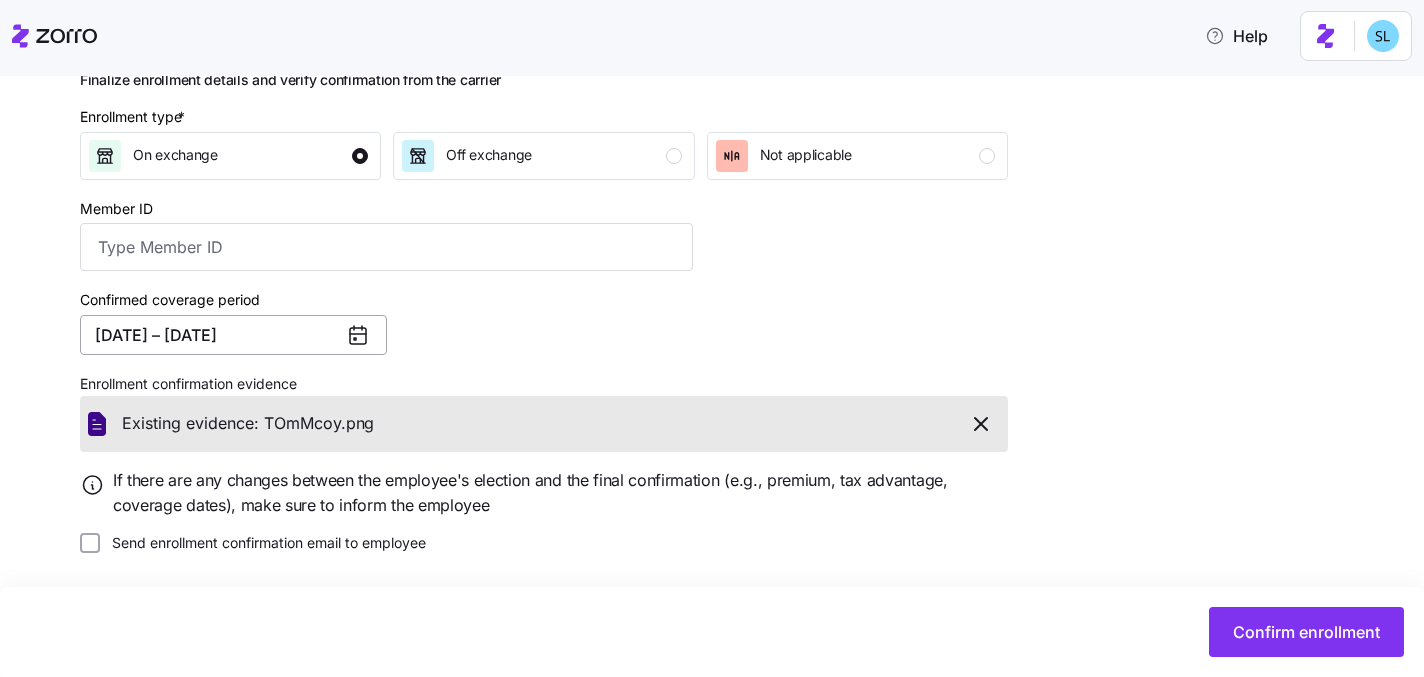 click on "06/01/2025 – 12/31/2025" at bounding box center (233, 335) 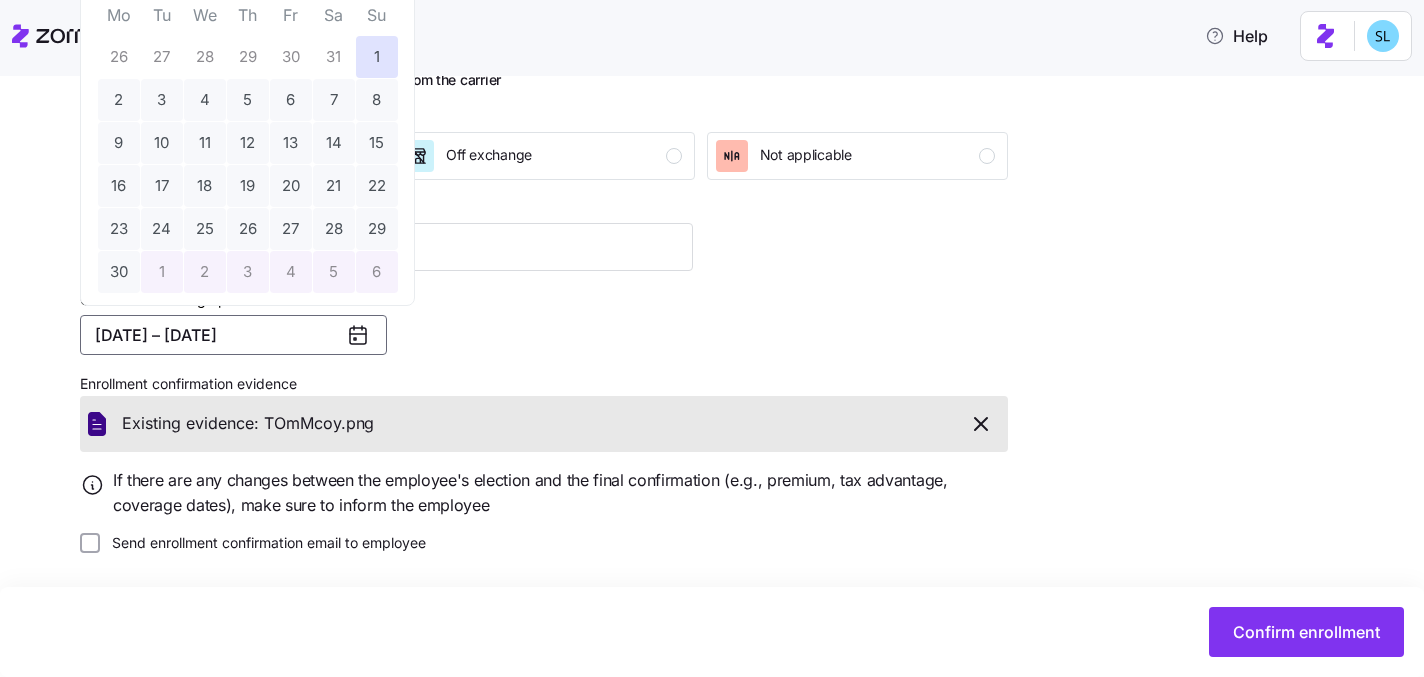 click on "Confirmed coverage period 06/01/2025 – 12/31/2025" at bounding box center (386, 321) 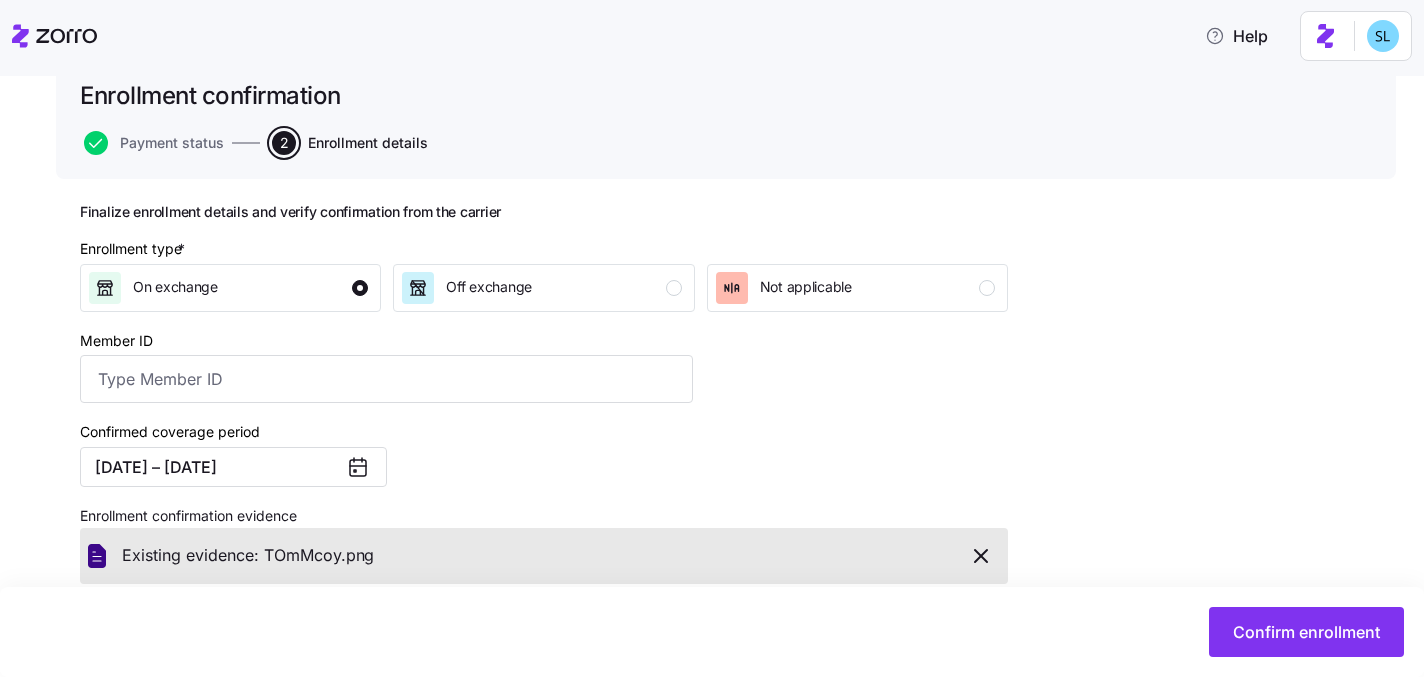 scroll, scrollTop: 0, scrollLeft: 0, axis: both 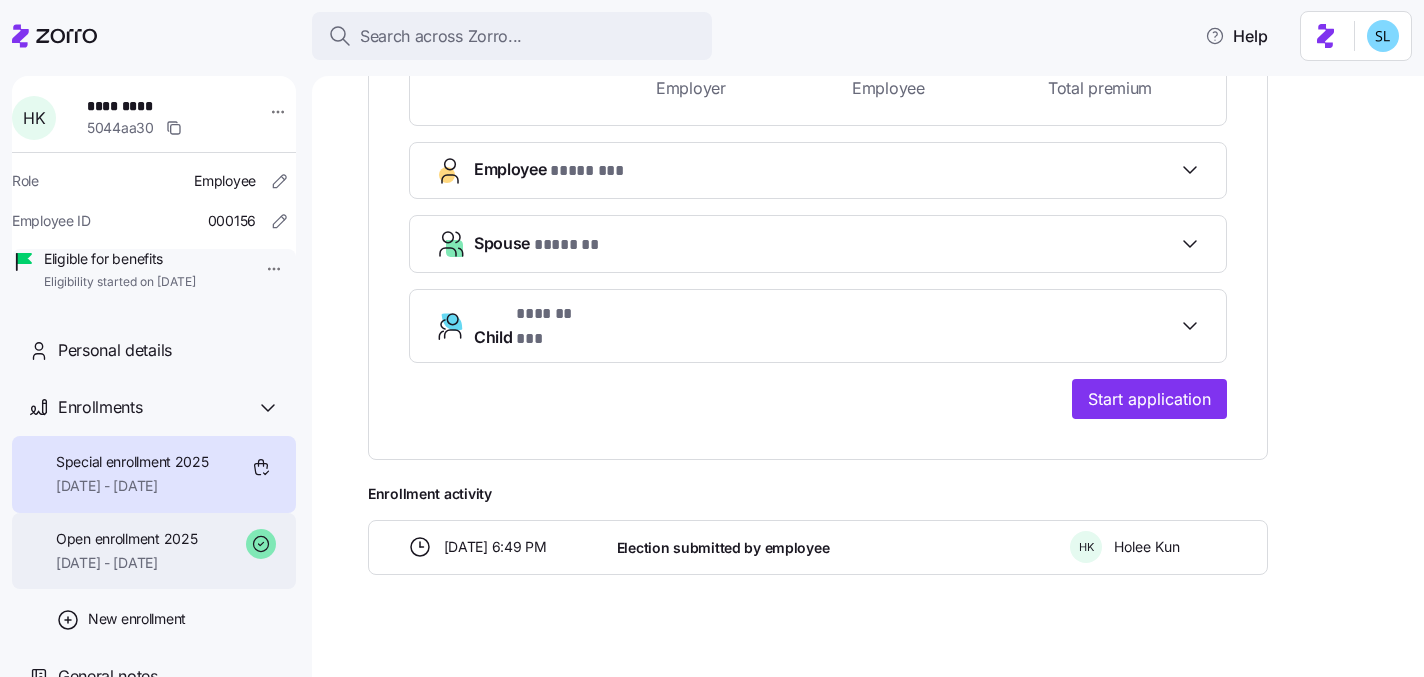 click on "Open enrollment 2025" at bounding box center (126, 539) 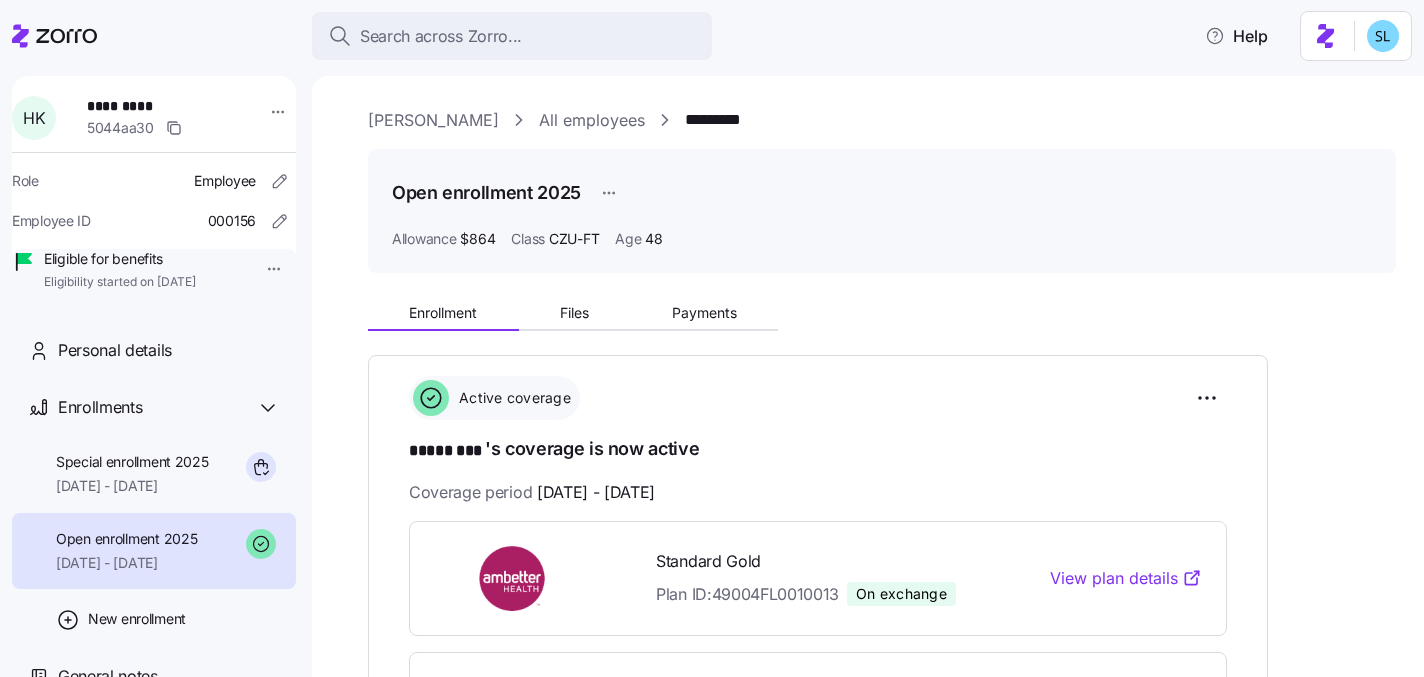 scroll, scrollTop: 646, scrollLeft: 0, axis: vertical 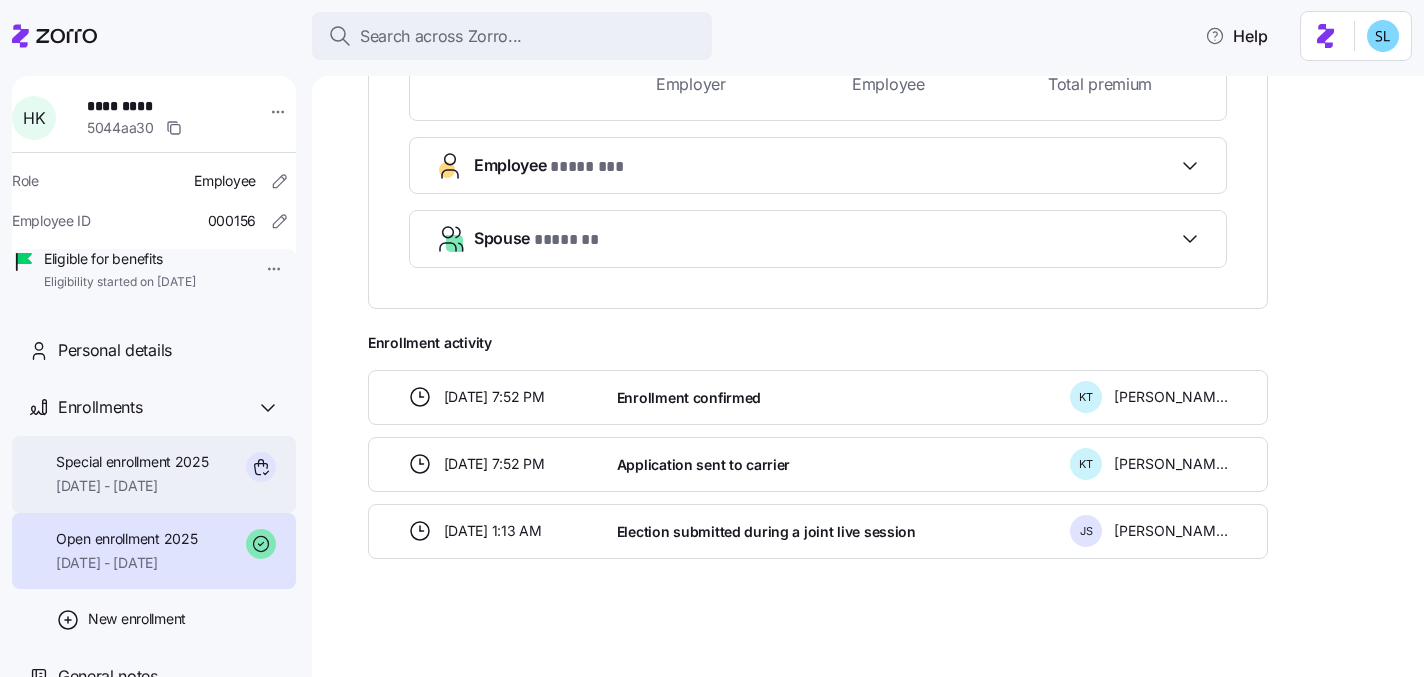 click on "Special enrollment 2025" at bounding box center [132, 462] 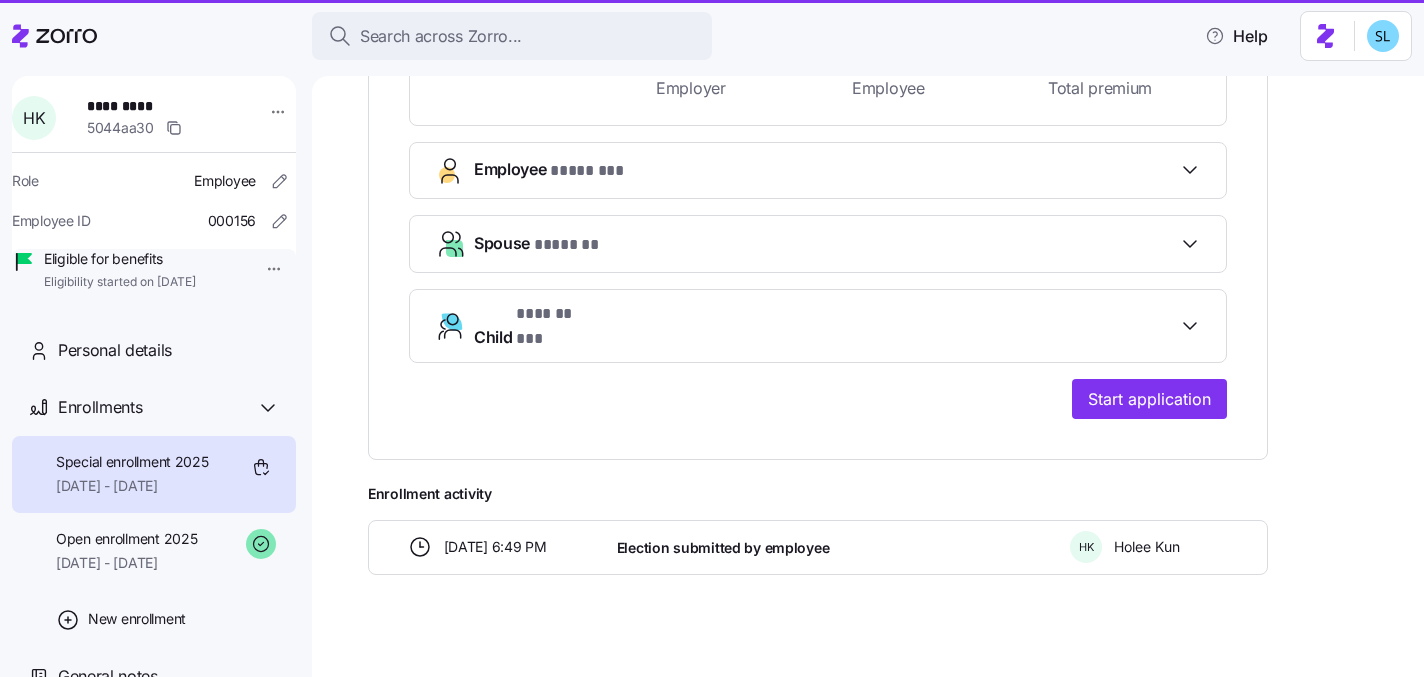 scroll, scrollTop: 646, scrollLeft: 0, axis: vertical 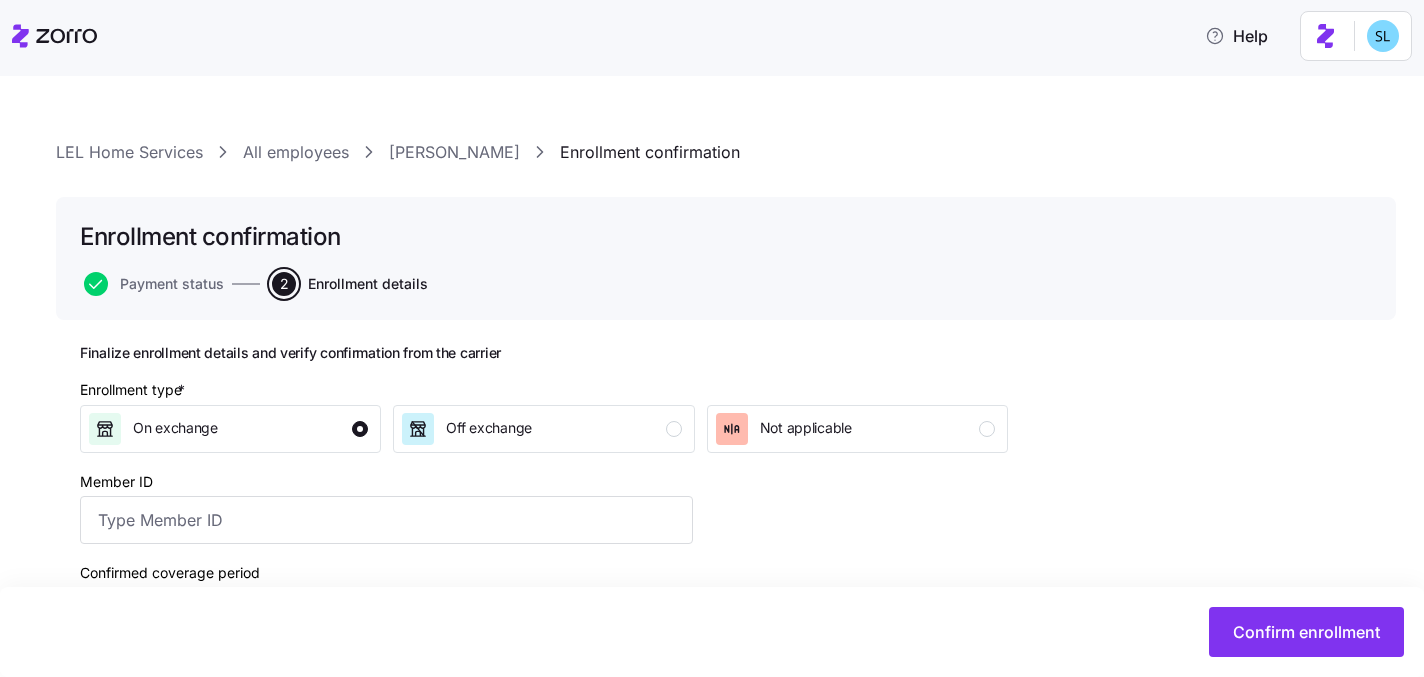 click on "[PERSON_NAME]" at bounding box center (454, 152) 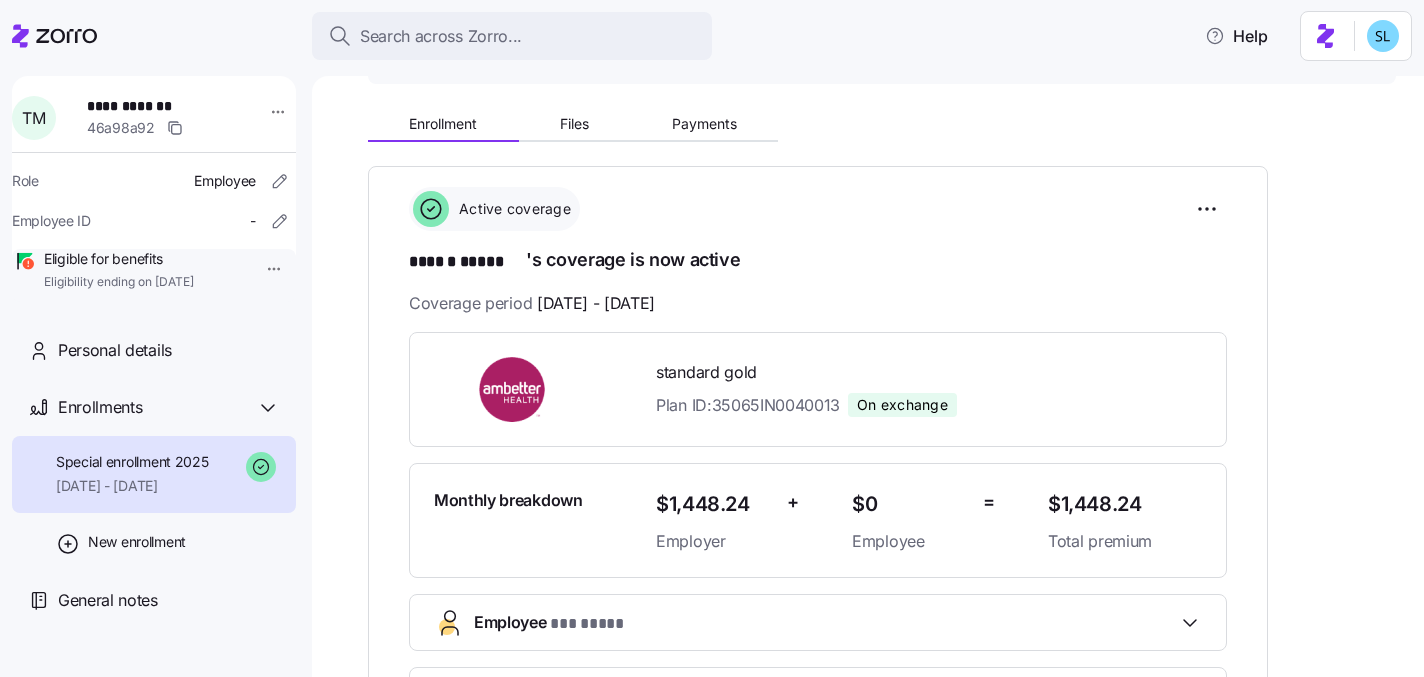 scroll, scrollTop: 190, scrollLeft: 0, axis: vertical 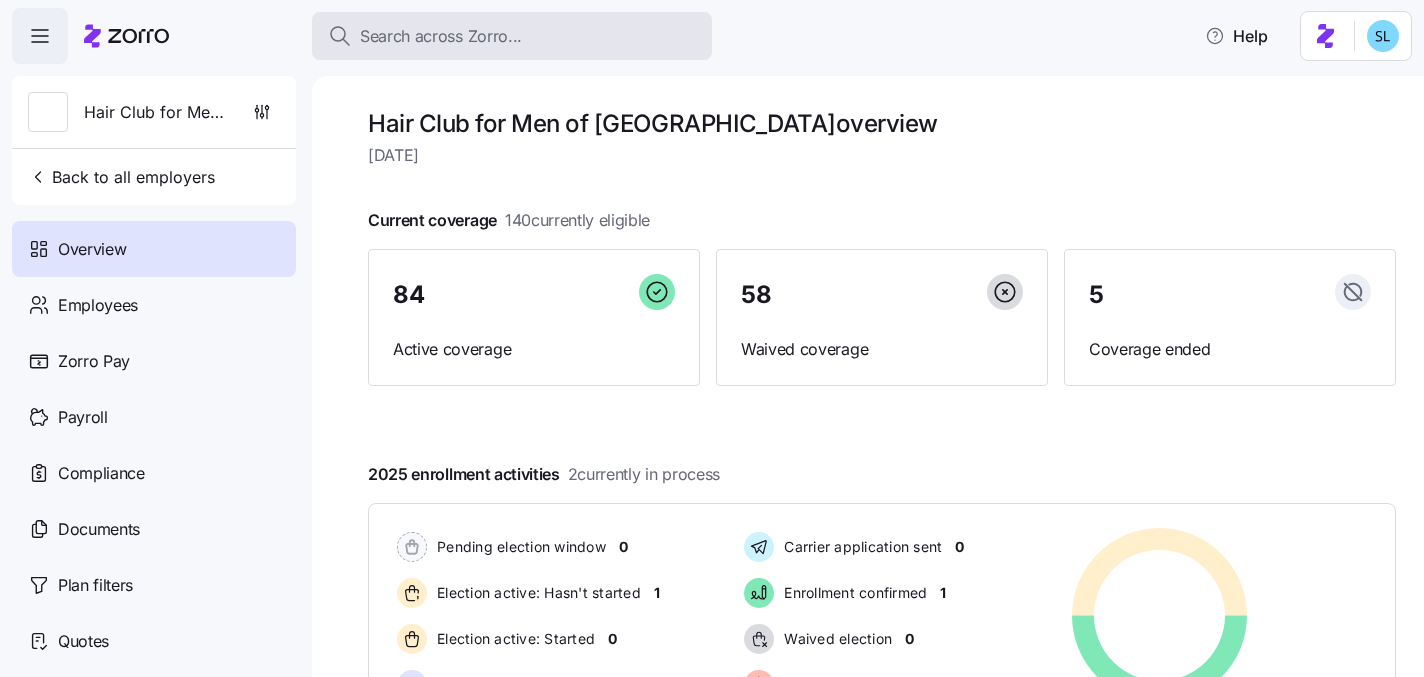 click on "Search across Zorro..." at bounding box center (512, 36) 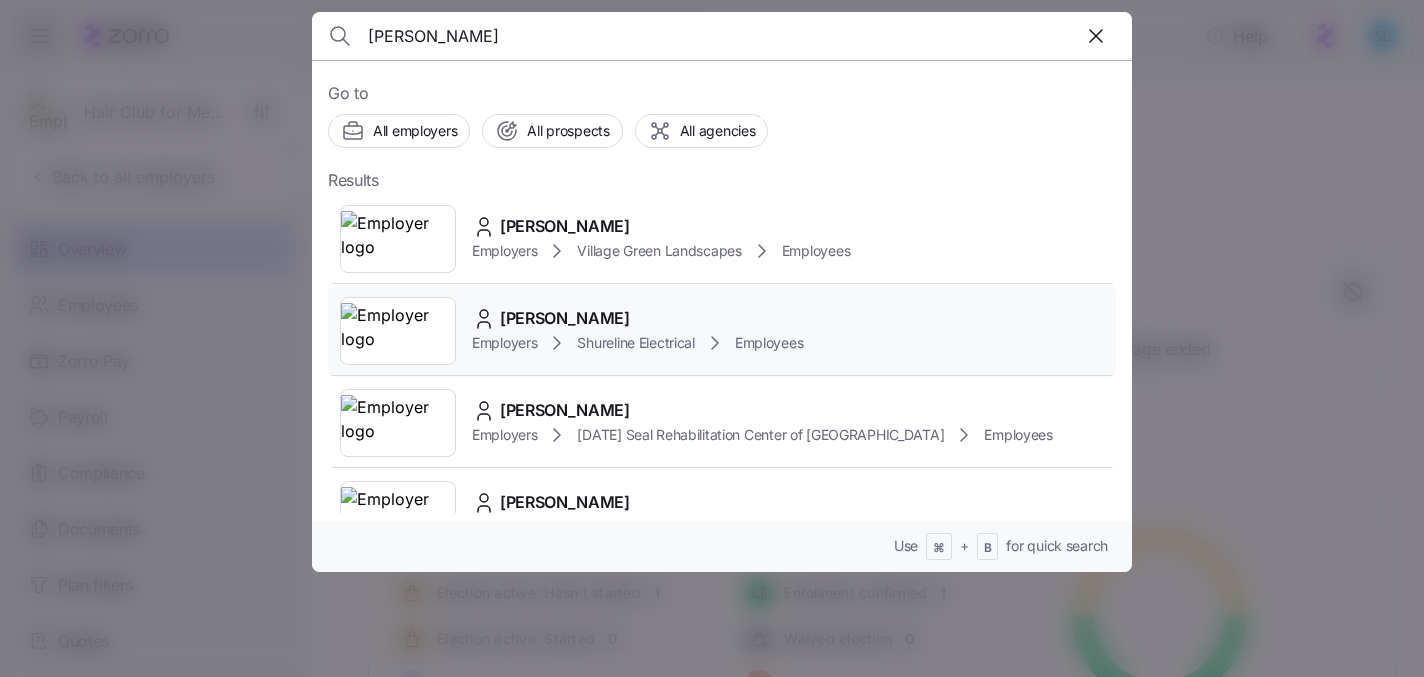 type on "[PERSON_NAME]" 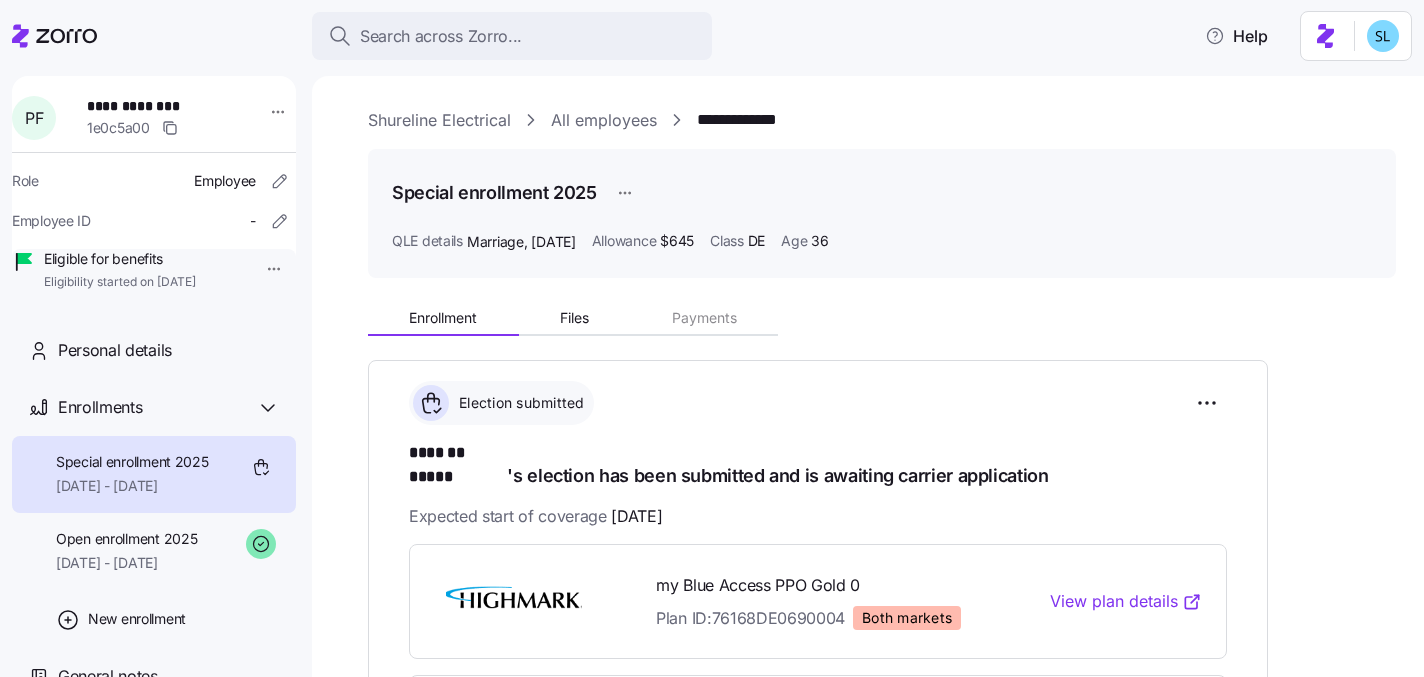 click on "**********" at bounding box center (712, 332) 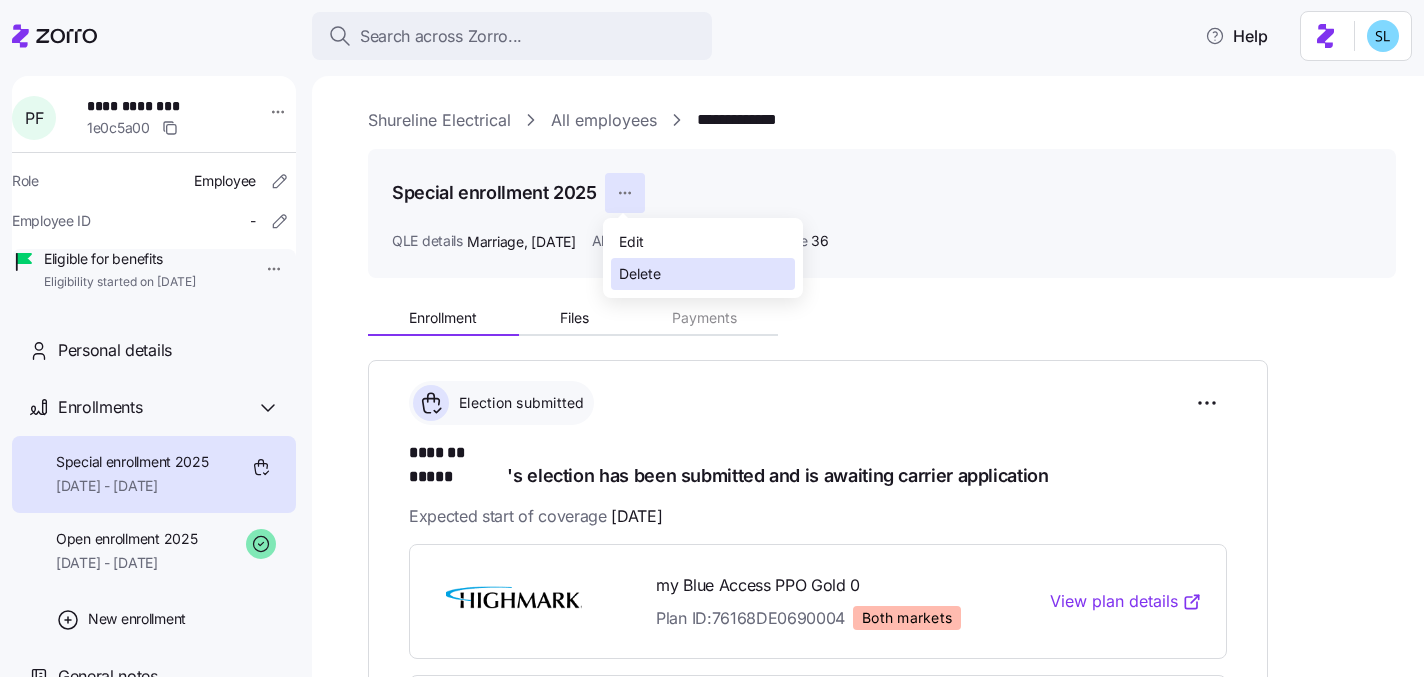 click on "Delete" at bounding box center (640, 274) 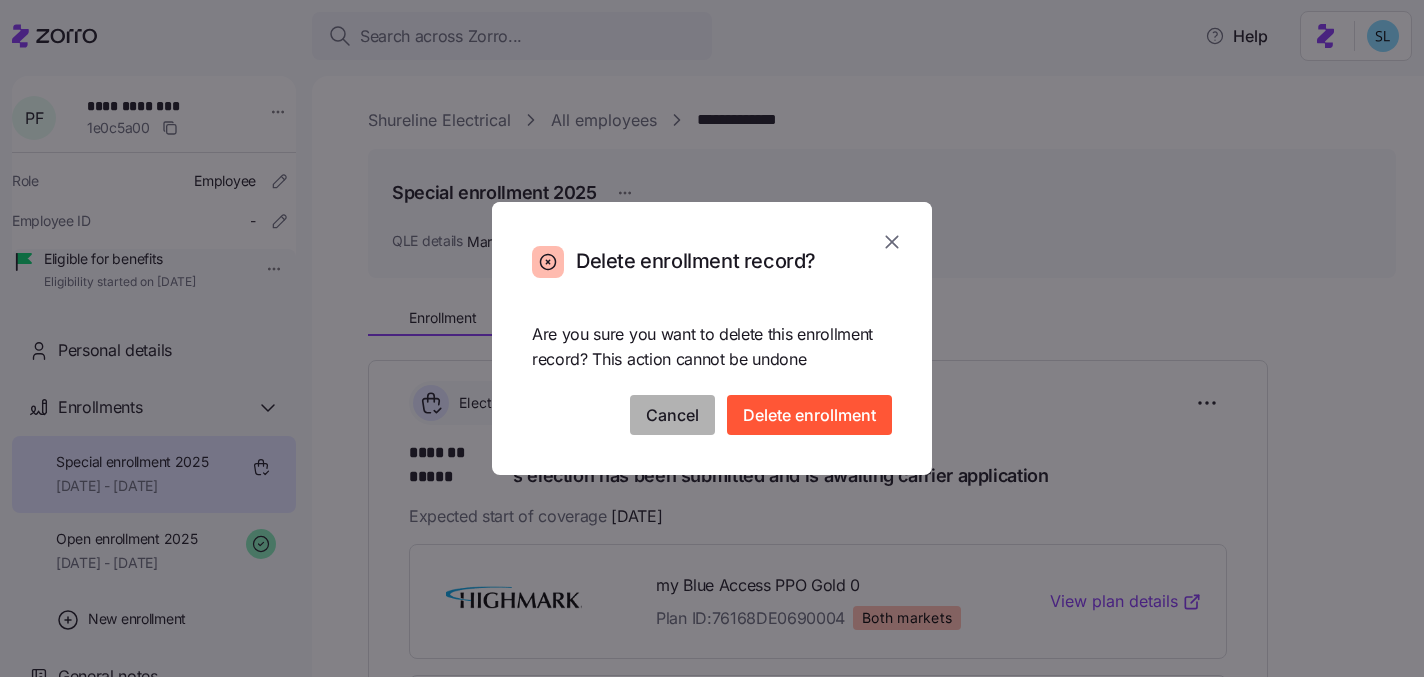 click on "Cancel" at bounding box center (672, 415) 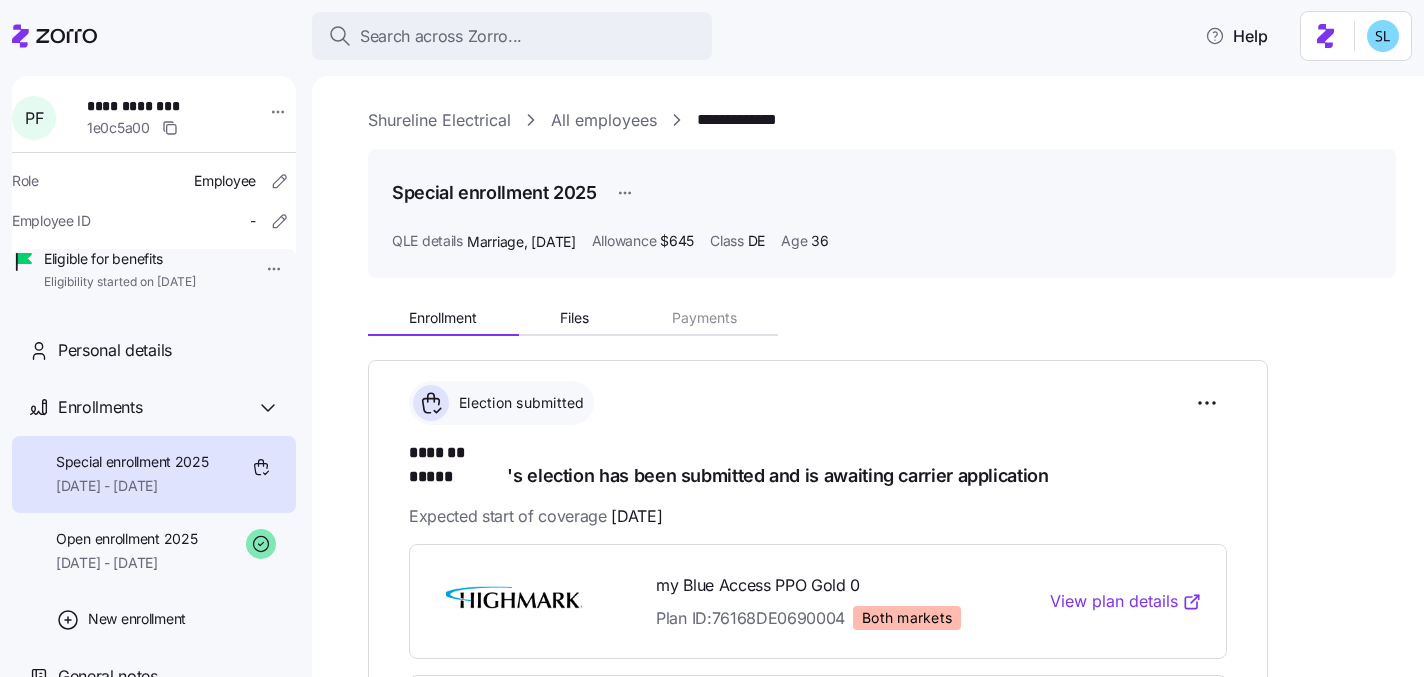 scroll, scrollTop: 293, scrollLeft: 0, axis: vertical 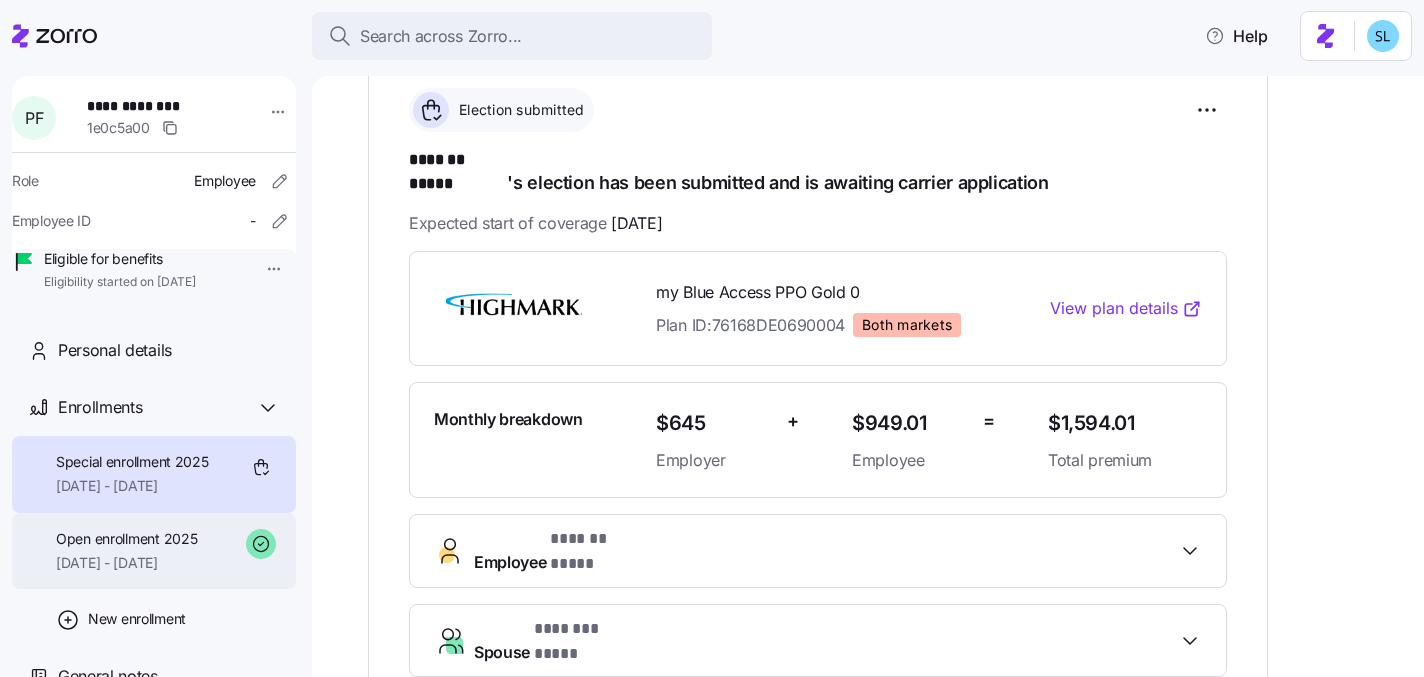 click on "Open enrollment 2025" at bounding box center [126, 539] 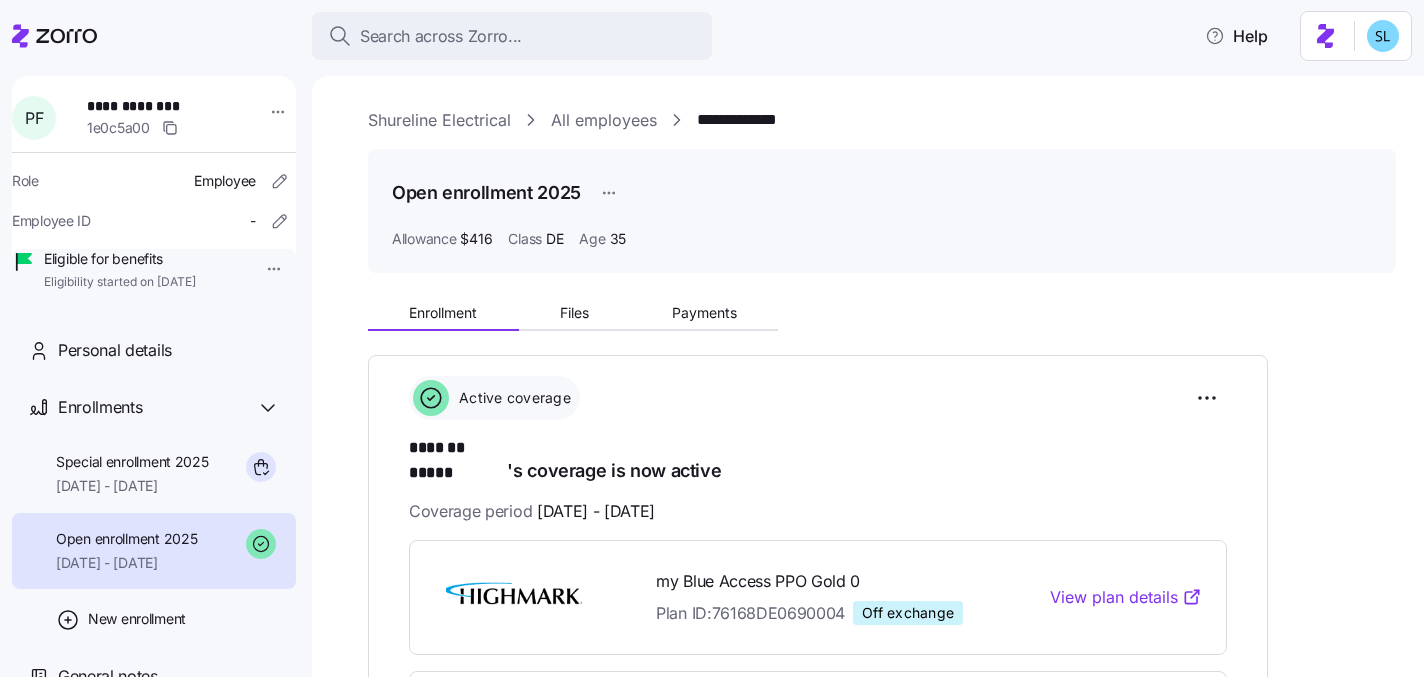 scroll, scrollTop: 392, scrollLeft: 0, axis: vertical 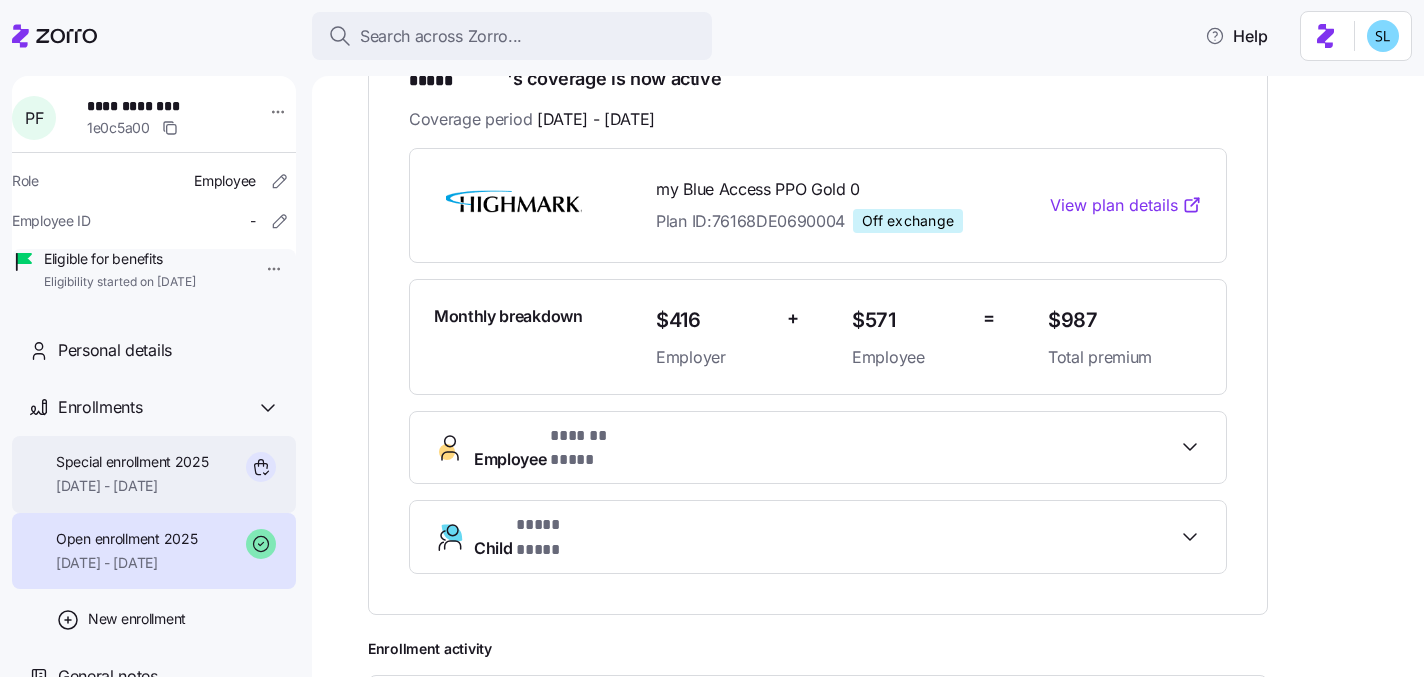 click on "08/01/2025 - 12/31/2025" at bounding box center [132, 486] 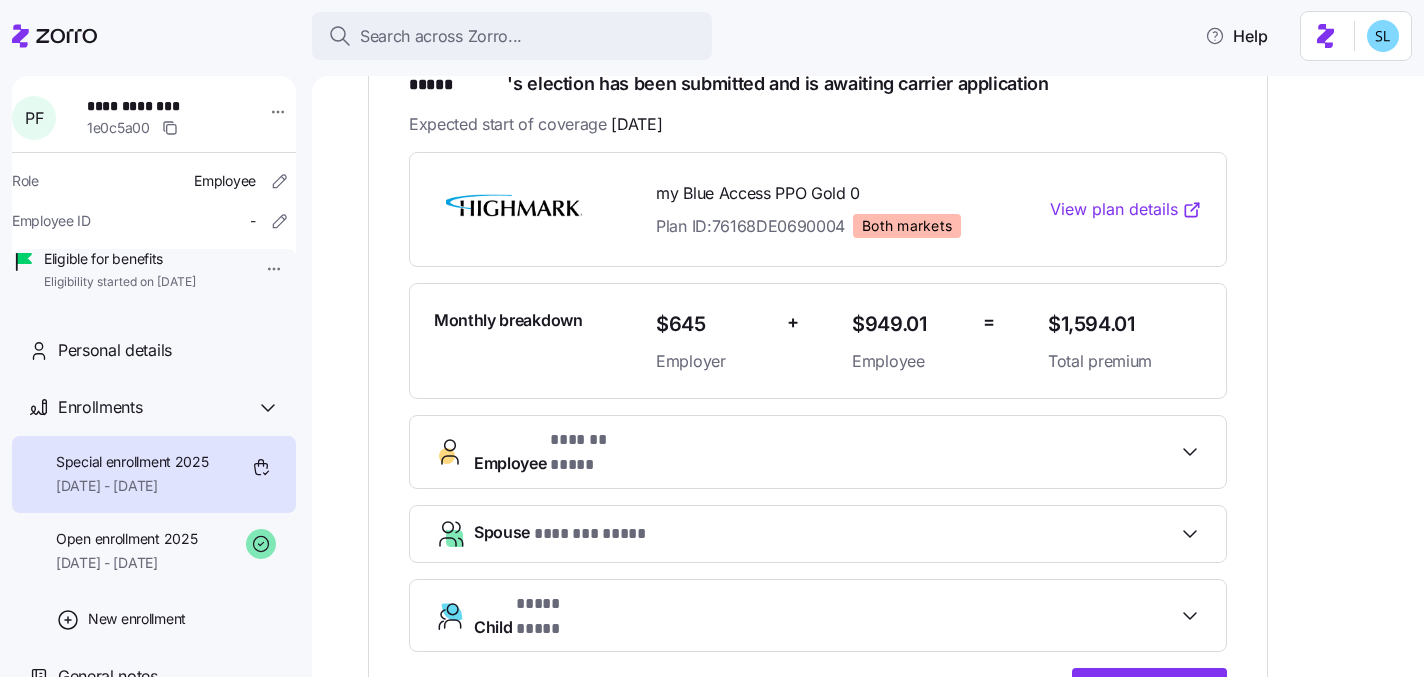 scroll, scrollTop: 396, scrollLeft: 0, axis: vertical 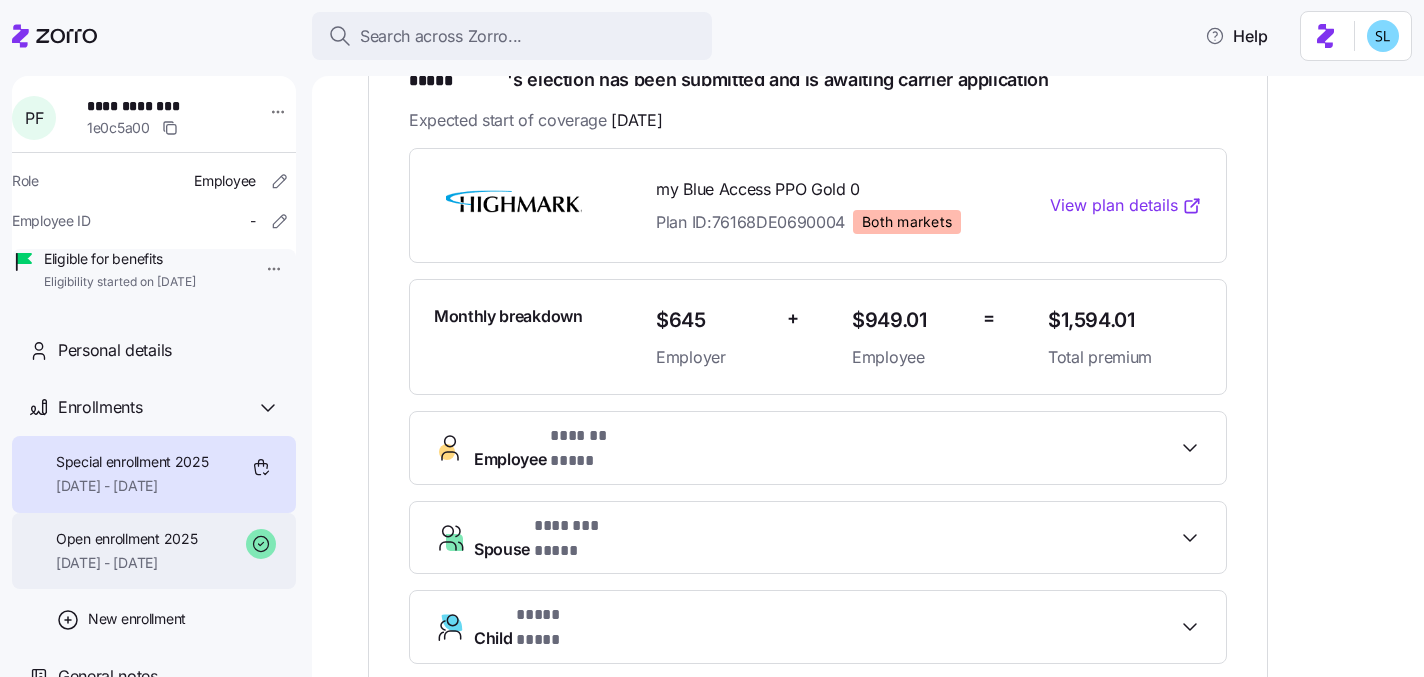 click on "Open enrollment 2025" at bounding box center (126, 539) 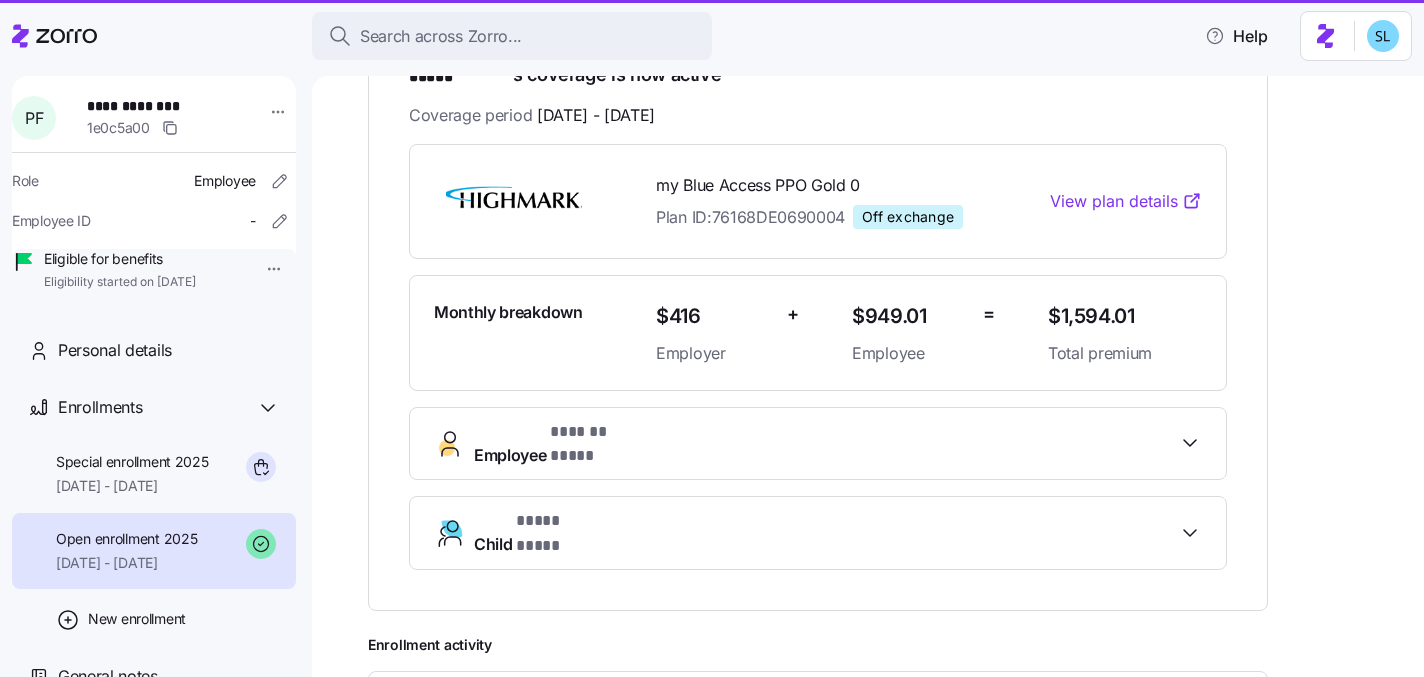 scroll, scrollTop: 392, scrollLeft: 0, axis: vertical 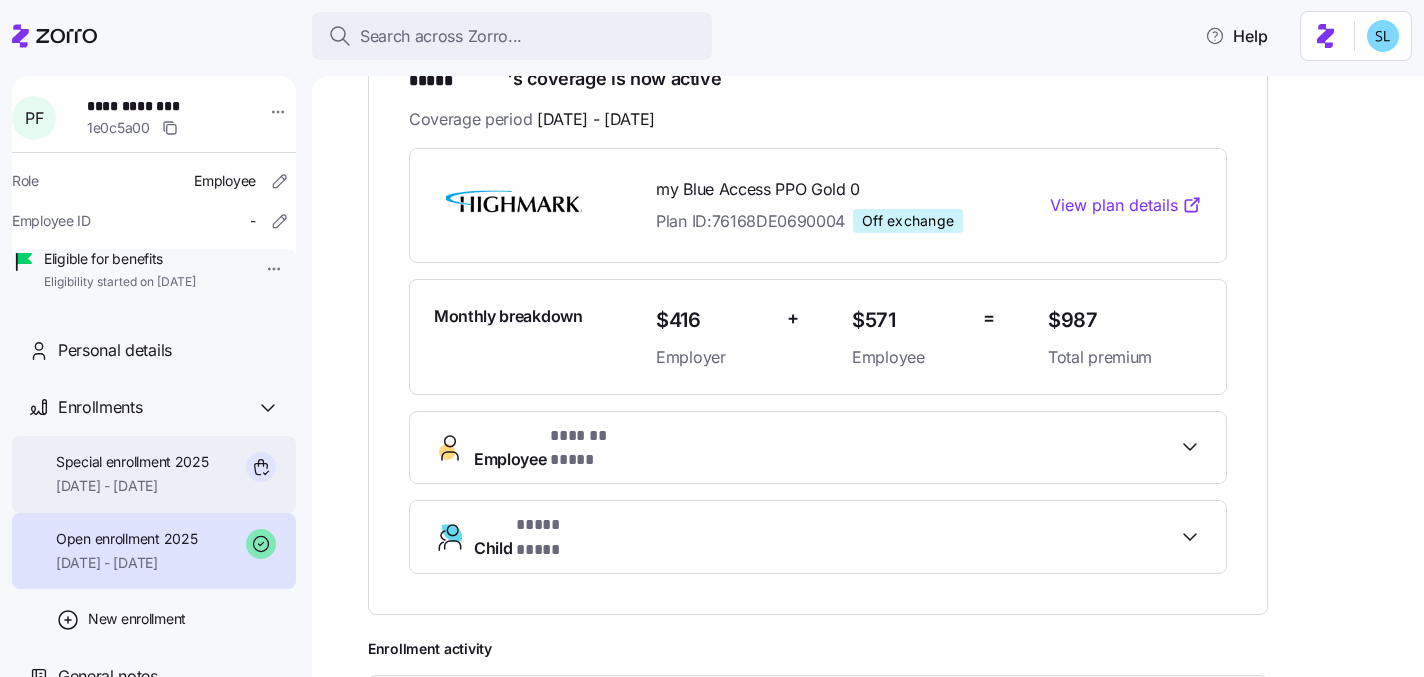 click on "Special enrollment 2025 08/01/2025 - 12/31/2025" at bounding box center [154, 474] 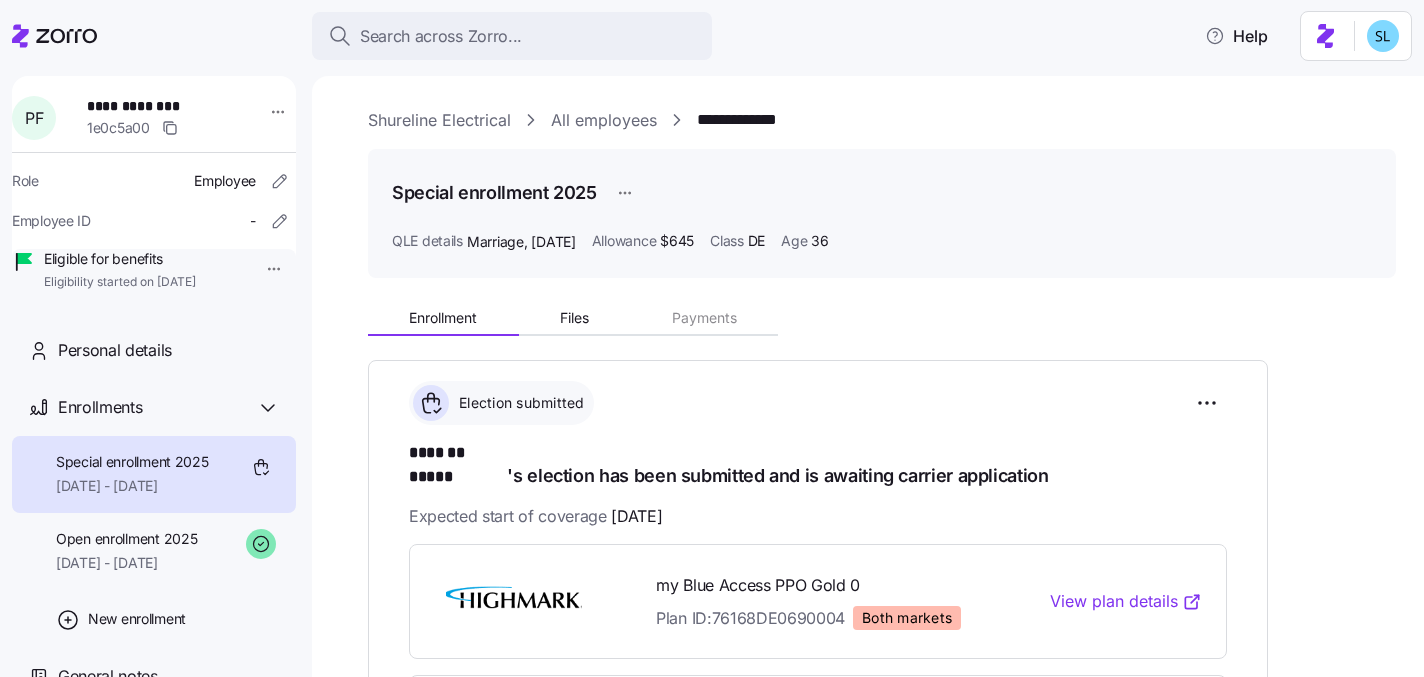 scroll, scrollTop: 0, scrollLeft: 0, axis: both 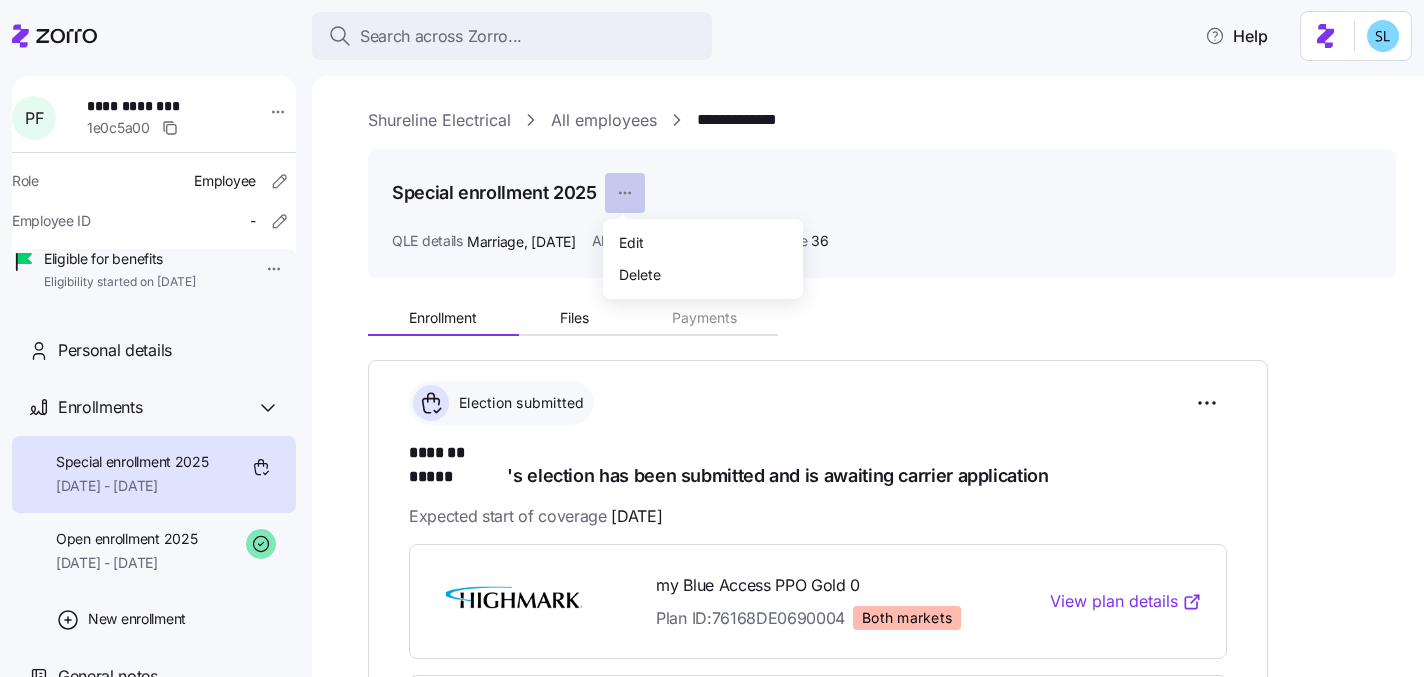 click on "**********" at bounding box center (712, 332) 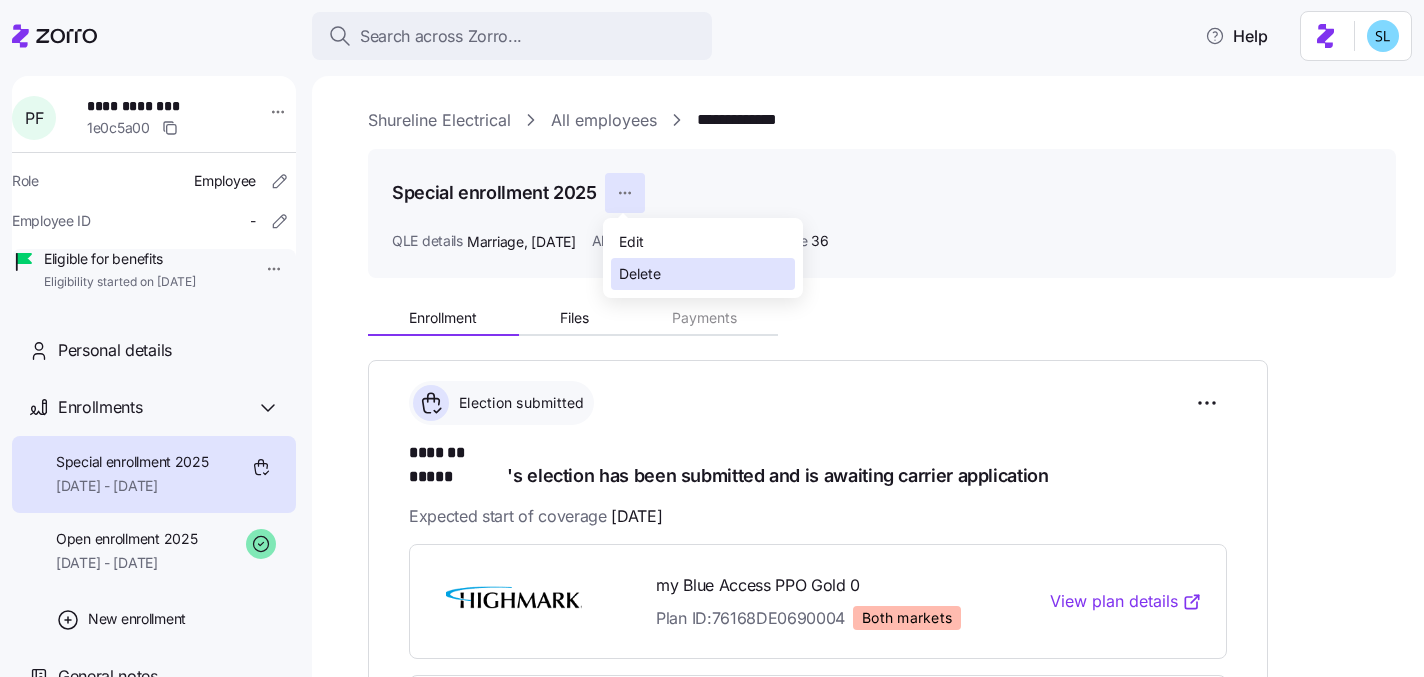 click on "Delete" at bounding box center [640, 274] 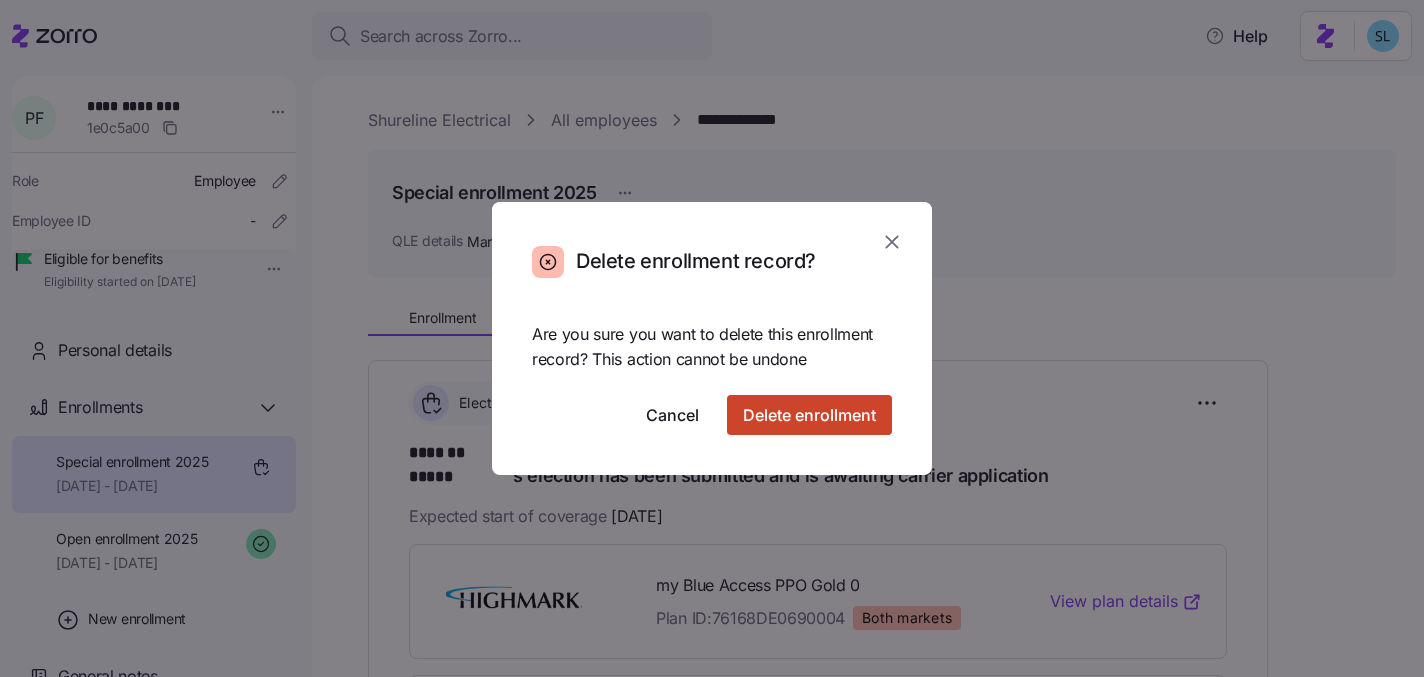 click on "Delete enrollment" at bounding box center [809, 415] 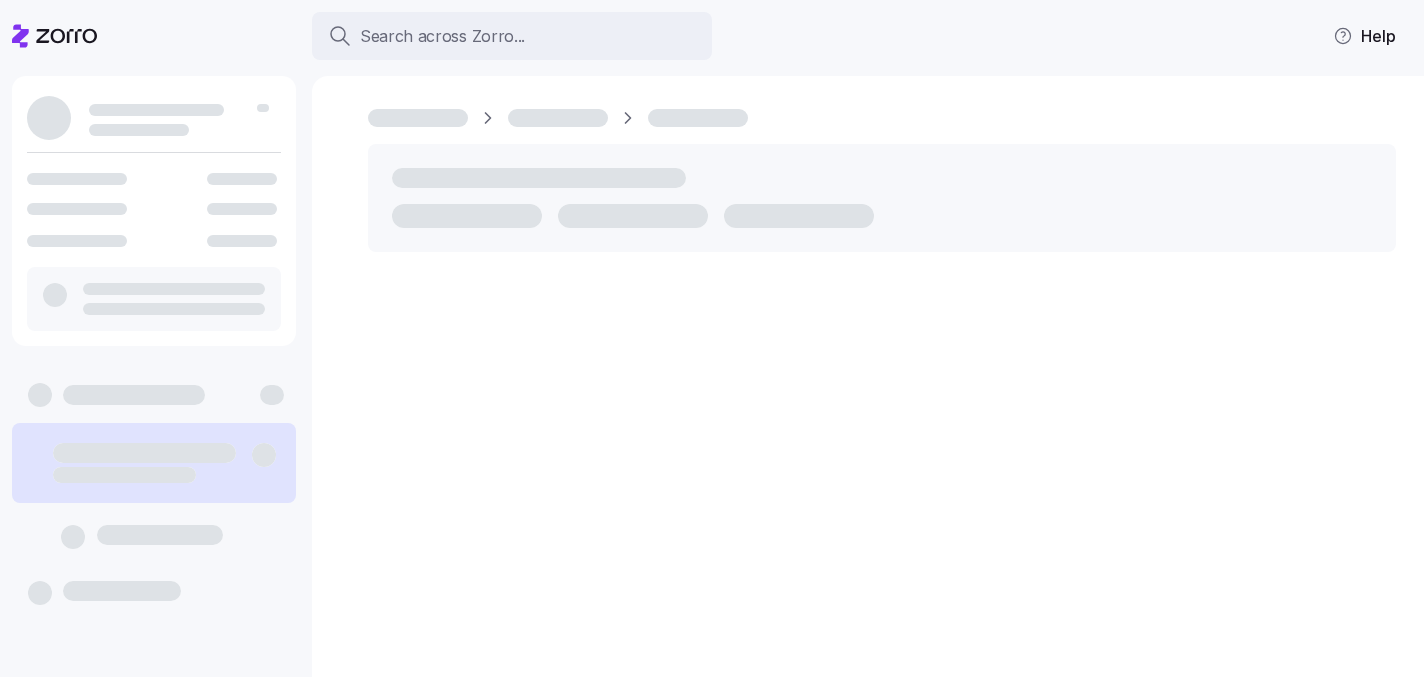 scroll, scrollTop: 0, scrollLeft: 0, axis: both 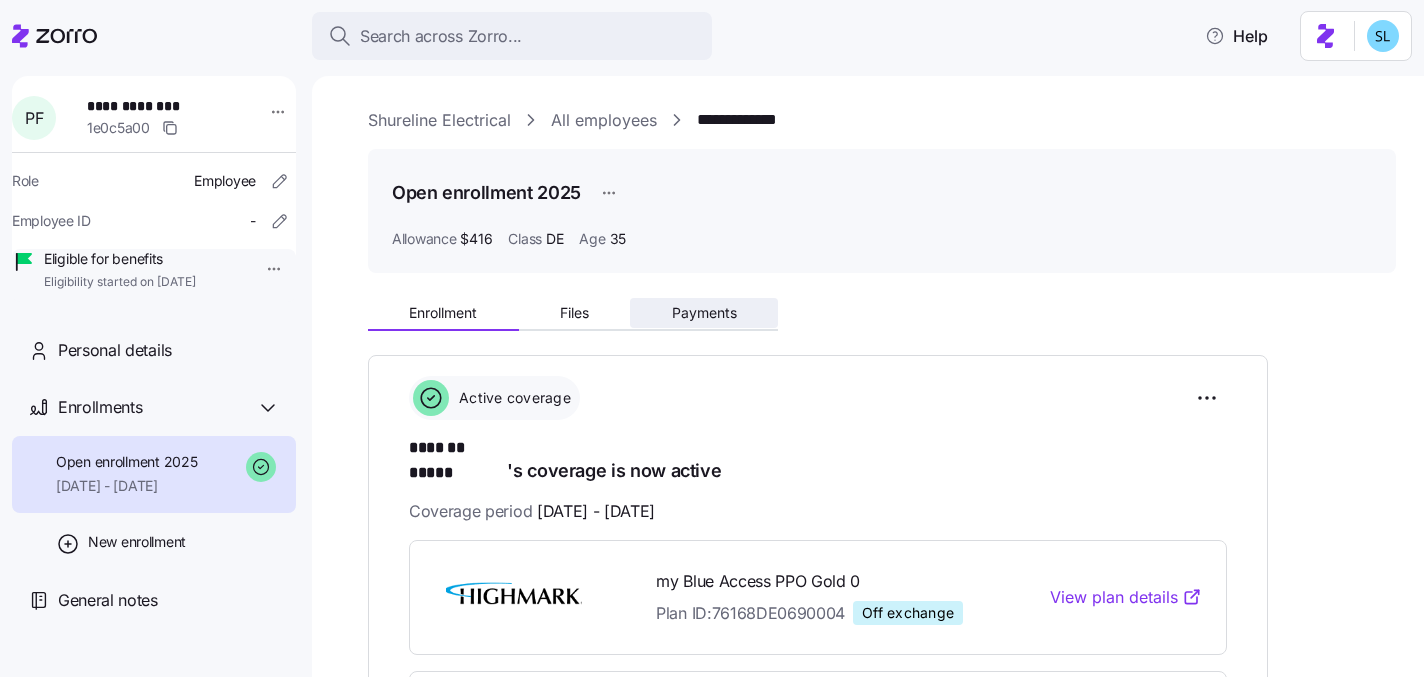 click on "Payments" at bounding box center [704, 313] 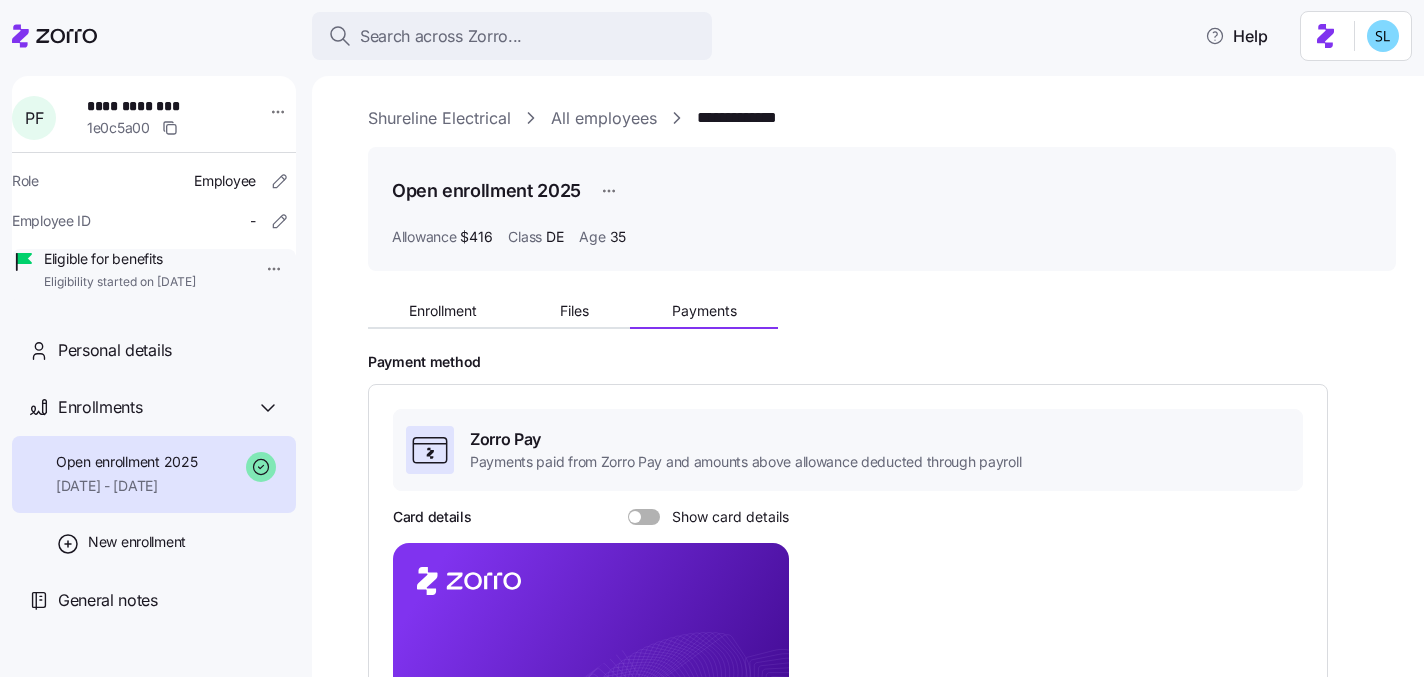 scroll, scrollTop: 0, scrollLeft: 0, axis: both 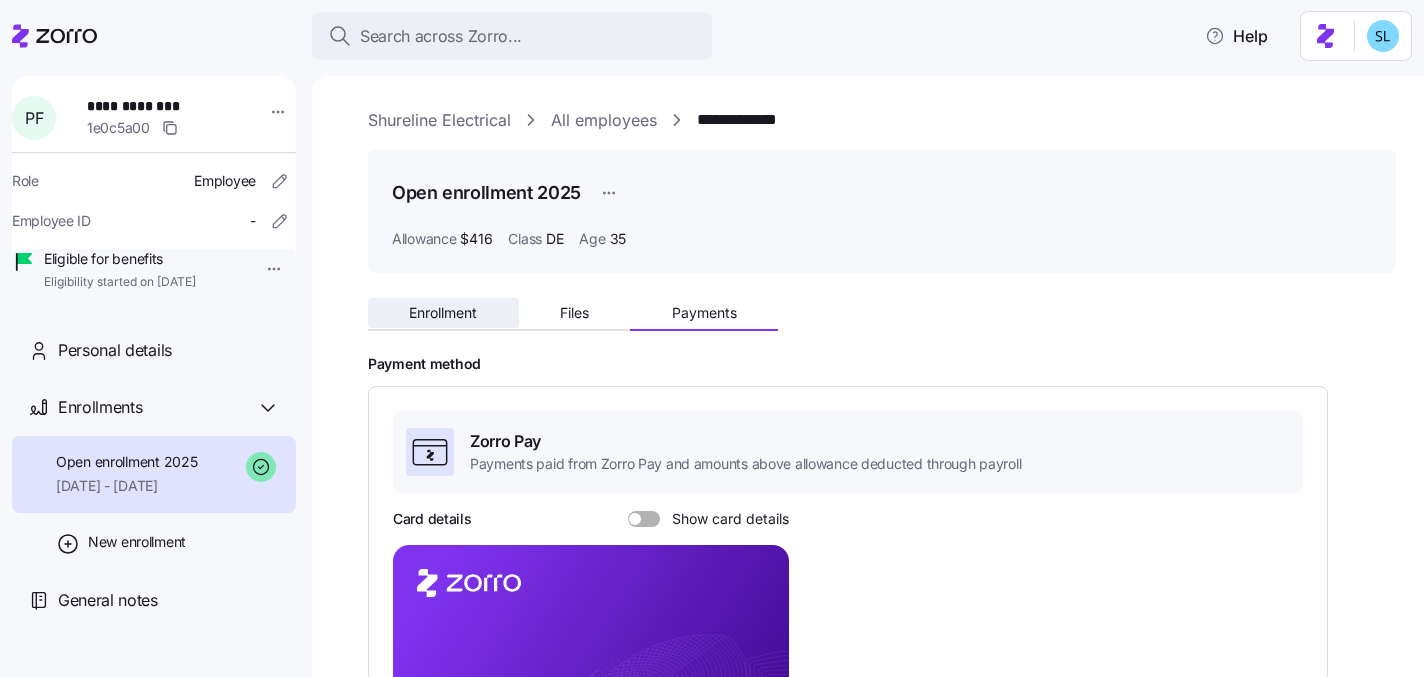 click on "Enrollment" at bounding box center (443, 313) 